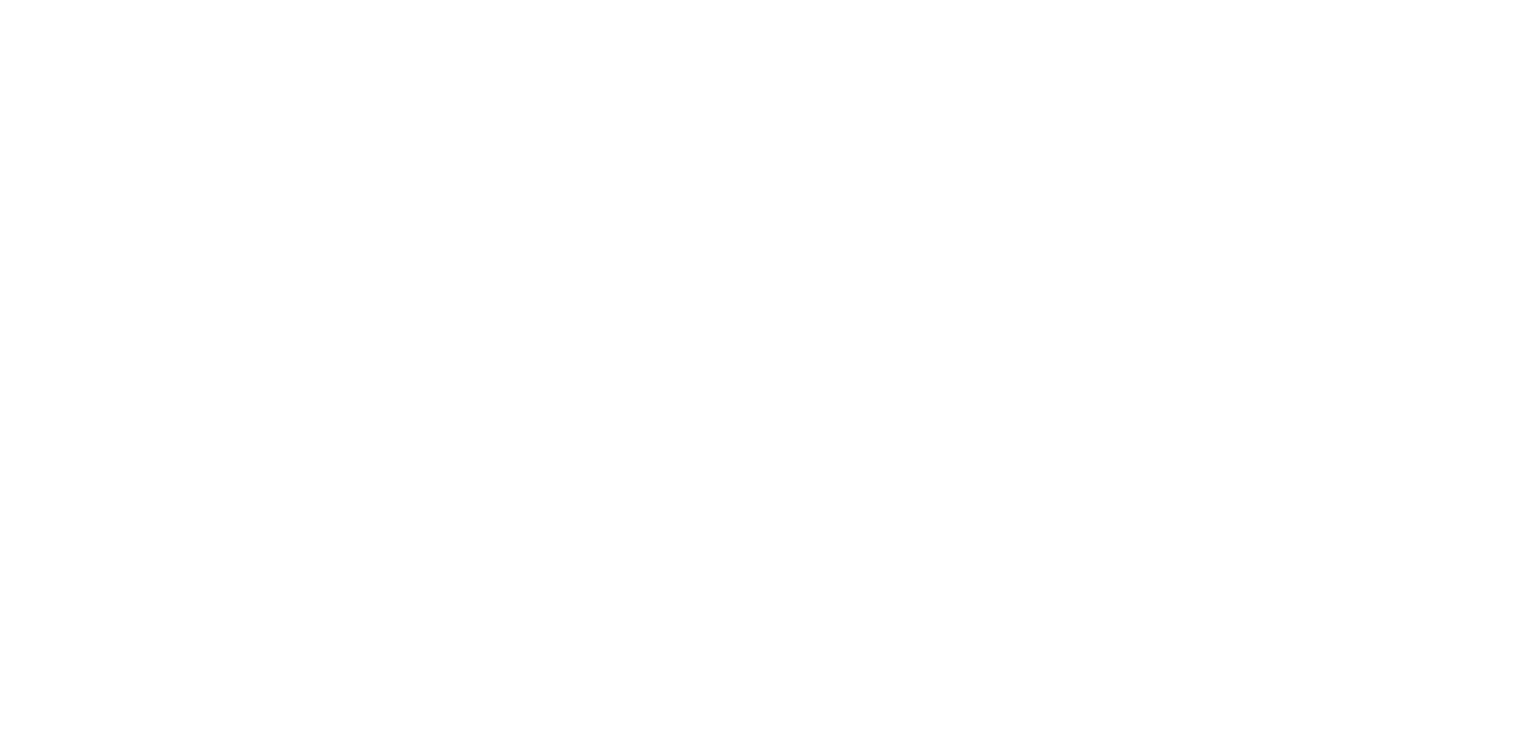 scroll, scrollTop: 0, scrollLeft: 0, axis: both 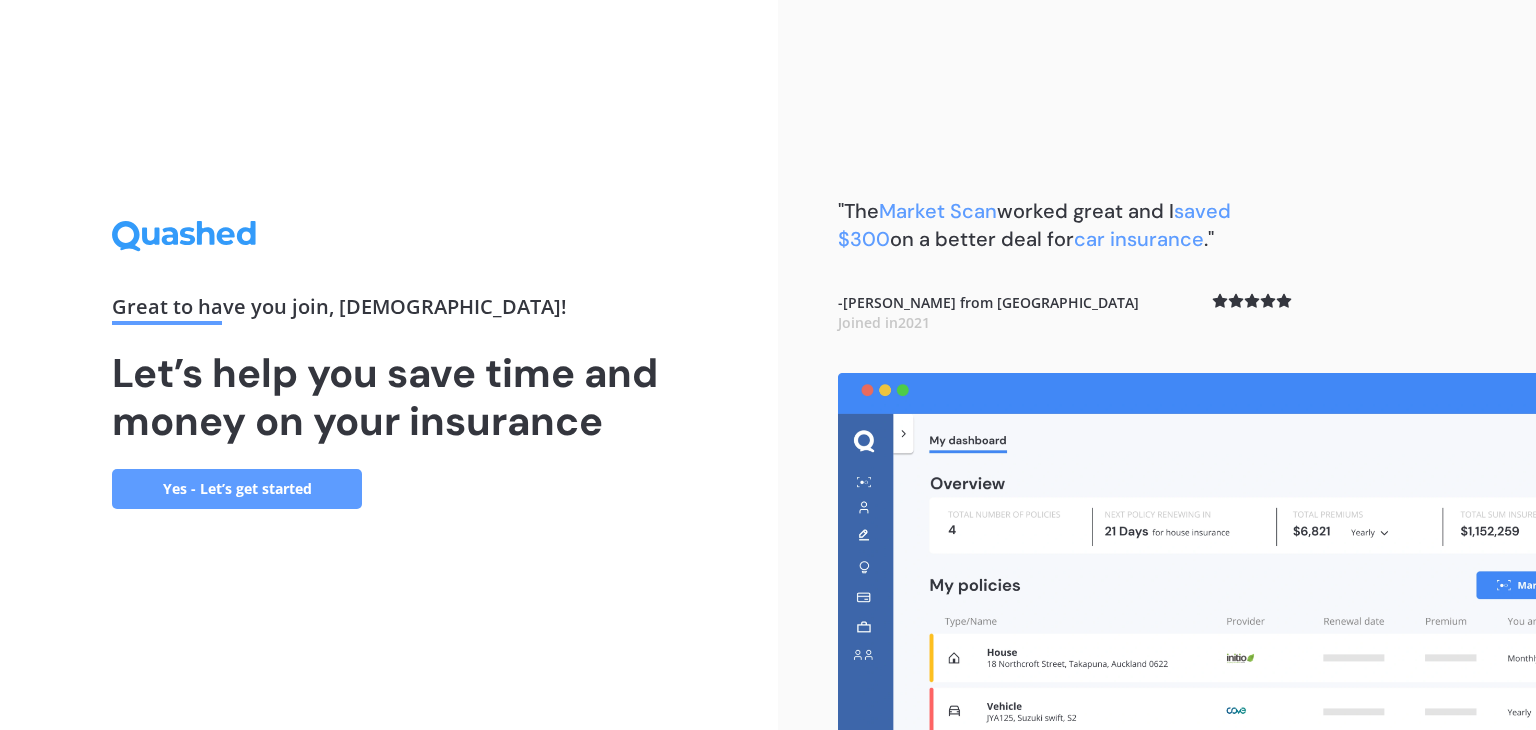 click on "Yes - Let’s get started" at bounding box center (237, 489) 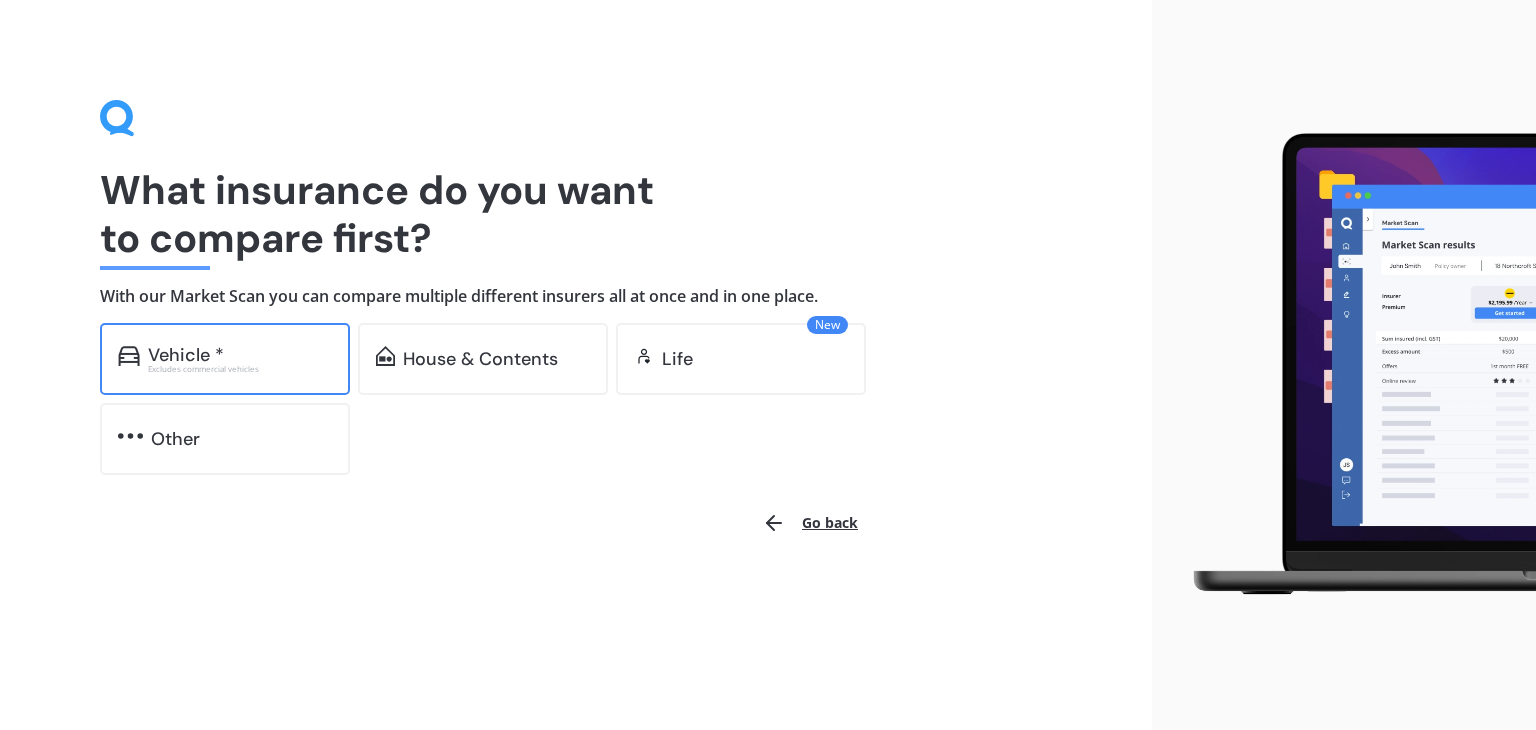 click on "Excludes commercial vehicles" at bounding box center (240, 369) 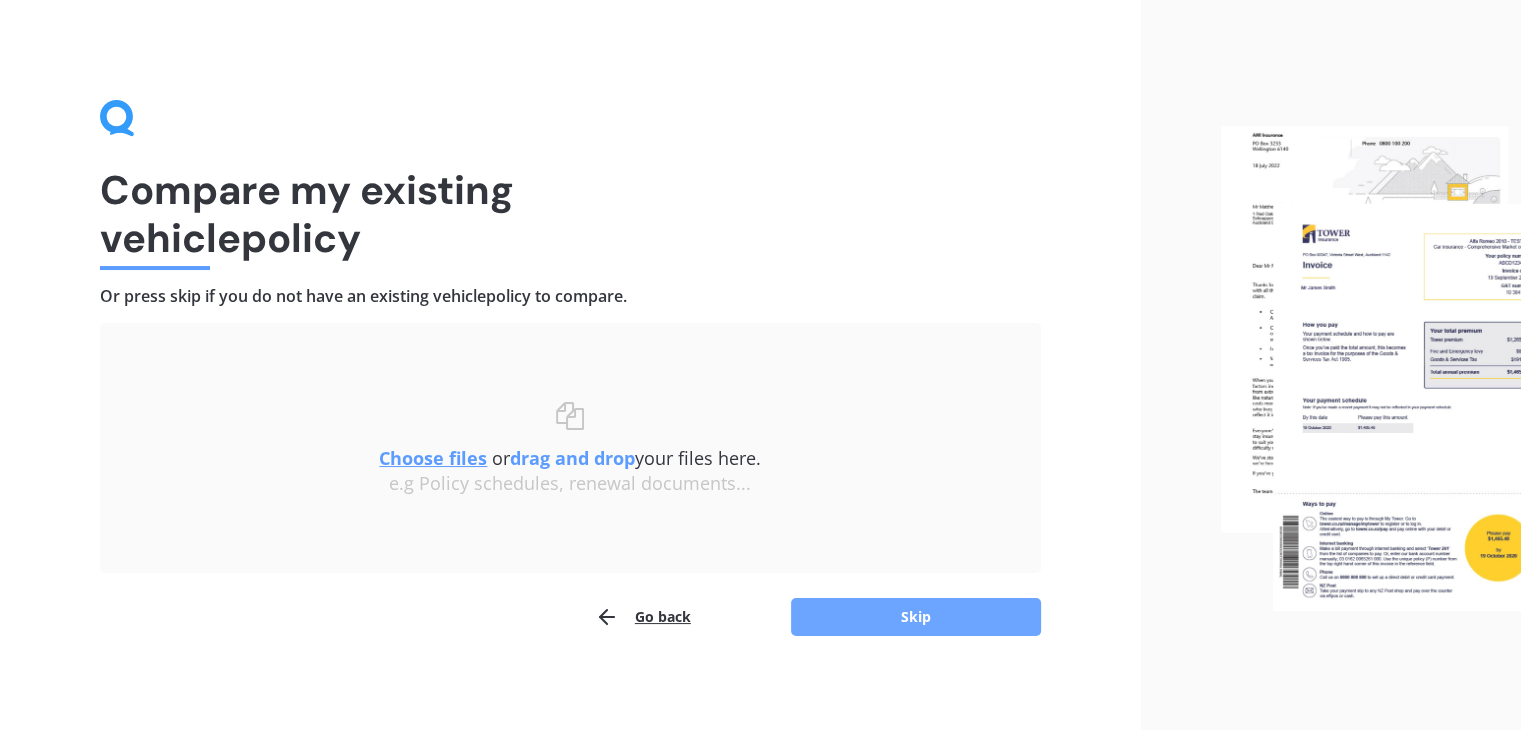 click on "Skip" at bounding box center (916, 617) 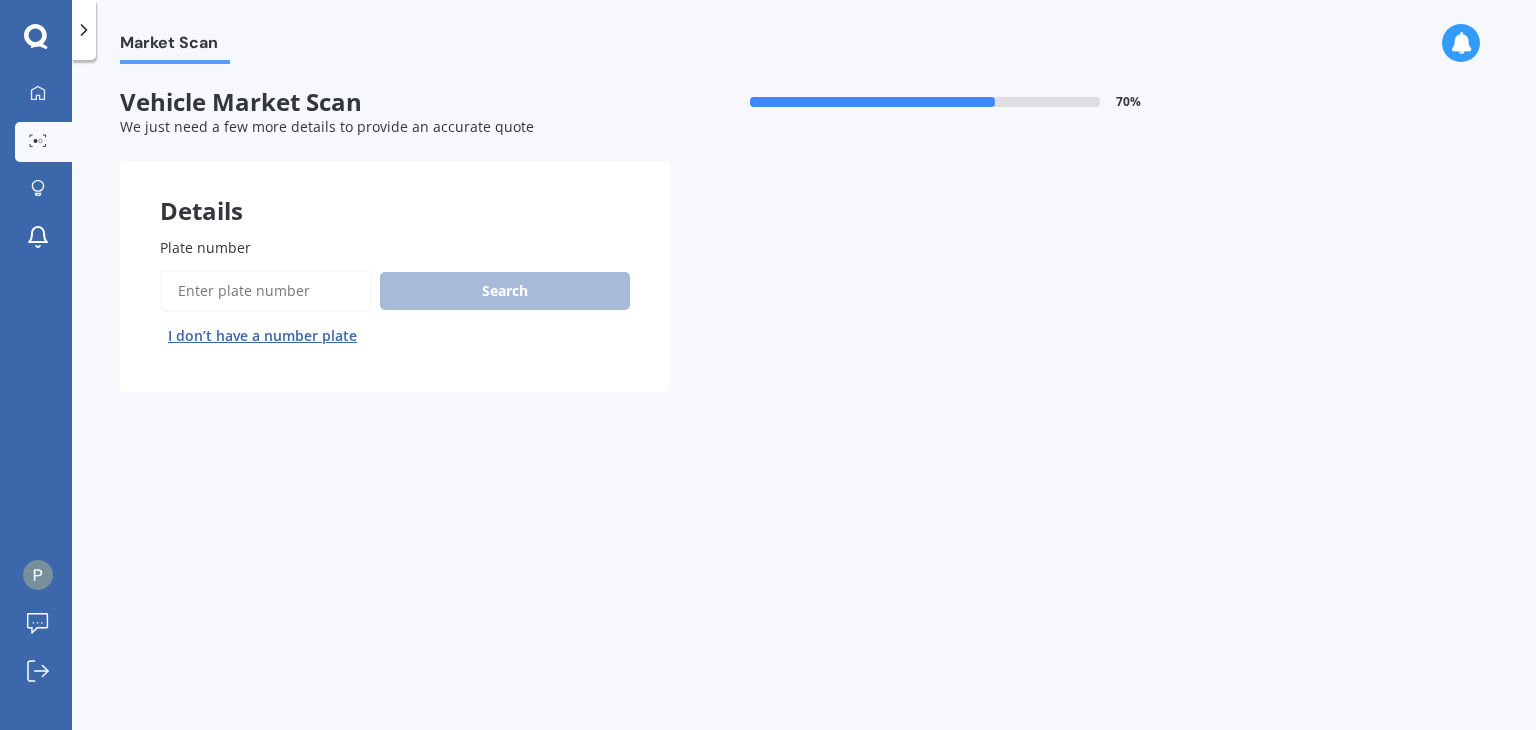 click on "Plate number" at bounding box center [266, 291] 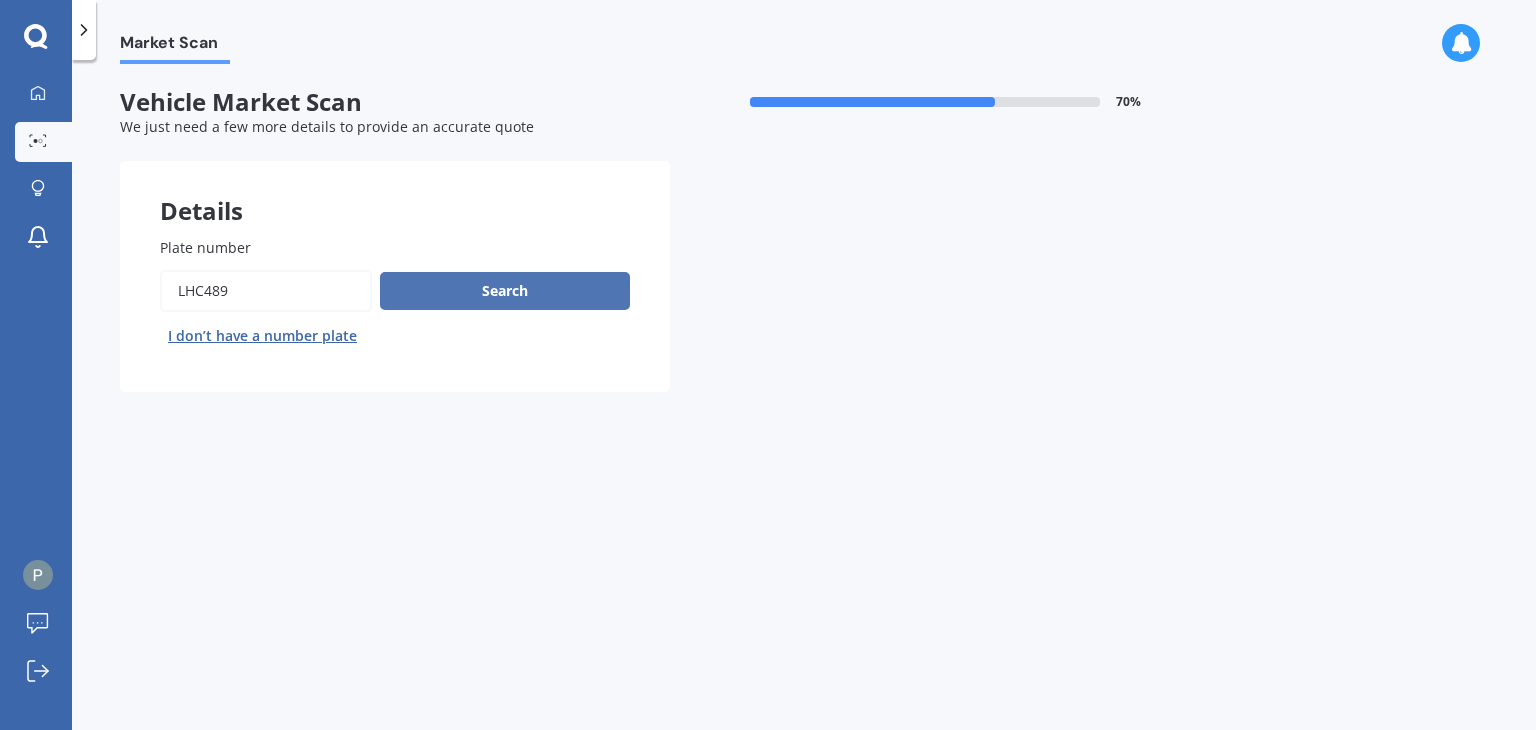 type on "lhc489" 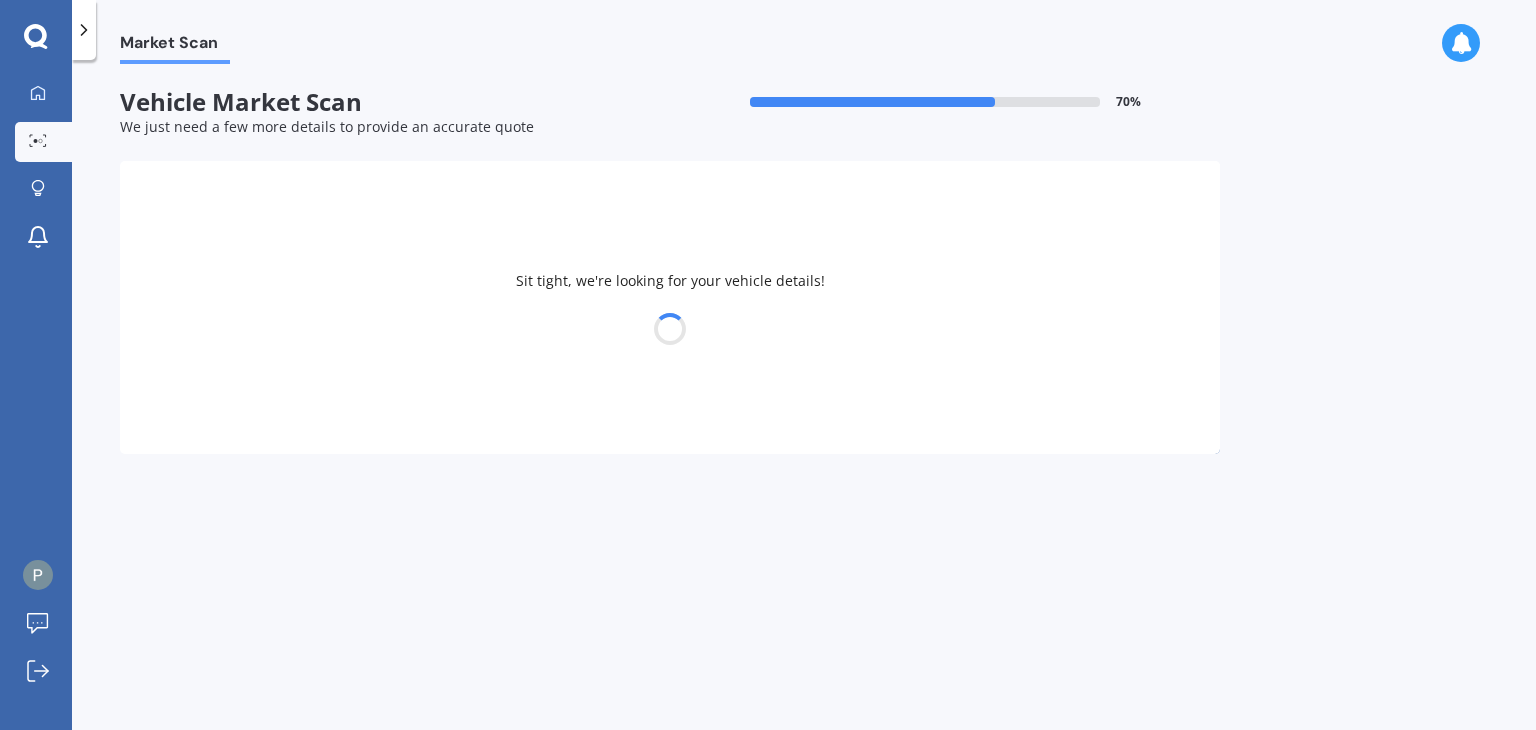 select on "TOYOTA" 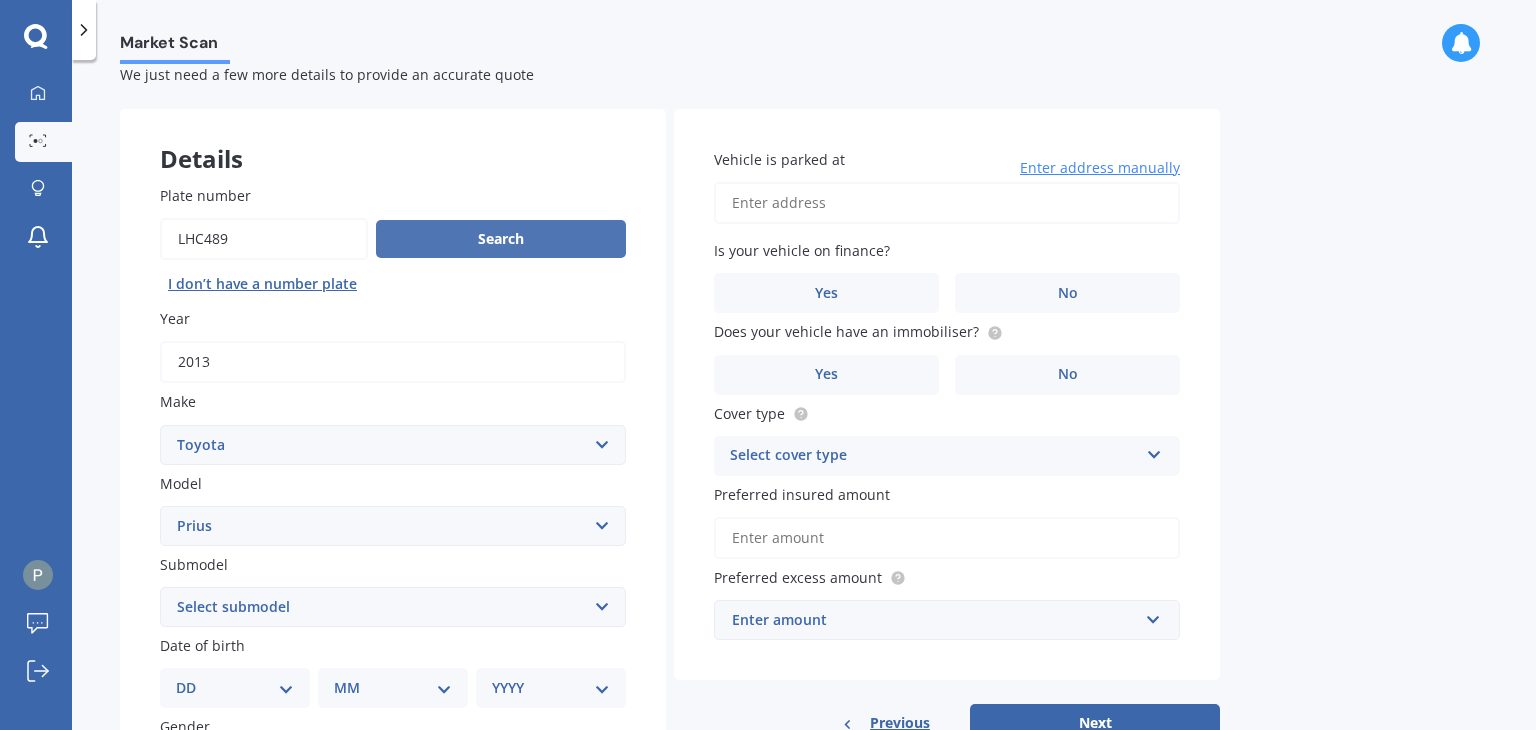 scroll, scrollTop: 59, scrollLeft: 0, axis: vertical 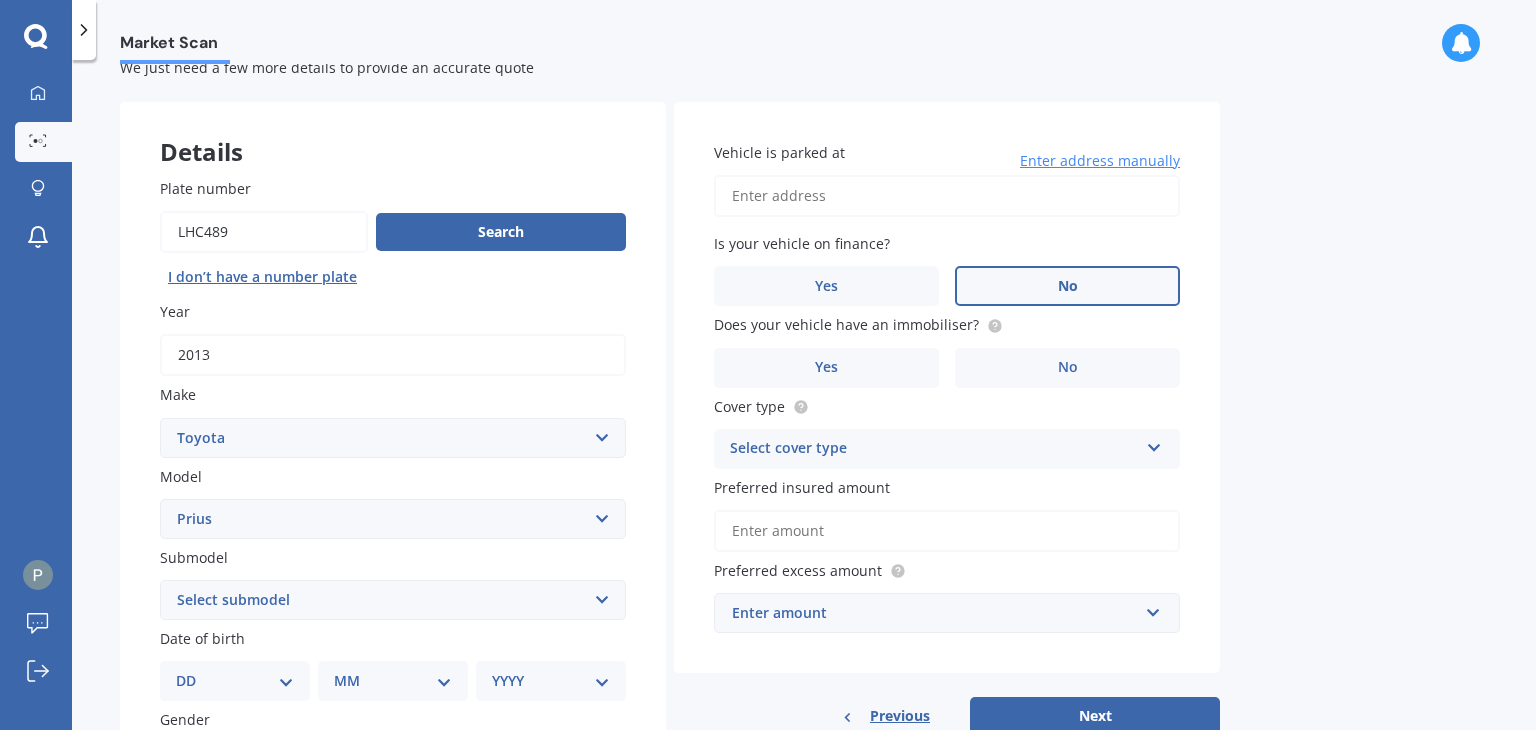 click on "No" at bounding box center (1068, 286) 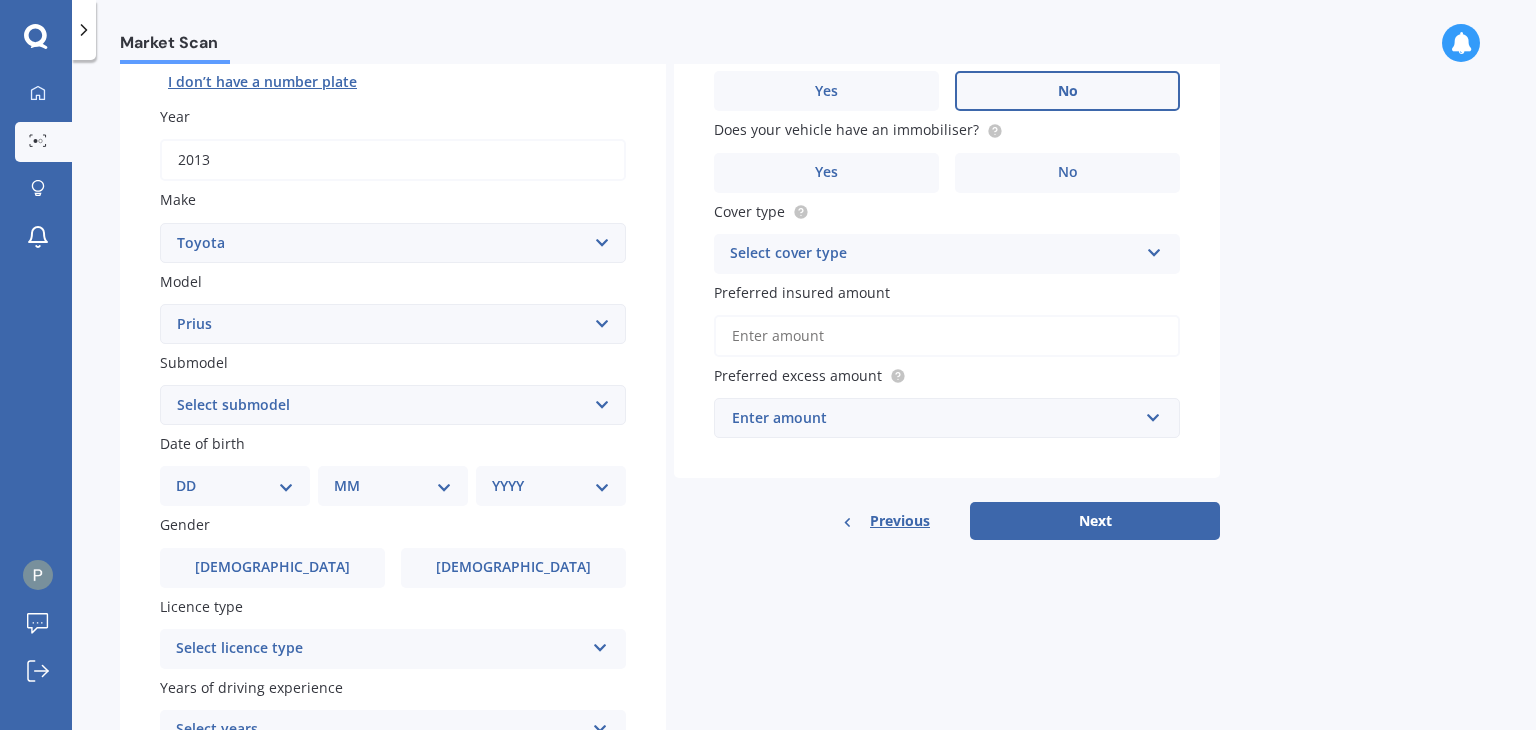 scroll, scrollTop: 278, scrollLeft: 0, axis: vertical 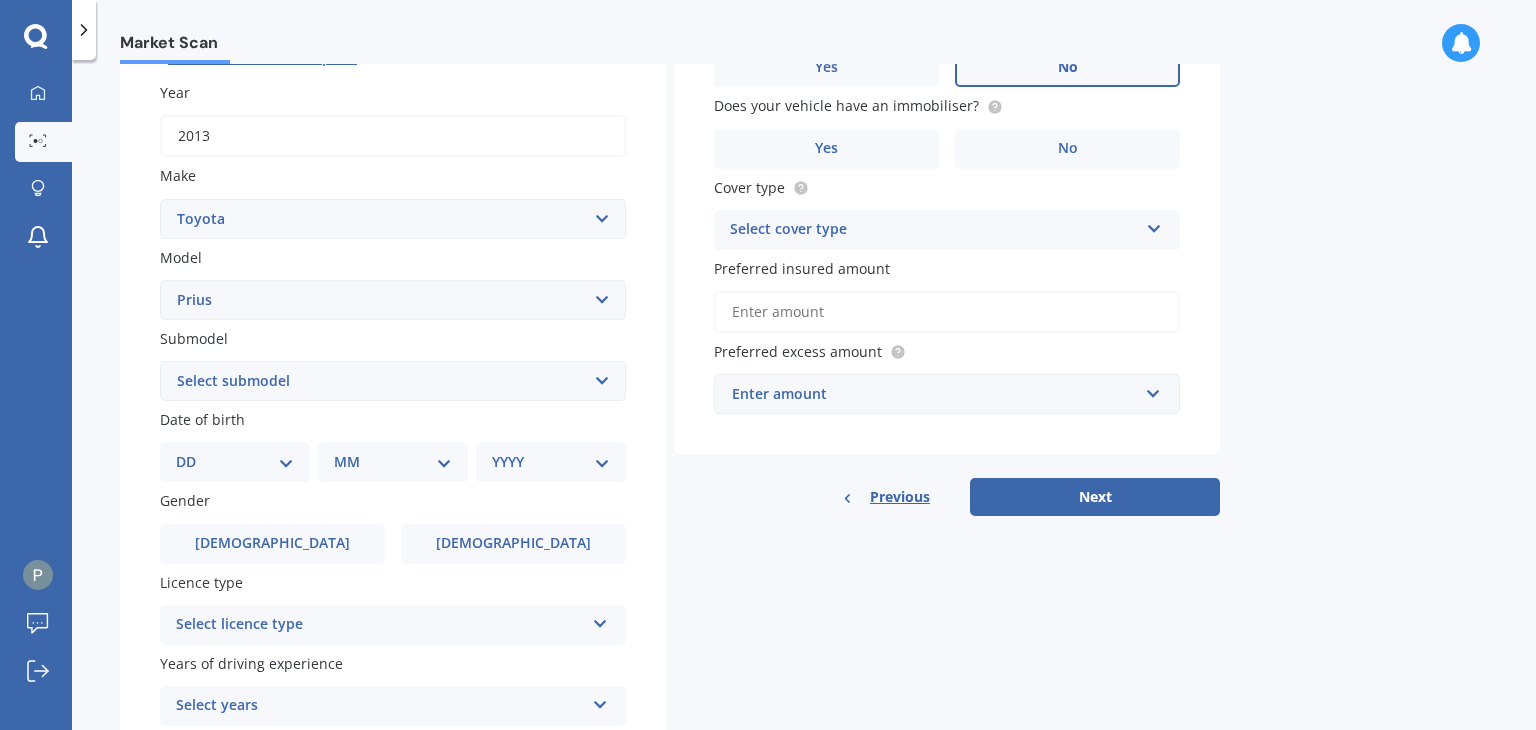 click on "DD 01 02 03 04 05 06 07 08 09 10 11 12 13 14 15 16 17 18 19 20 21 22 23 24 25 26 27 28 29 30 31" at bounding box center [235, 462] 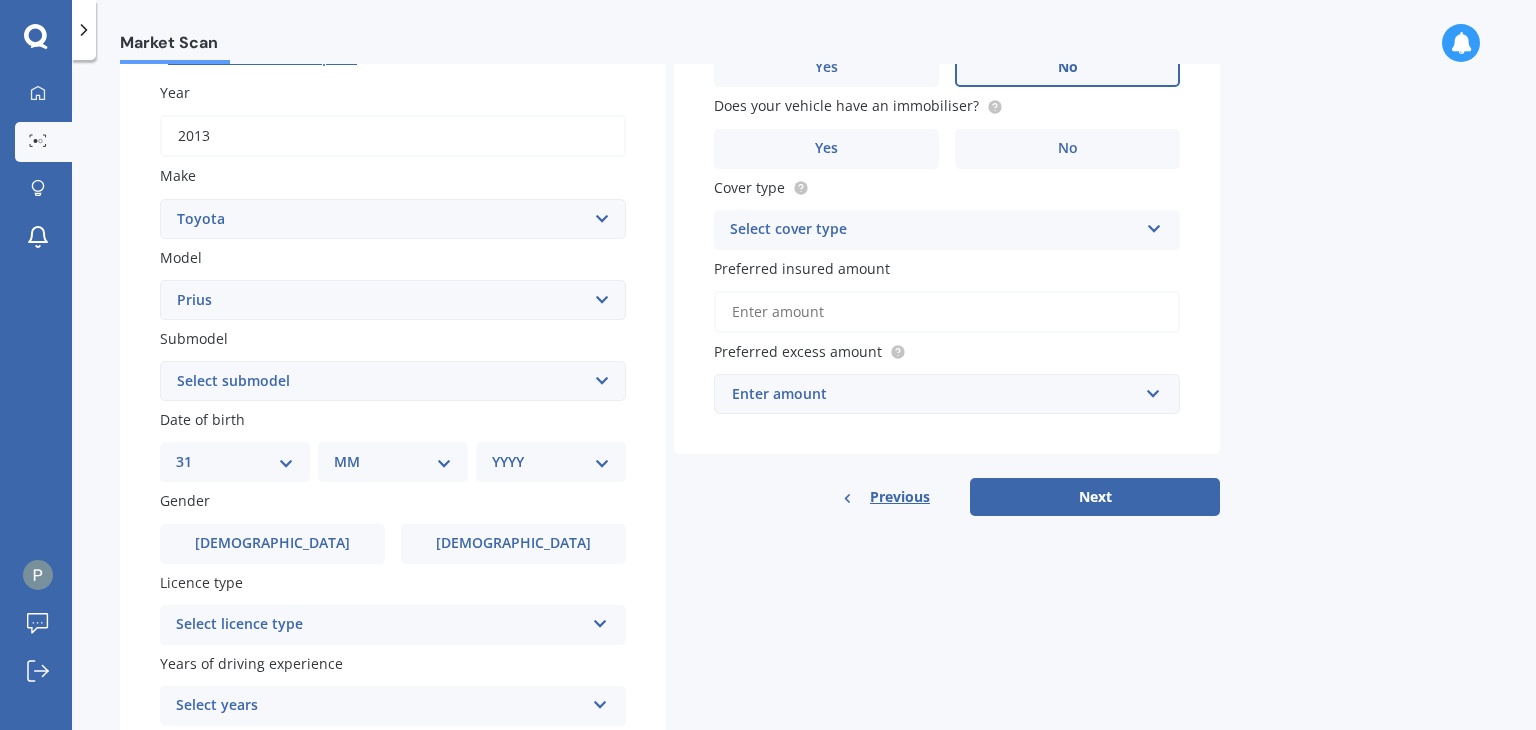 click on "DD 01 02 03 04 05 06 07 08 09 10 11 12 13 14 15 16 17 18 19 20 21 22 23 24 25 26 27 28 29 30 31" at bounding box center (235, 462) 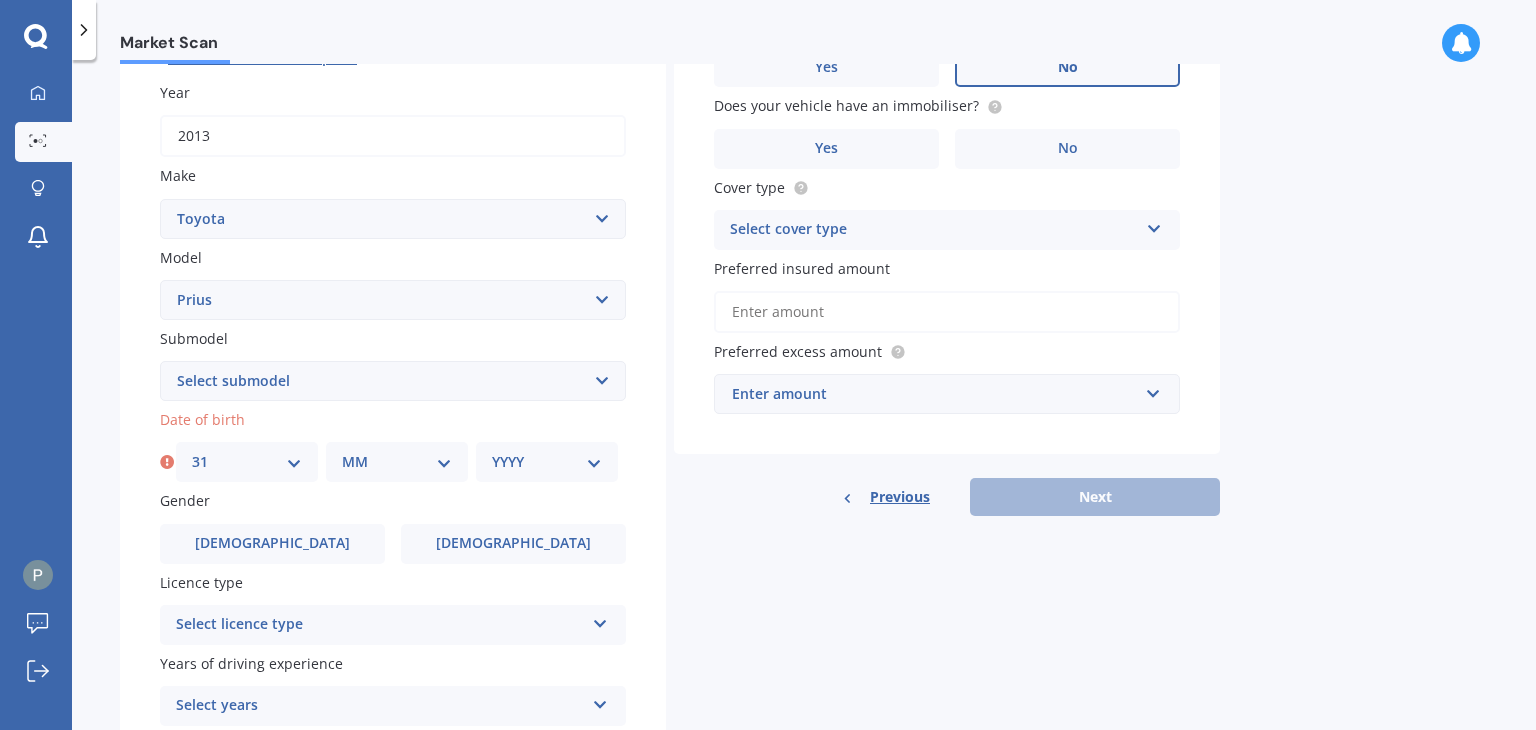 click on "MM 01 02 03 04 05 06 07 08 09 10 11 12" at bounding box center [397, 462] 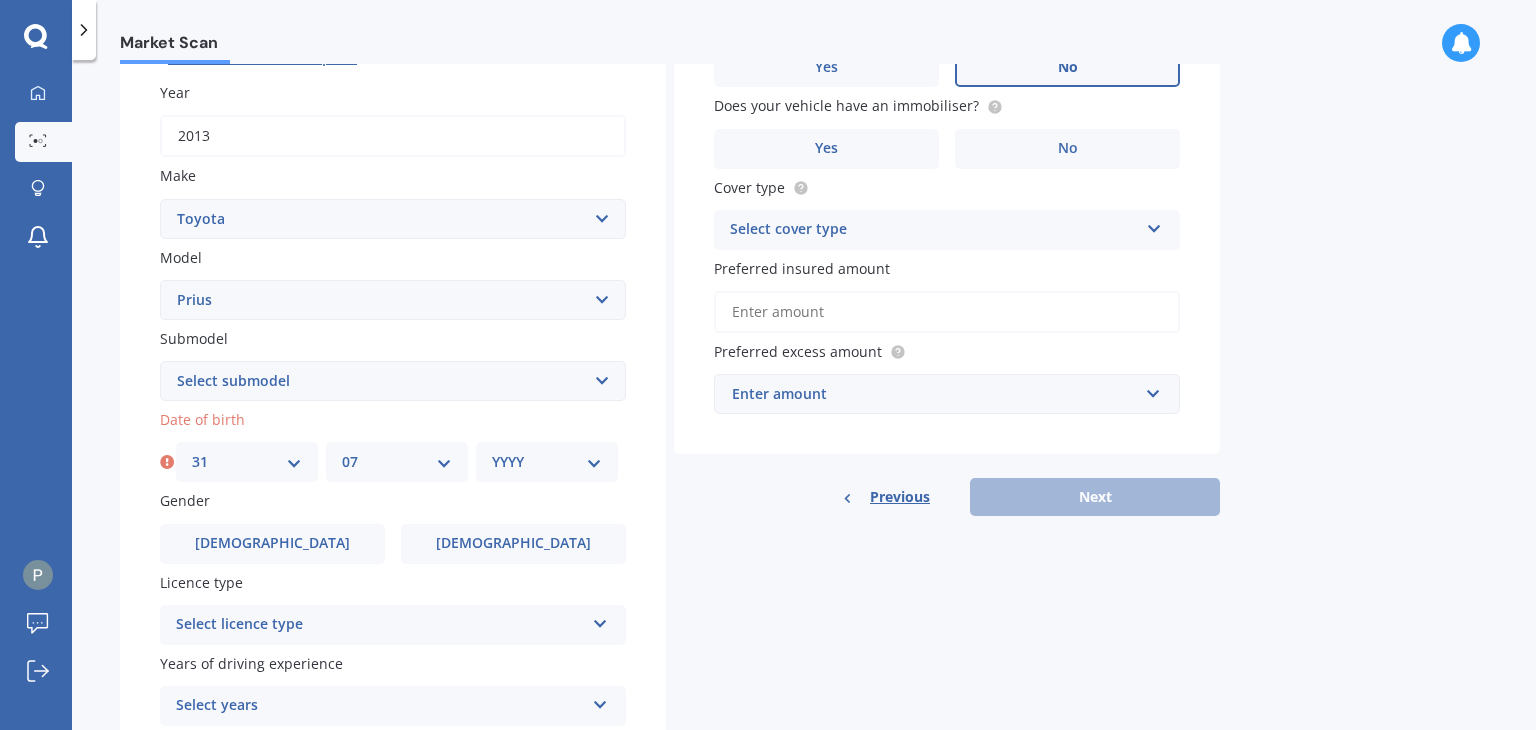 click on "MM 01 02 03 04 05 06 07 08 09 10 11 12" at bounding box center (397, 462) 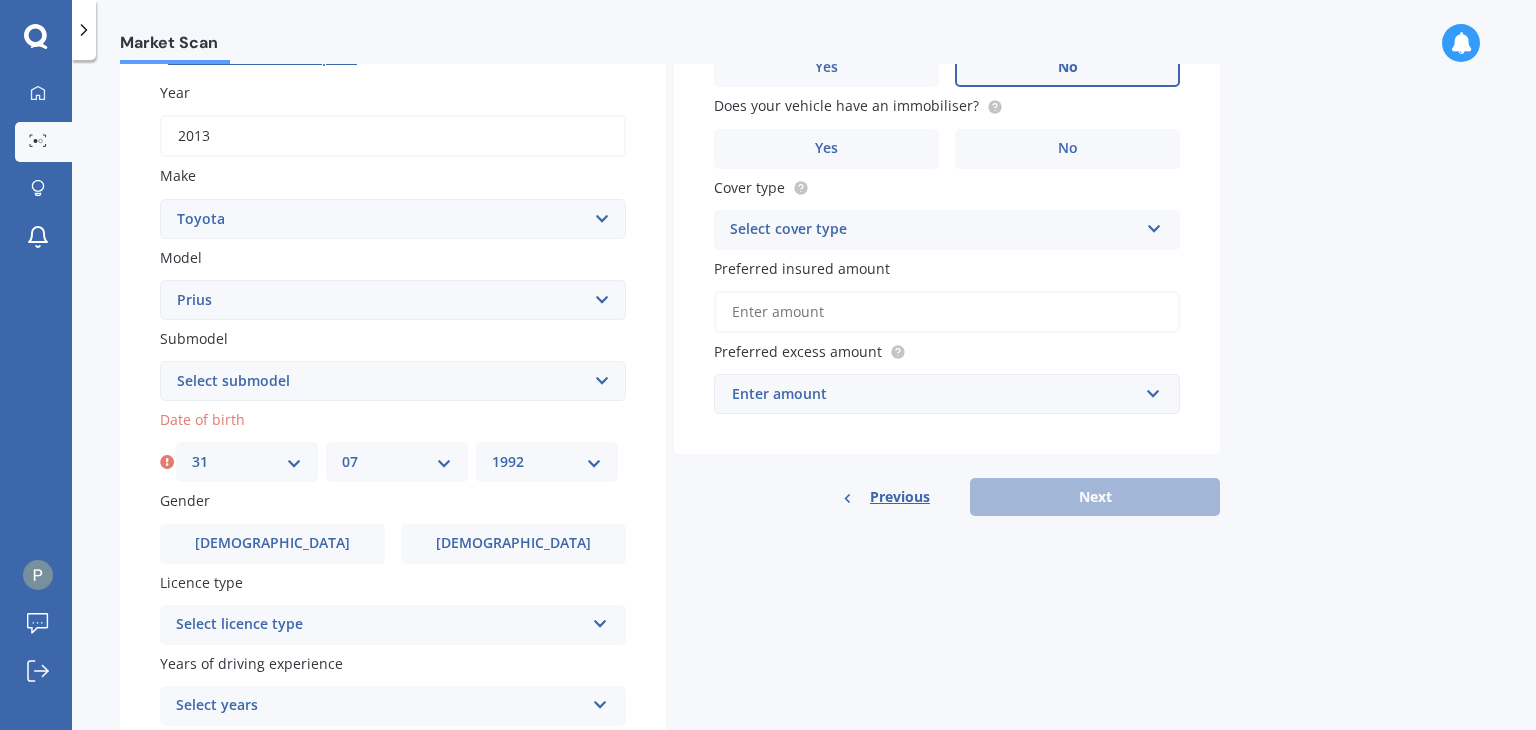click on "YYYY 2025 2024 2023 2022 2021 2020 2019 2018 2017 2016 2015 2014 2013 2012 2011 2010 2009 2008 2007 2006 2005 2004 2003 2002 2001 2000 1999 1998 1997 1996 1995 1994 1993 1992 1991 1990 1989 1988 1987 1986 1985 1984 1983 1982 1981 1980 1979 1978 1977 1976 1975 1974 1973 1972 1971 1970 1969 1968 1967 1966 1965 1964 1963 1962 1961 1960 1959 1958 1957 1956 1955 1954 1953 1952 1951 1950 1949 1948 1947 1946 1945 1944 1943 1942 1941 1940 1939 1938 1937 1936 1935 1934 1933 1932 1931 1930 1929 1928 1927 1926" at bounding box center (547, 462) 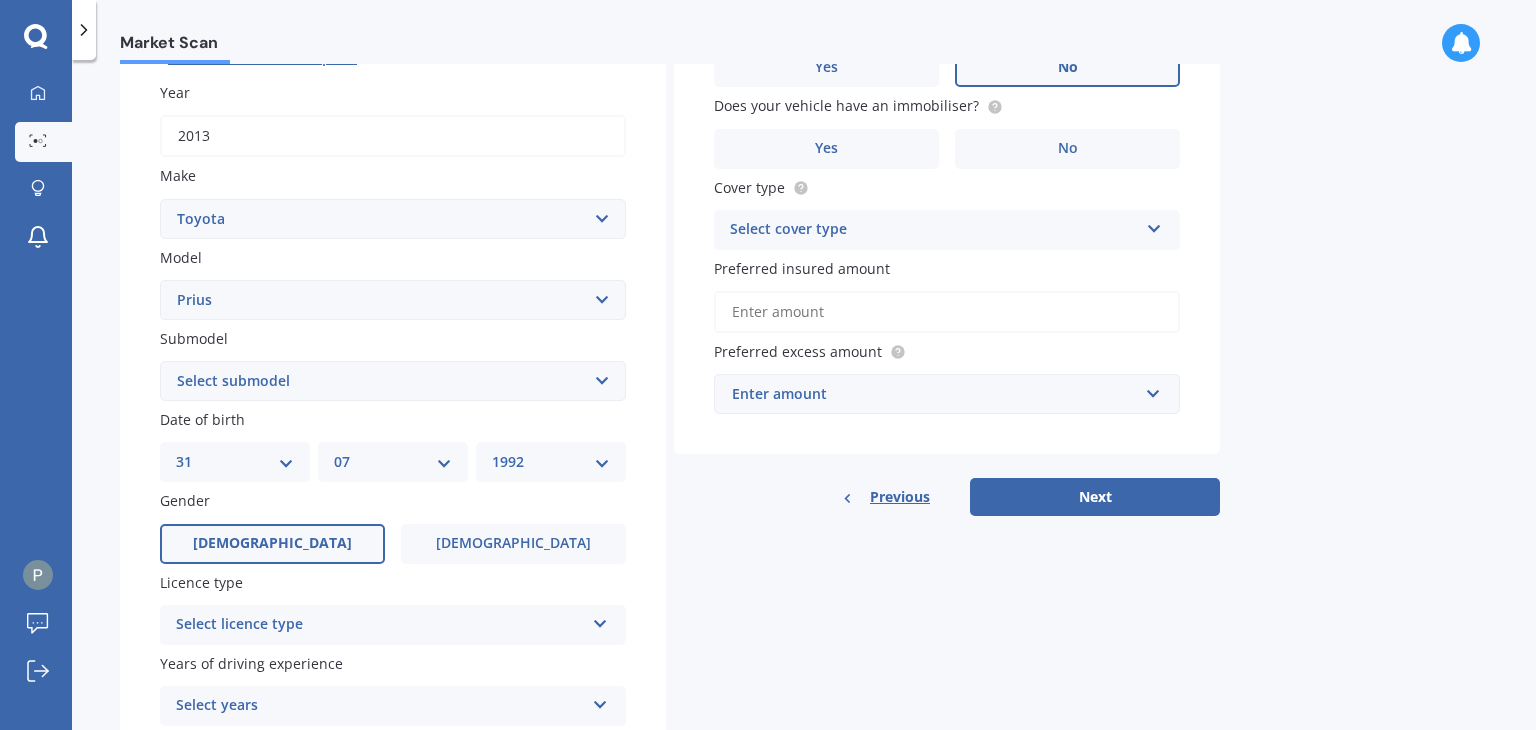 click on "Male" at bounding box center [272, 544] 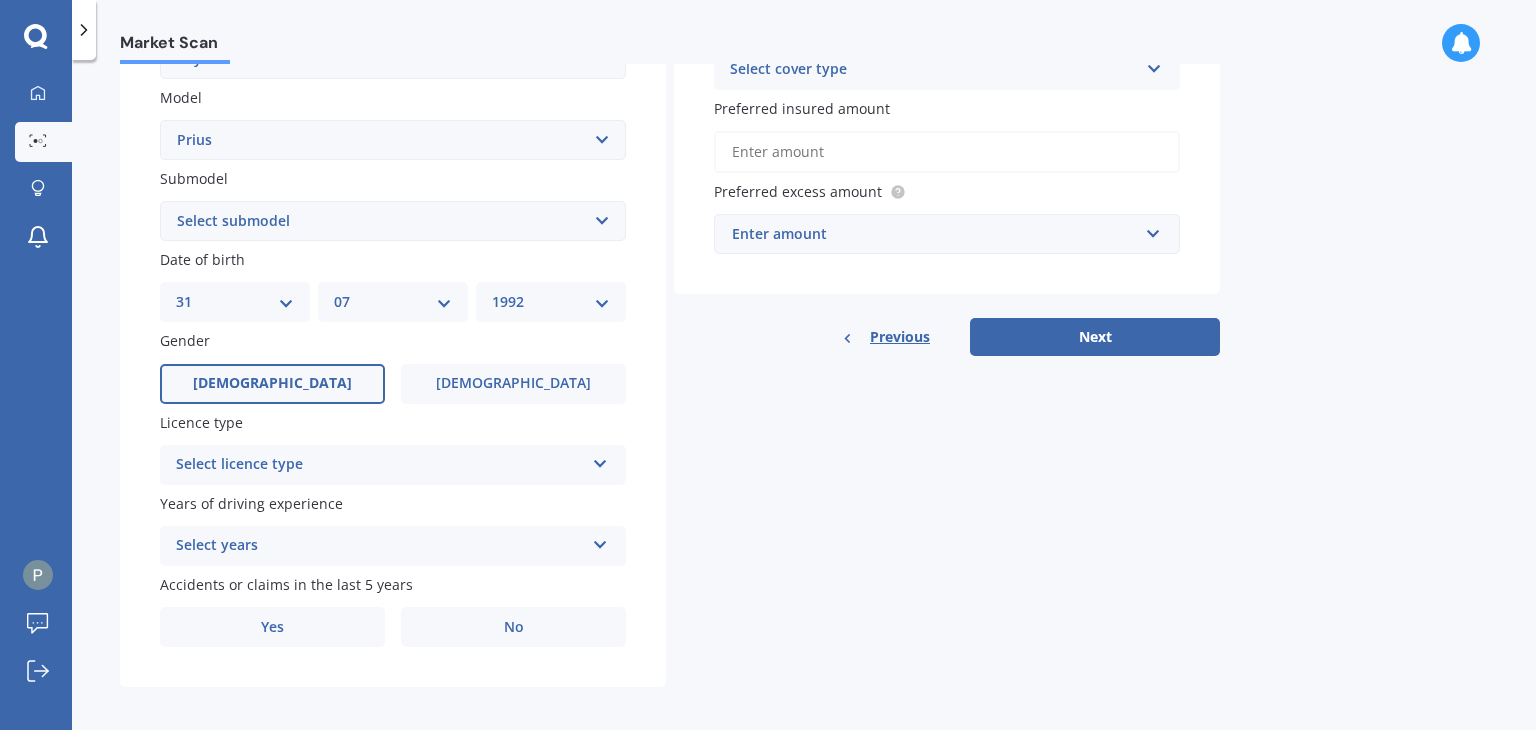 scroll, scrollTop: 436, scrollLeft: 0, axis: vertical 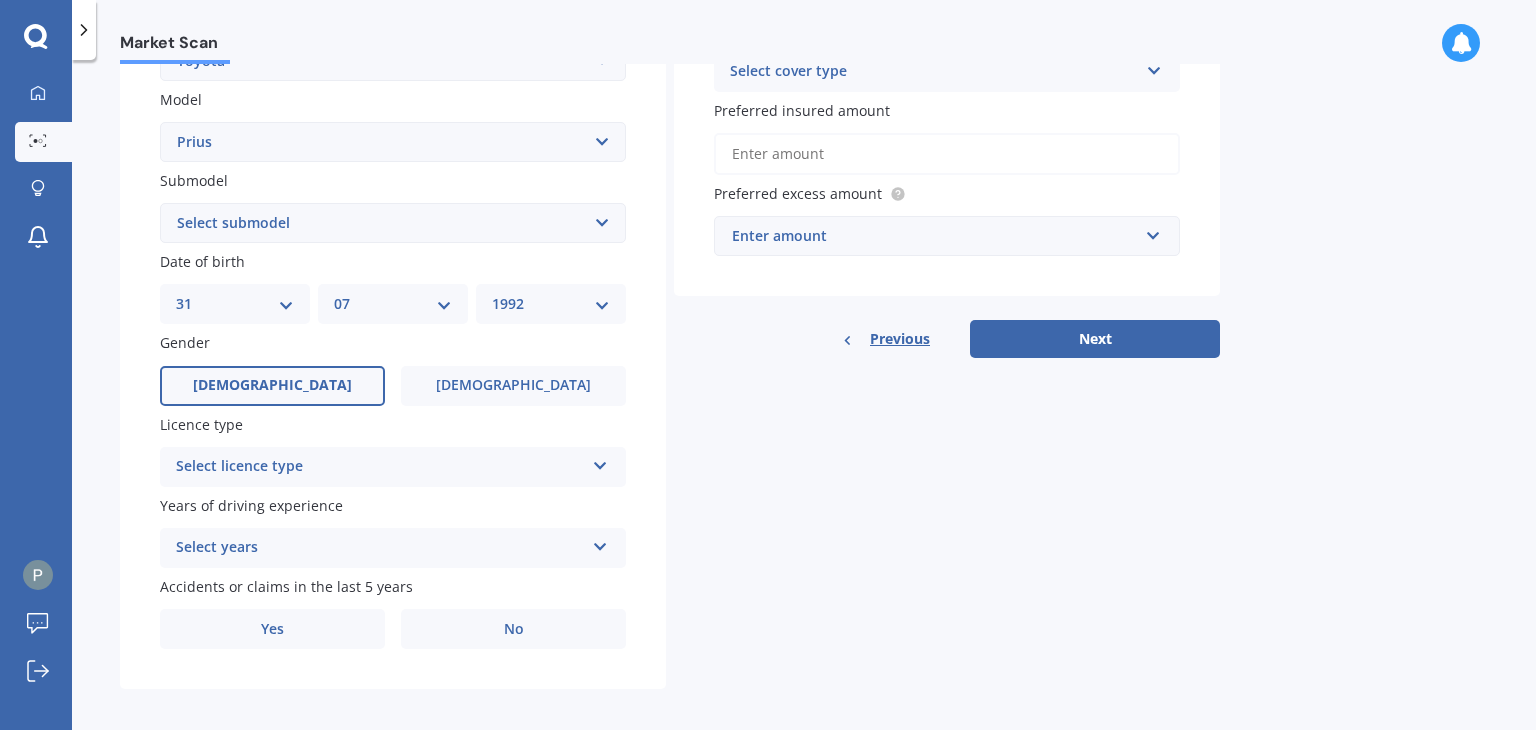 click on "Select licence type" at bounding box center (380, 467) 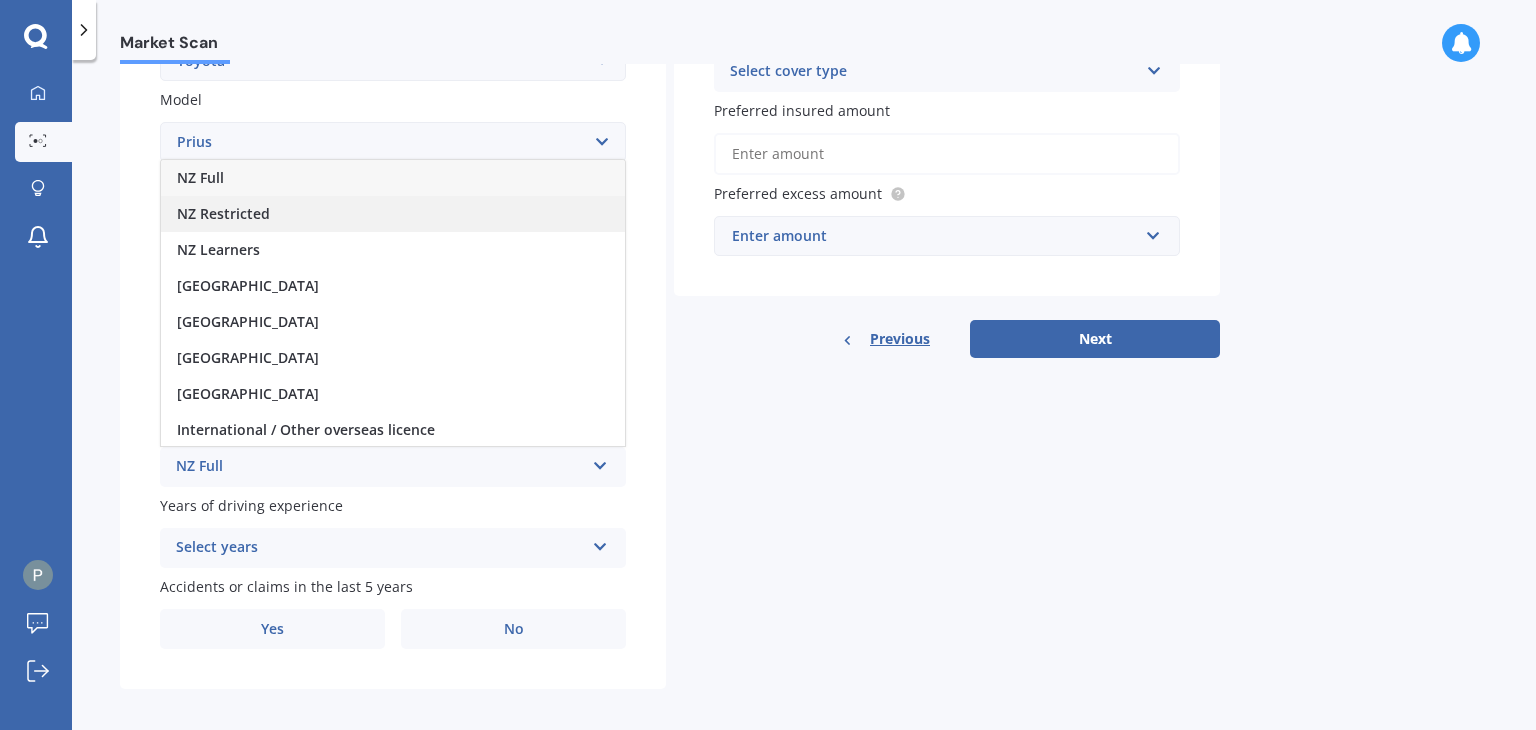 click on "NZ Restricted" at bounding box center (223, 213) 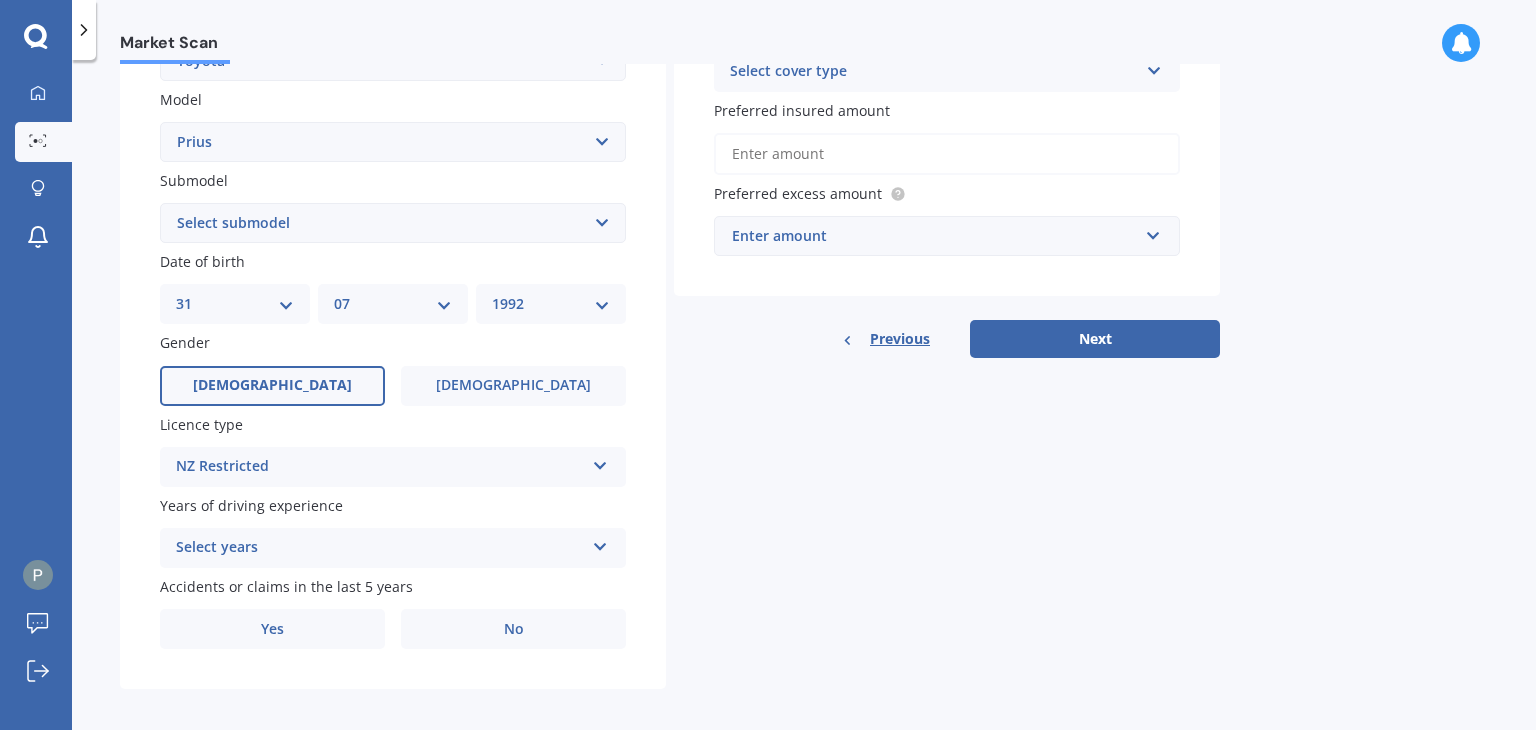 scroll, scrollTop: 448, scrollLeft: 0, axis: vertical 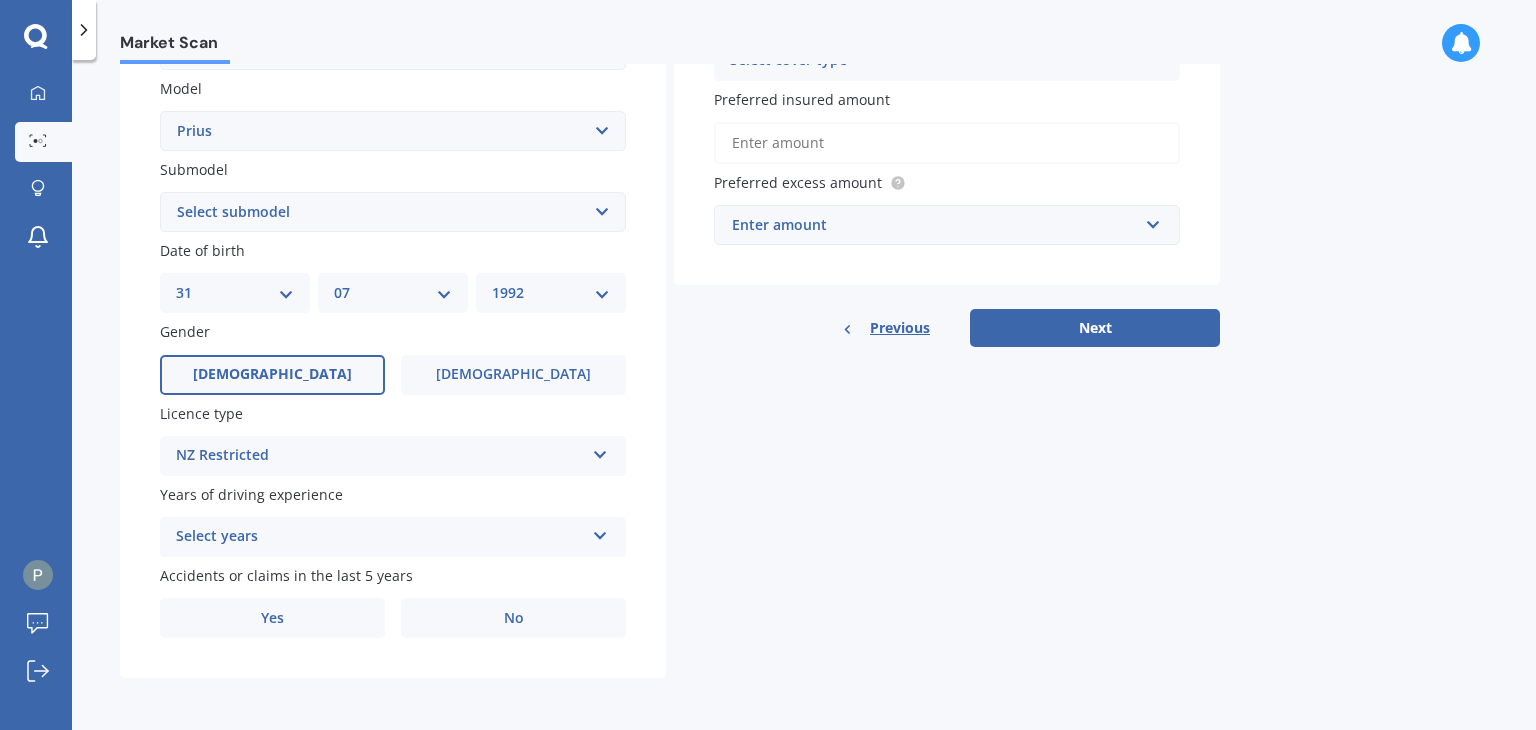 click on "Select years" at bounding box center (380, 537) 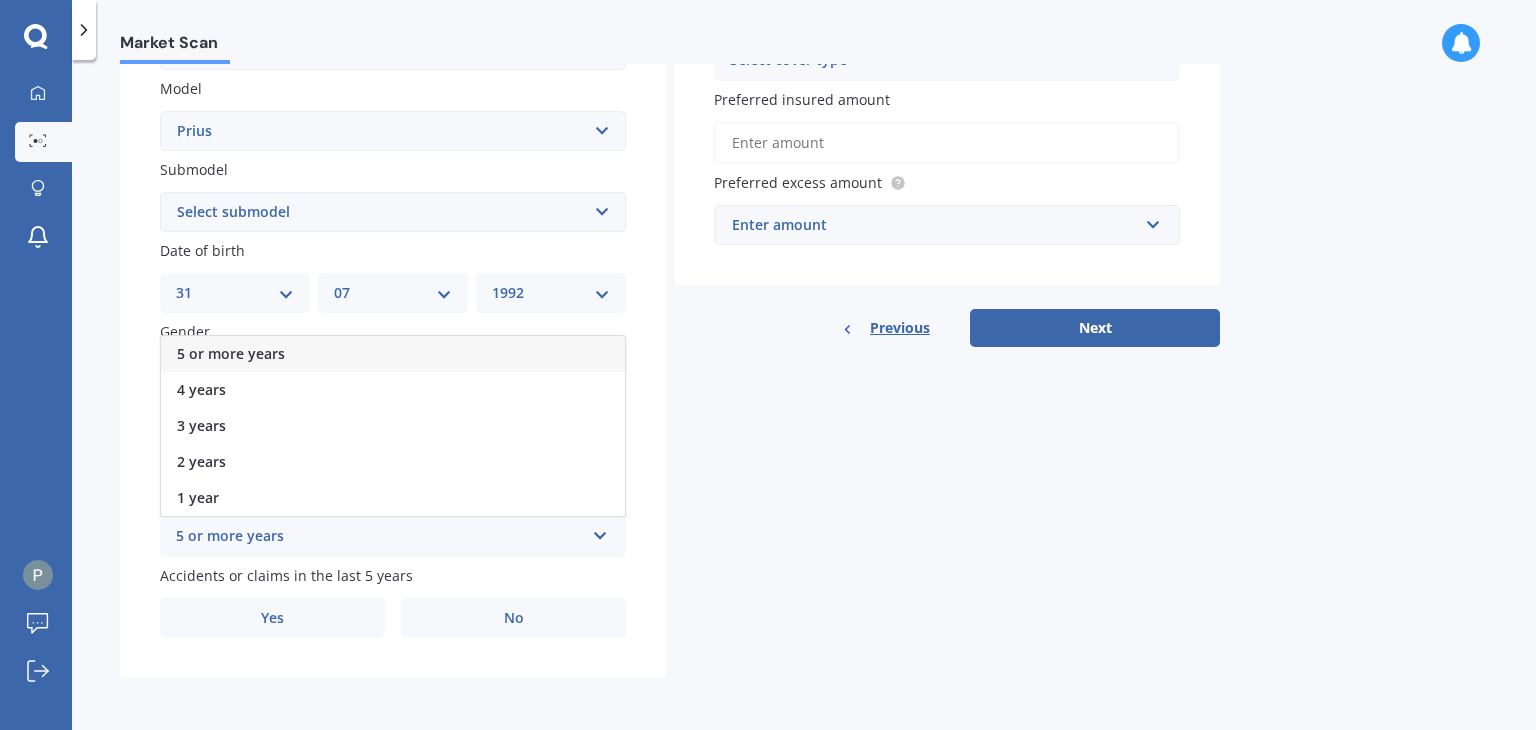 click on "5 or more years" at bounding box center [231, 353] 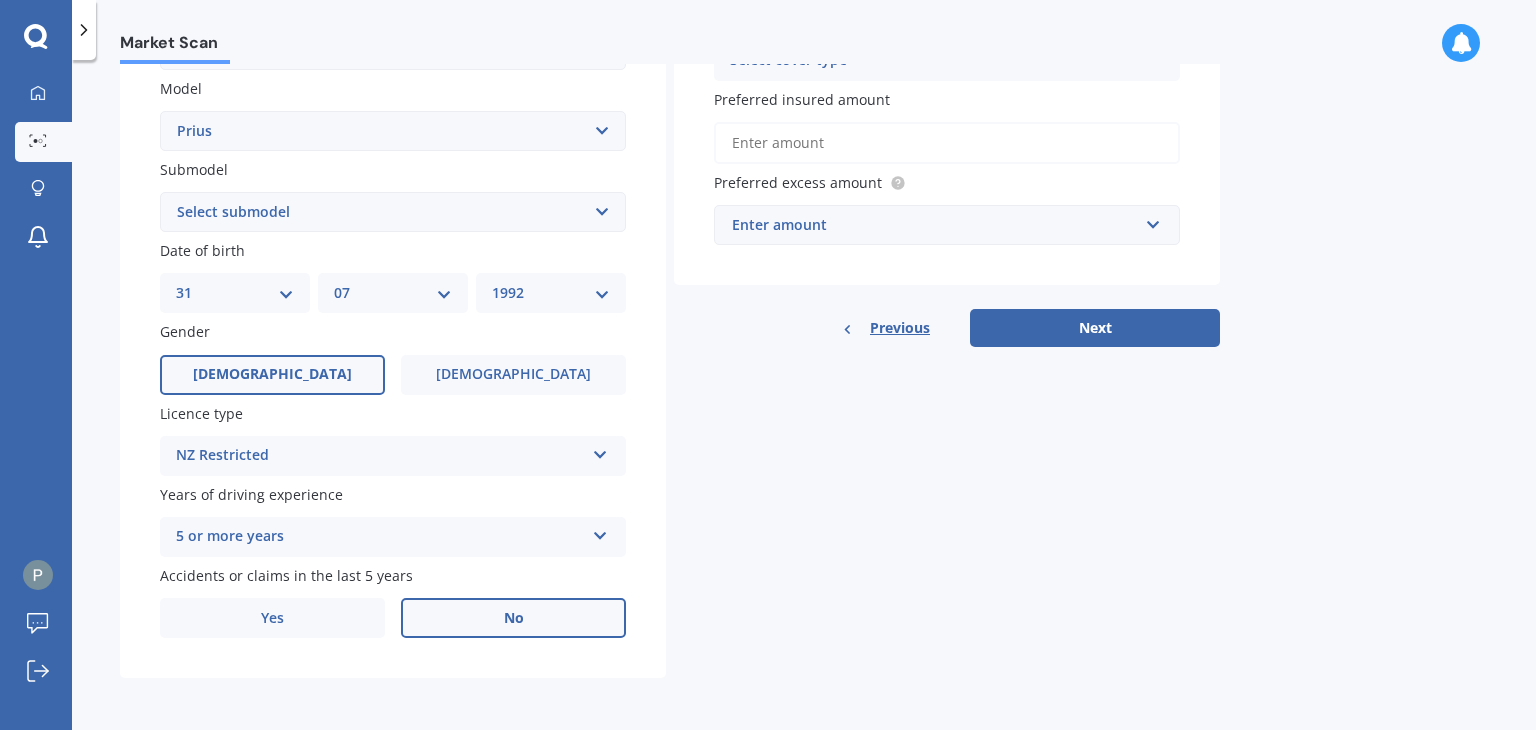 click on "No" at bounding box center [513, 618] 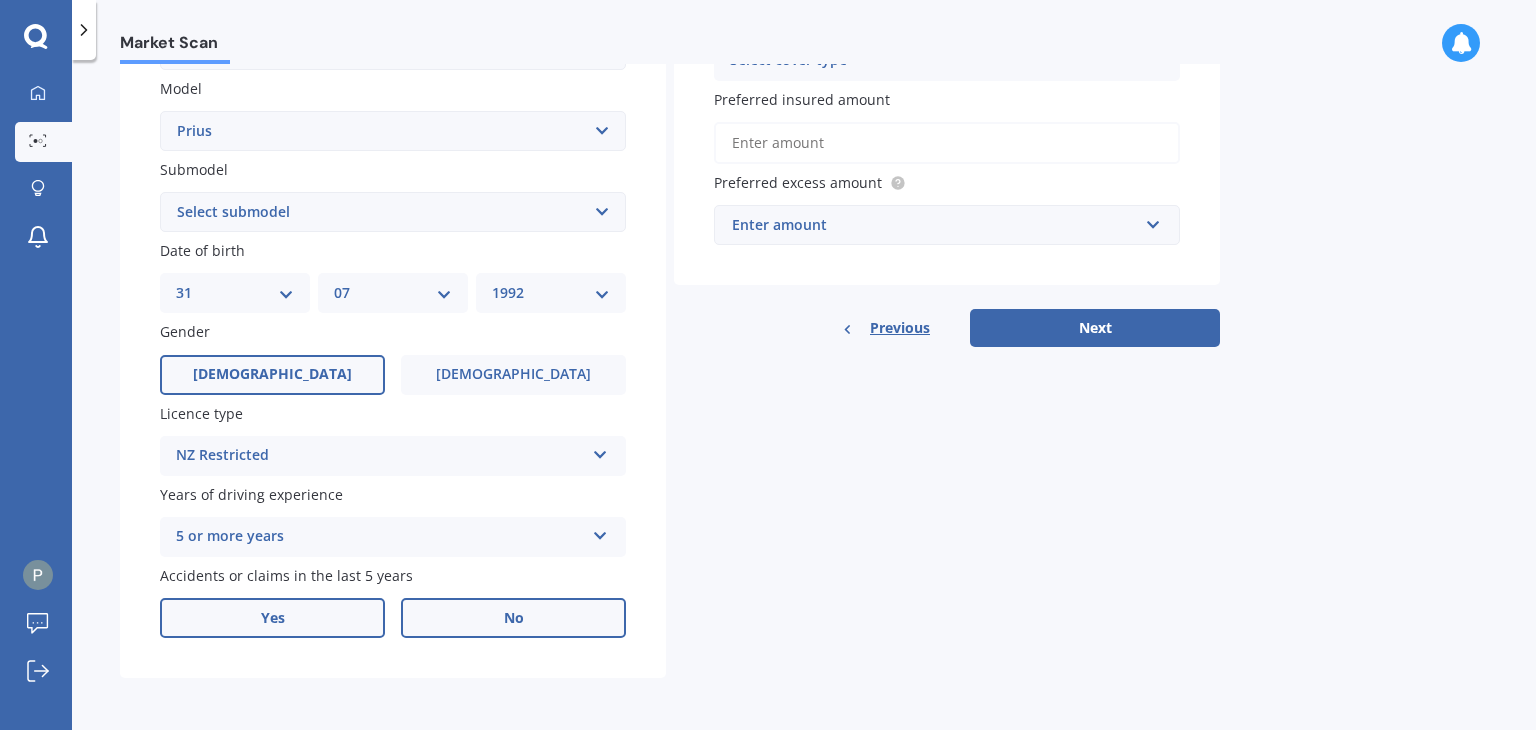 click on "Yes" at bounding box center (273, 618) 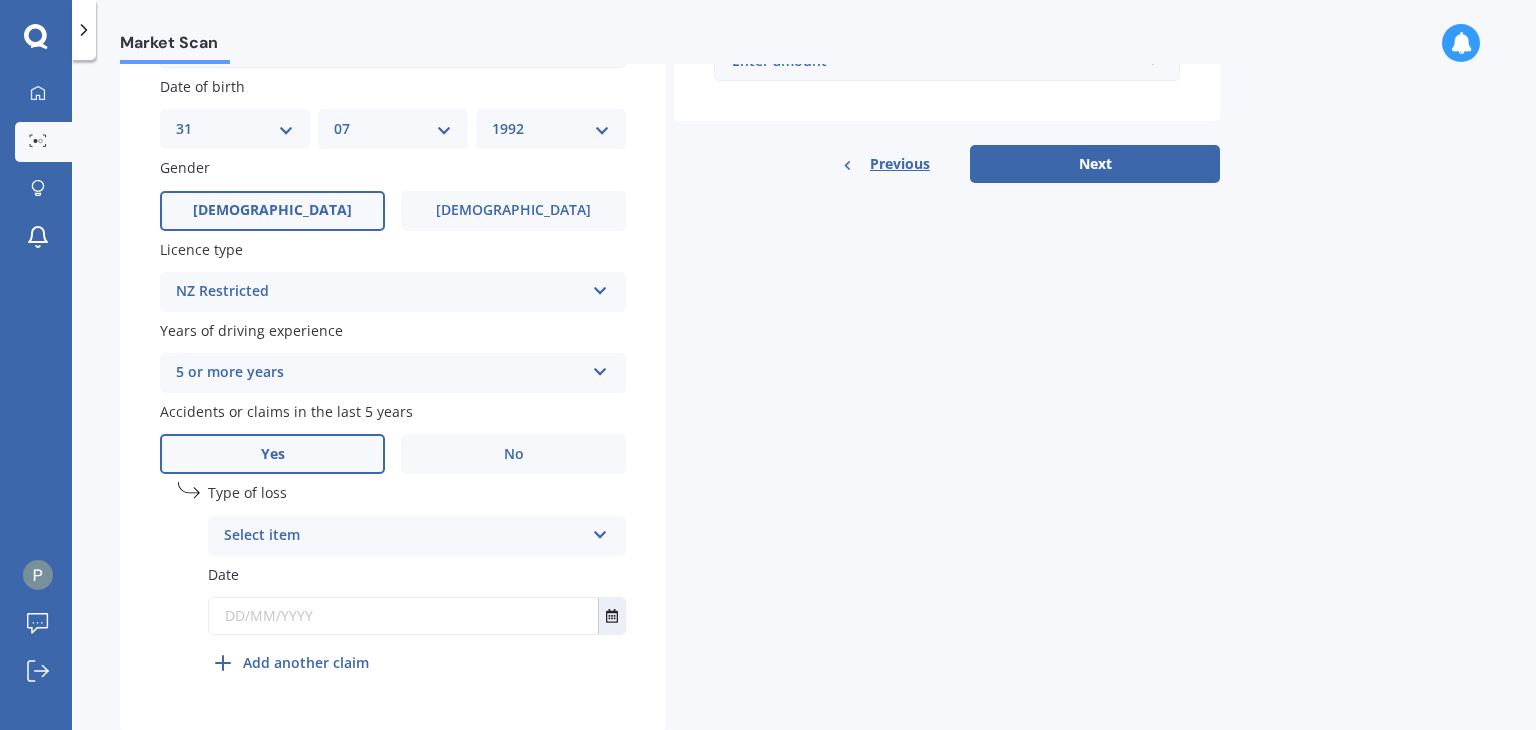 scroll, scrollTop: 664, scrollLeft: 0, axis: vertical 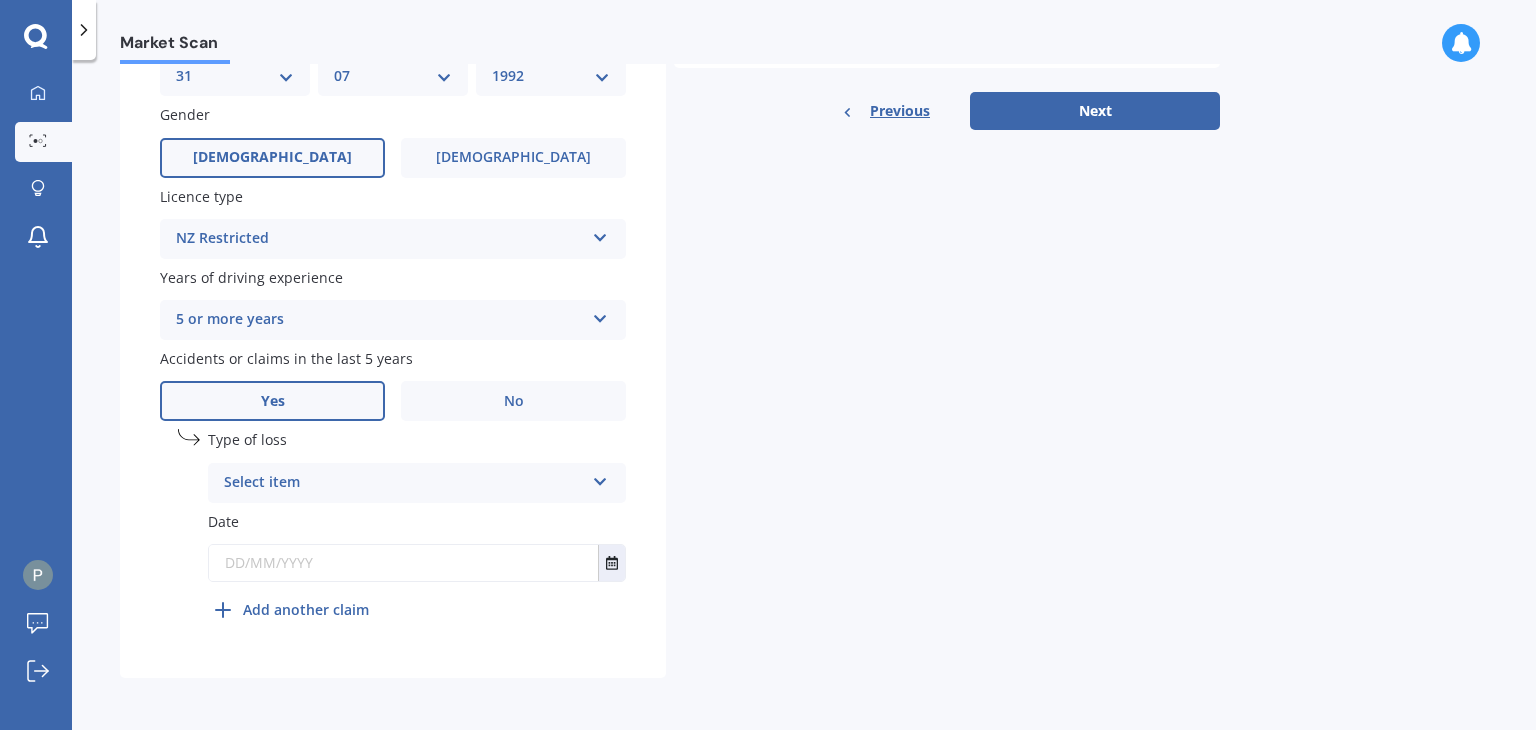 click on "Select item At fault accident Not at fault accident" at bounding box center (417, 483) 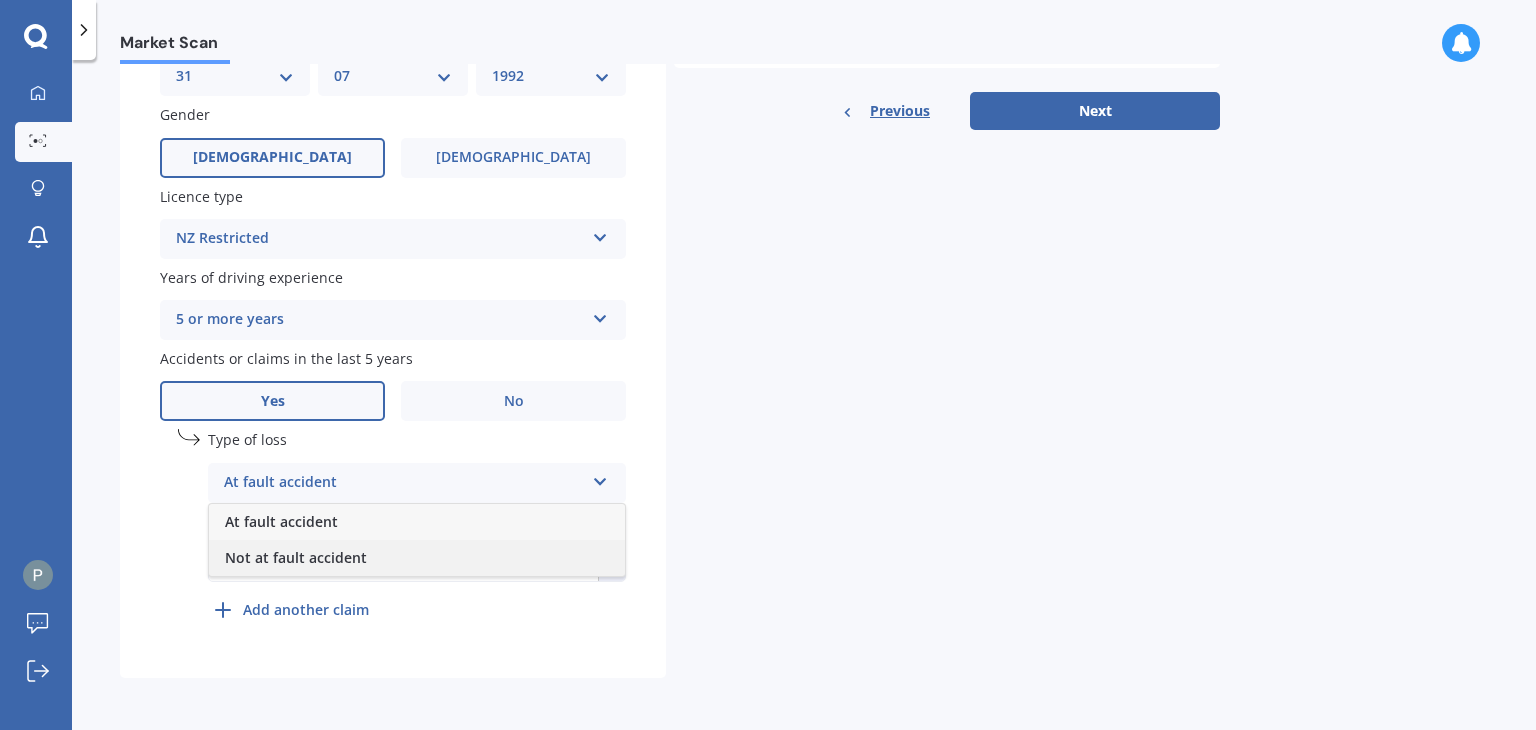 click on "Not at fault accident" at bounding box center (296, 557) 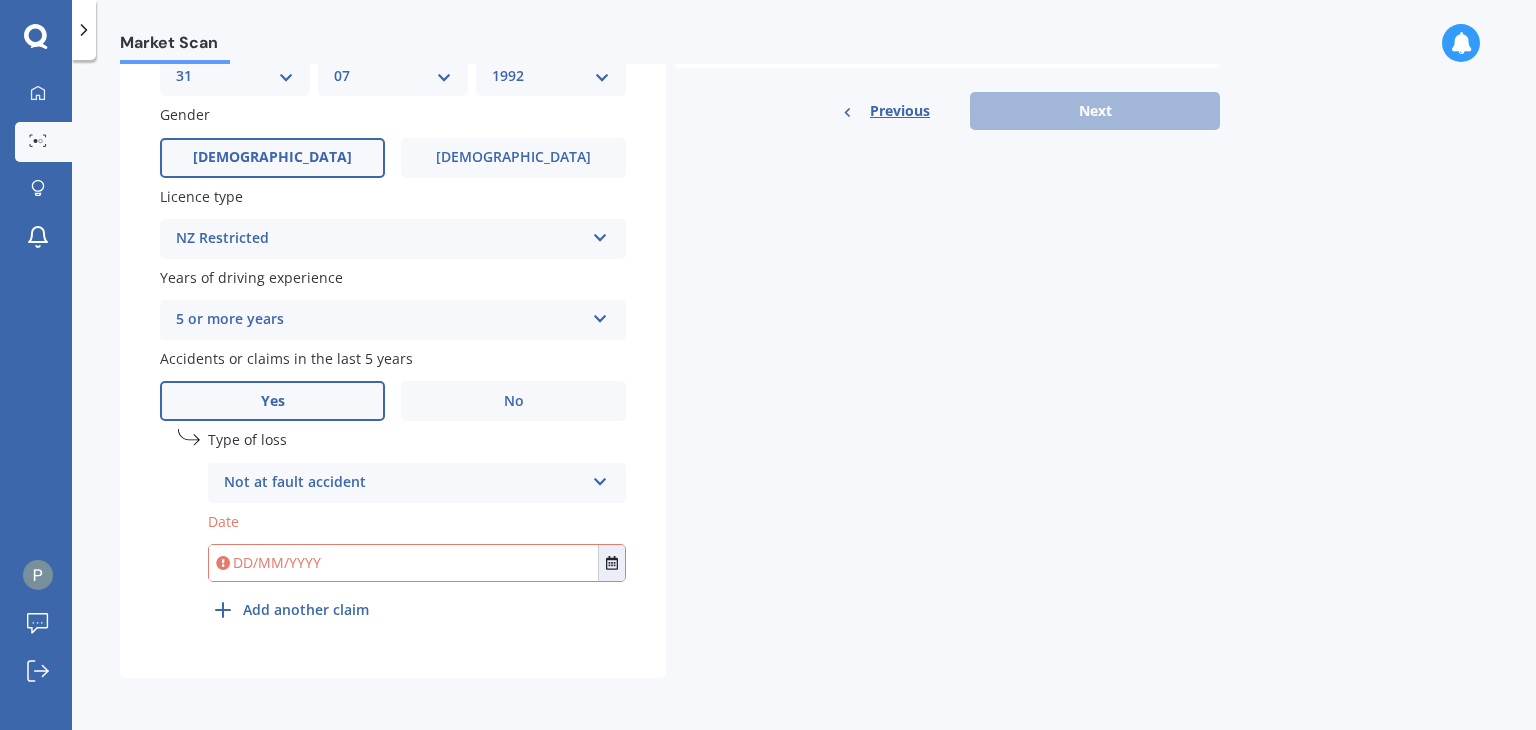 click on "Not at fault accident" at bounding box center (404, 483) 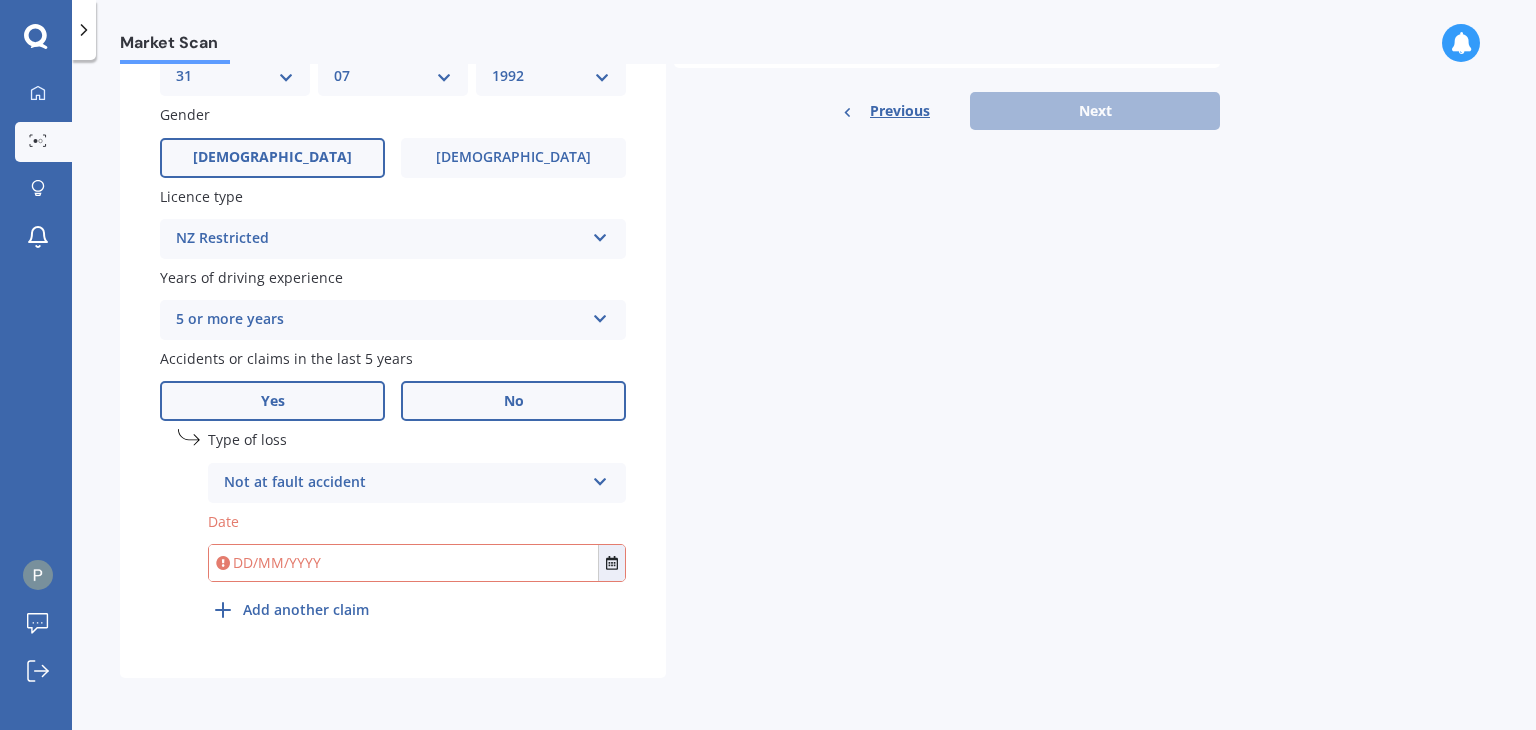 click on "No" at bounding box center [514, 401] 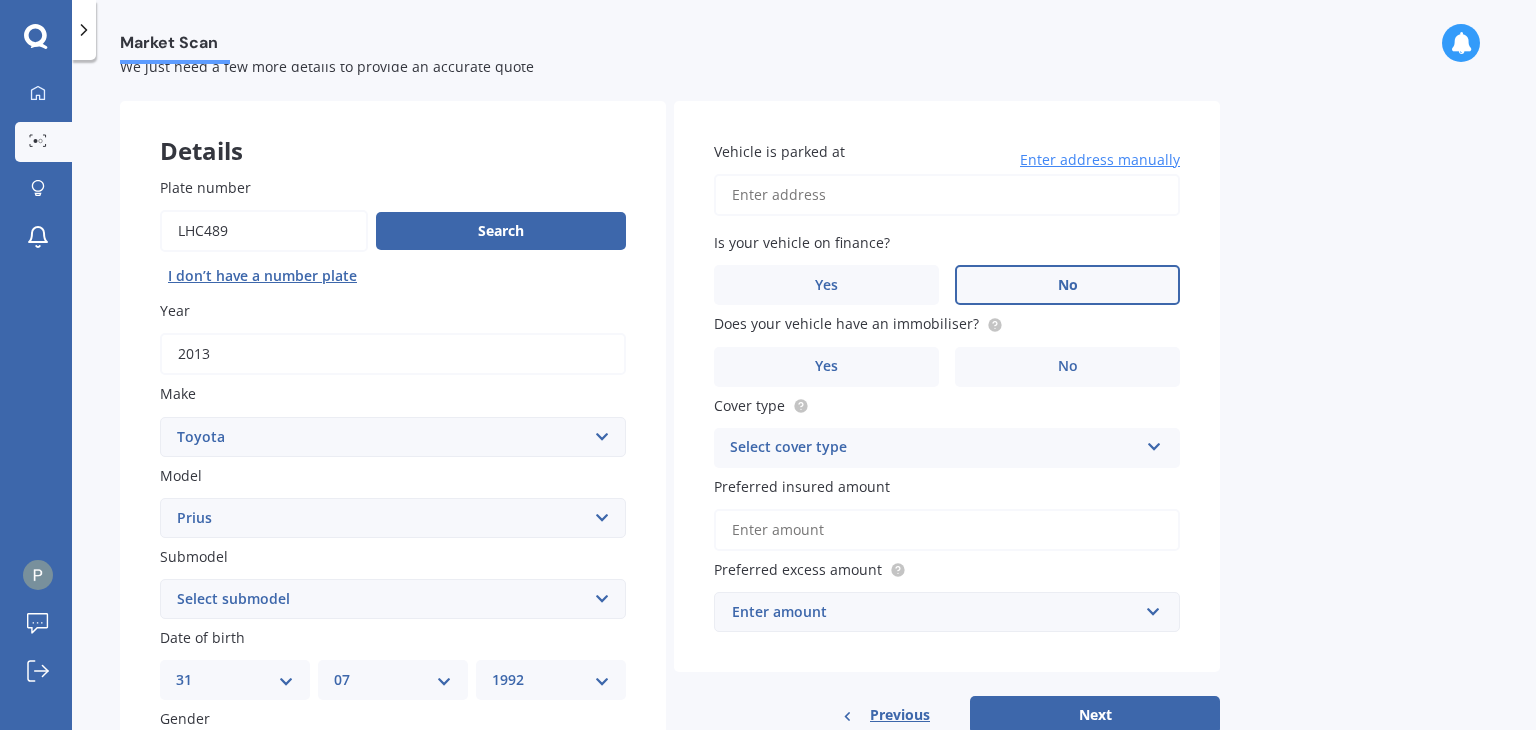 scroll, scrollTop: 0, scrollLeft: 0, axis: both 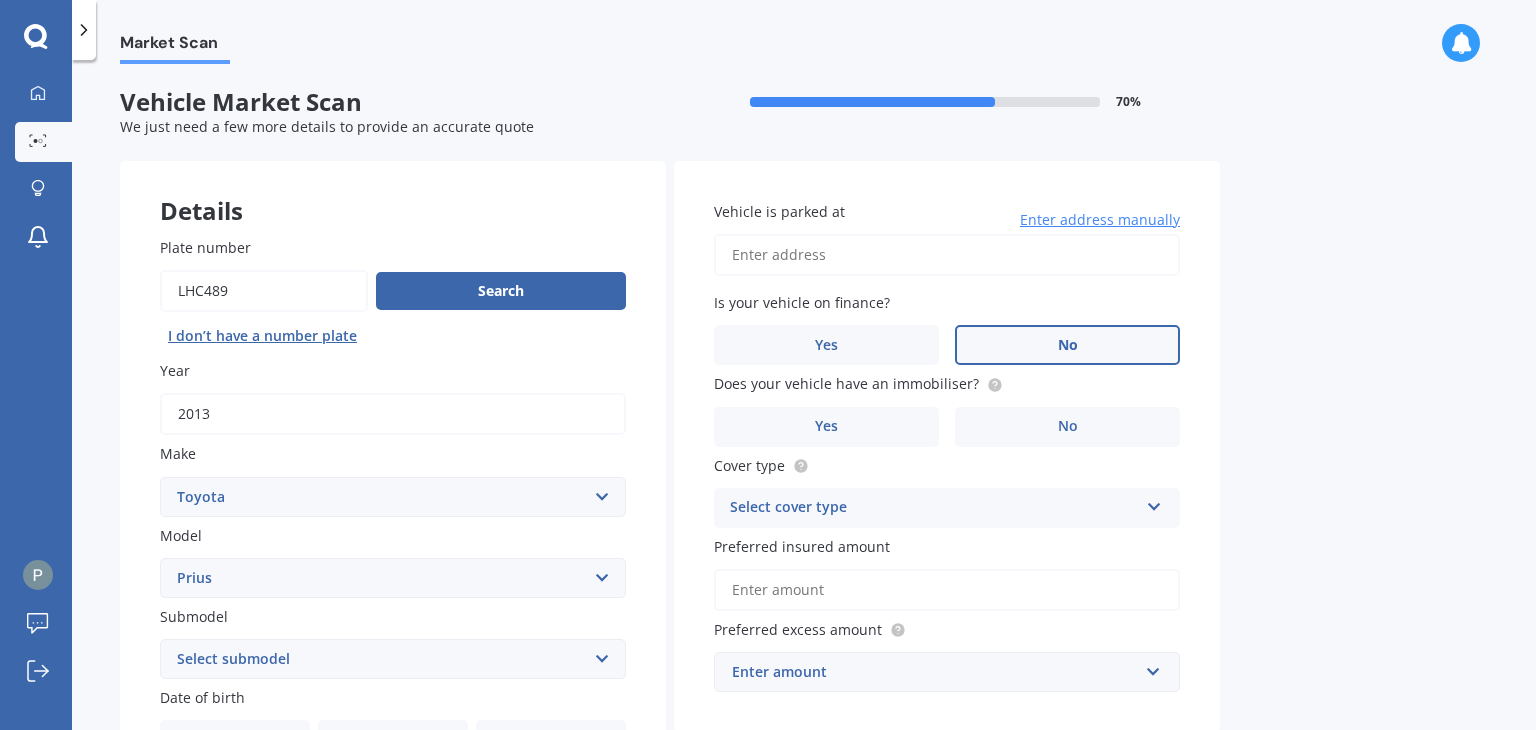click on "Vehicle is parked at" at bounding box center (947, 255) 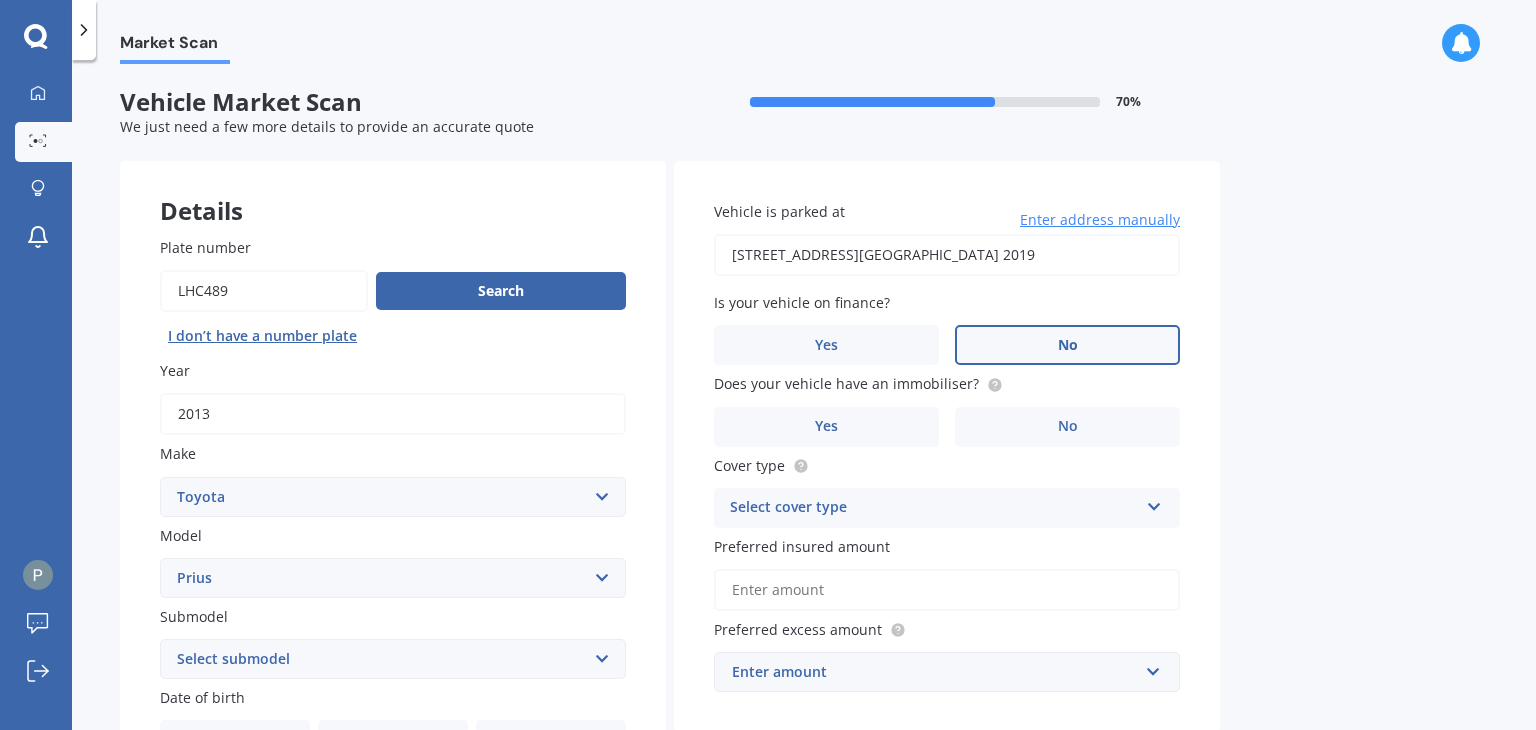 drag, startPoint x: 1040, startPoint y: 261, endPoint x: 895, endPoint y: 280, distance: 146.23953 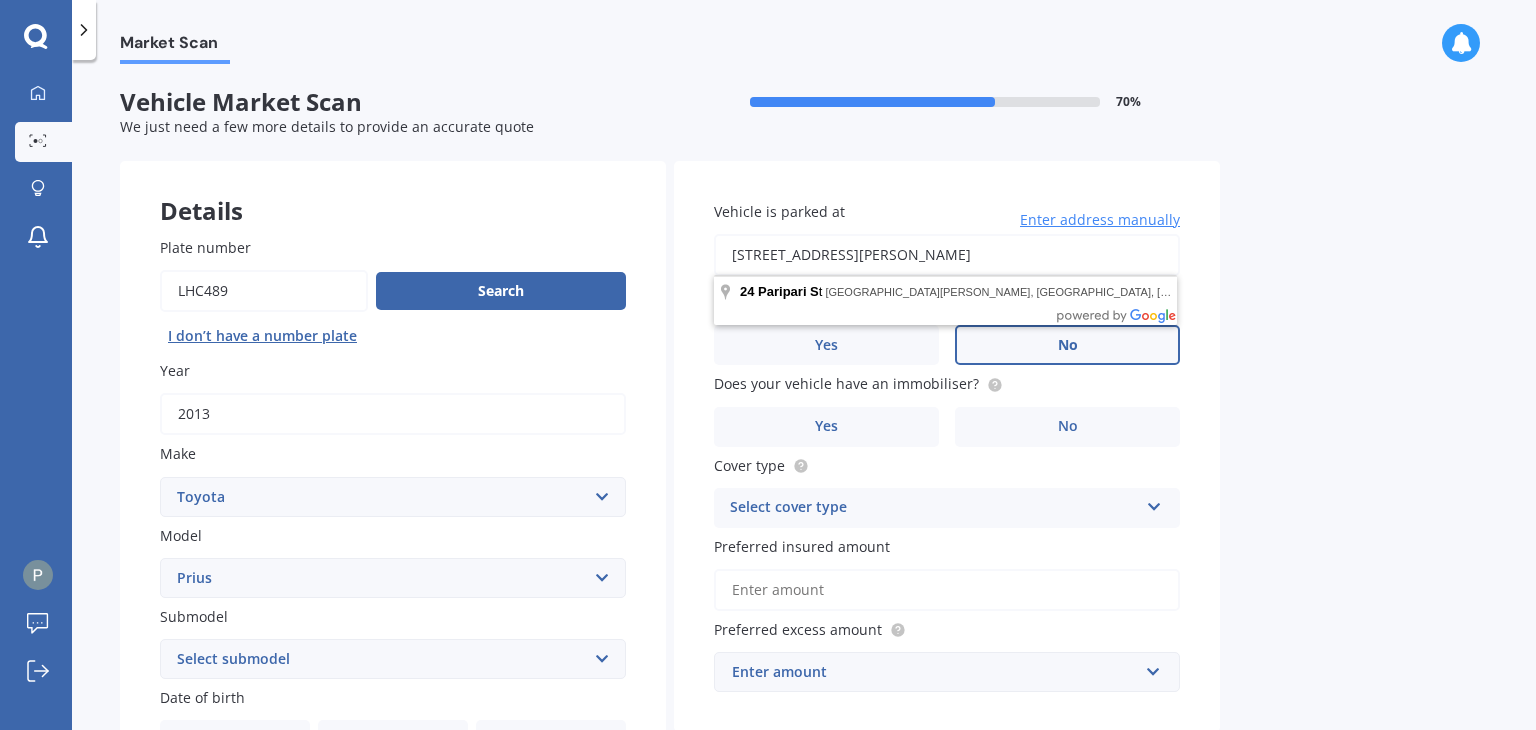 type on "24 Paripari Street, Flat Bush, Auckland 2019" 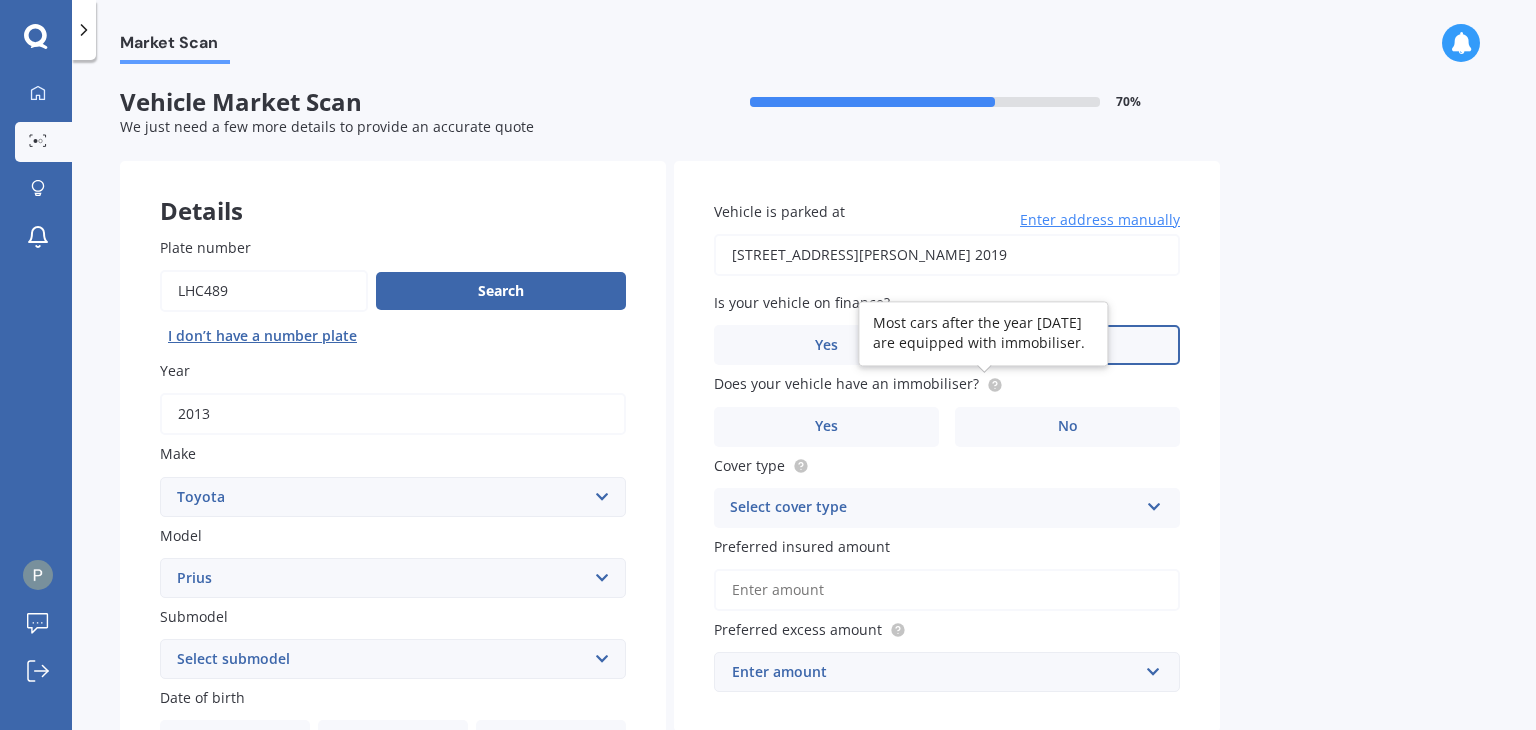 click 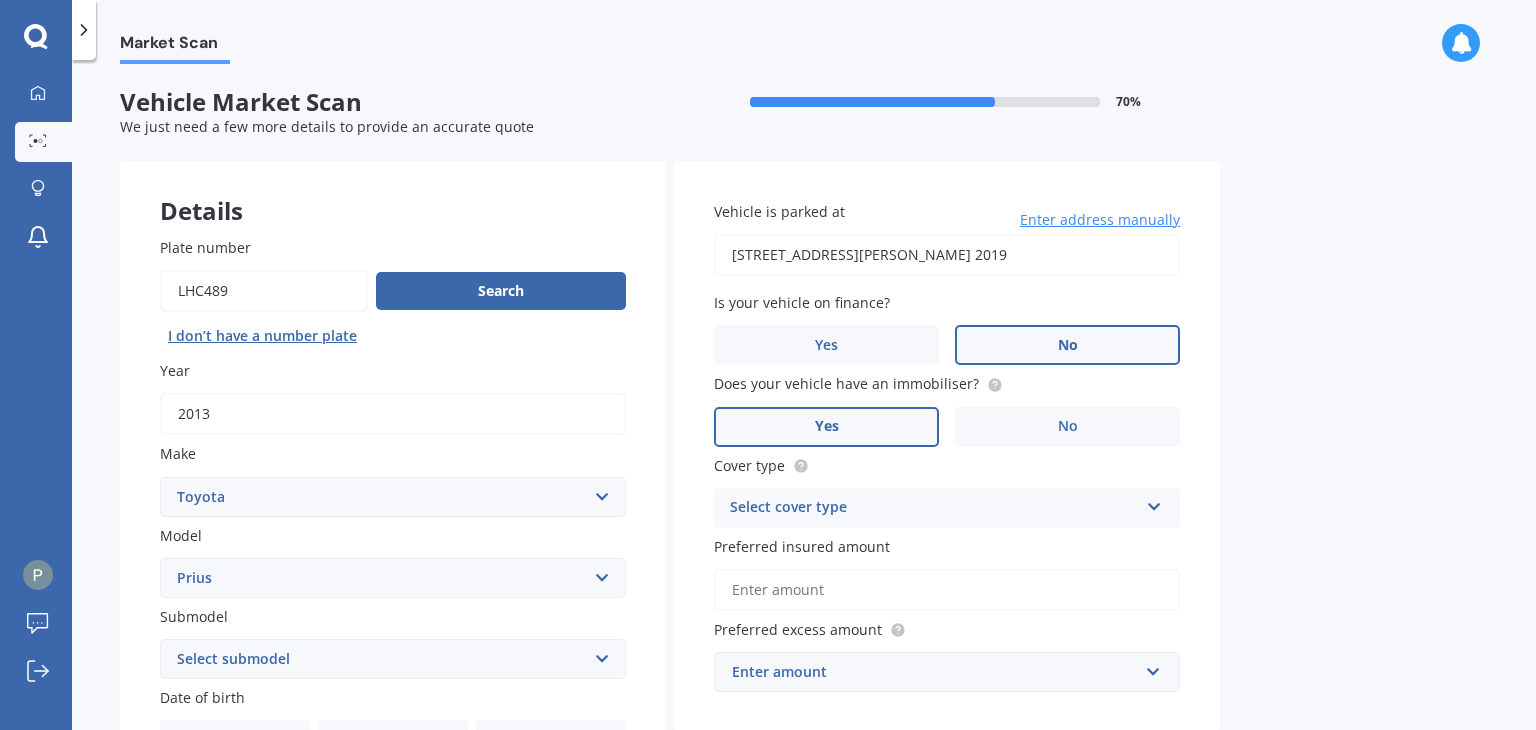 click on "Yes" at bounding box center [826, 427] 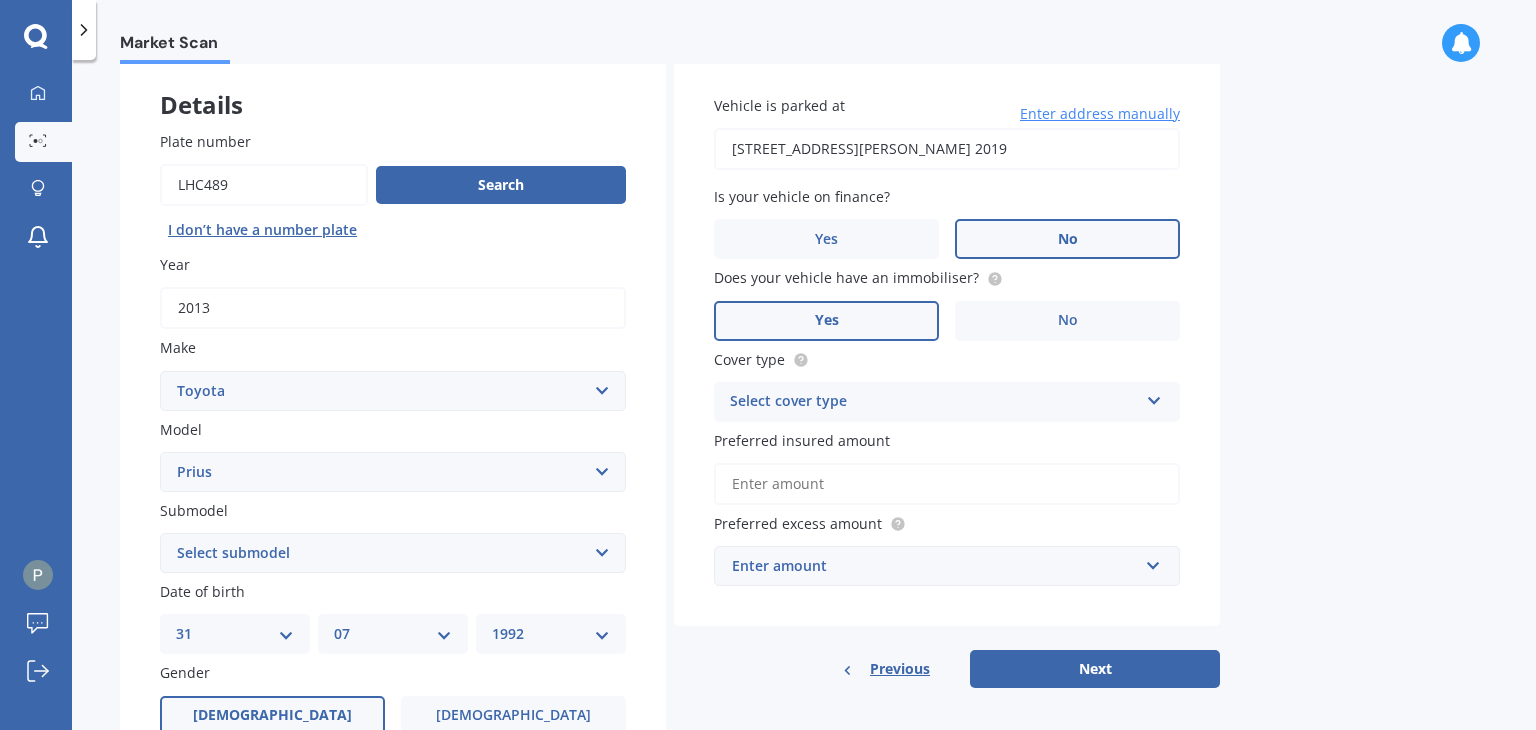 scroll, scrollTop: 108, scrollLeft: 0, axis: vertical 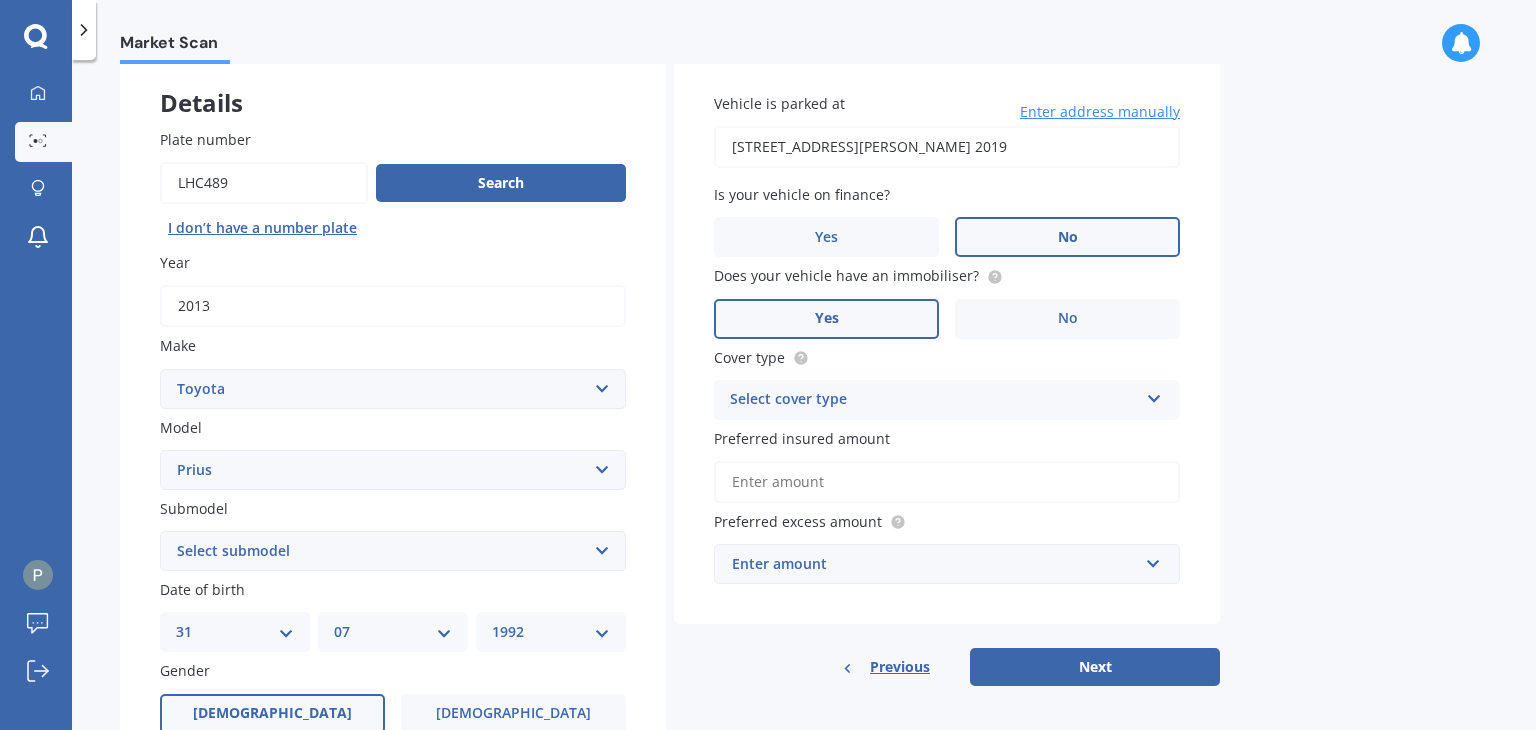 click on "Select cover type" at bounding box center [934, 400] 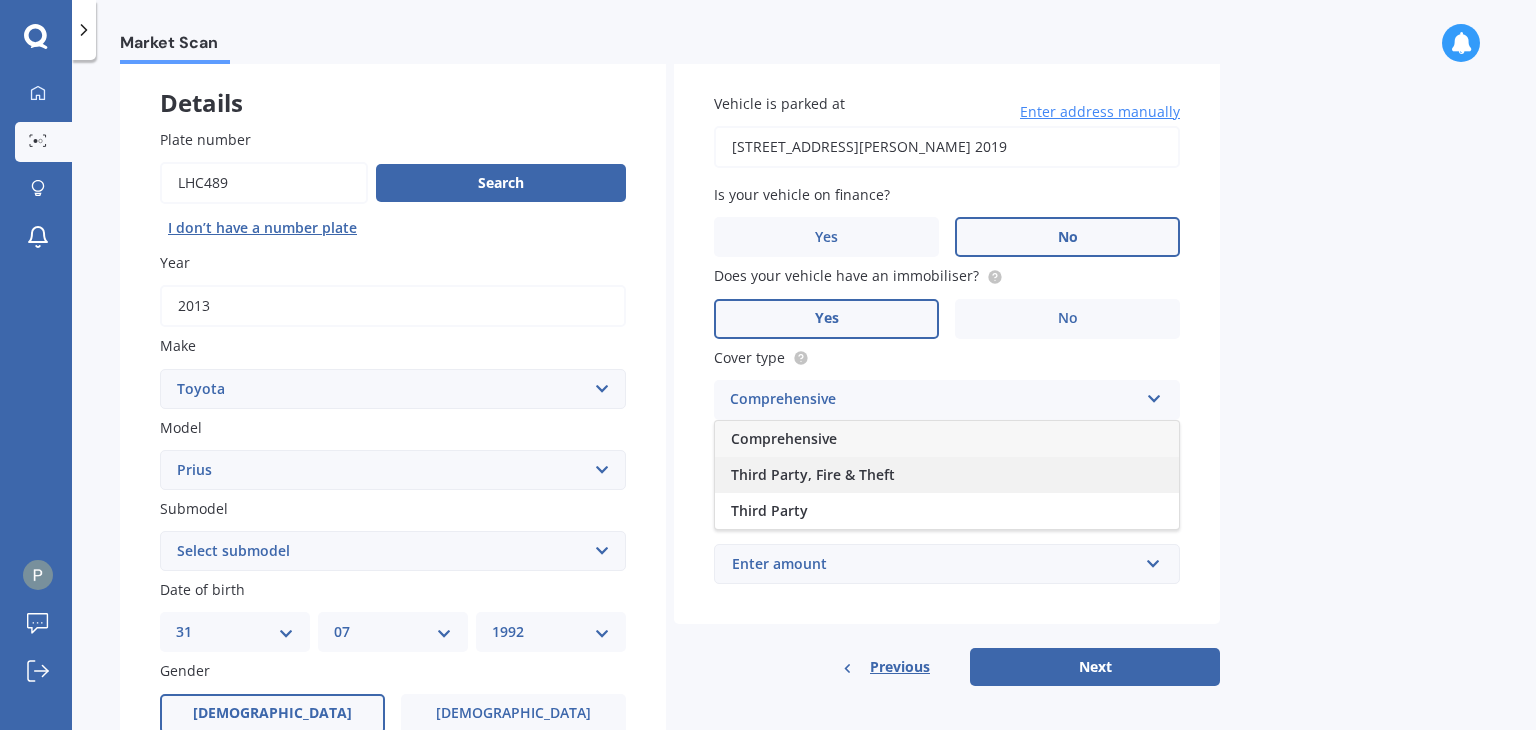 click on "Third Party, Fire & Theft" at bounding box center [813, 474] 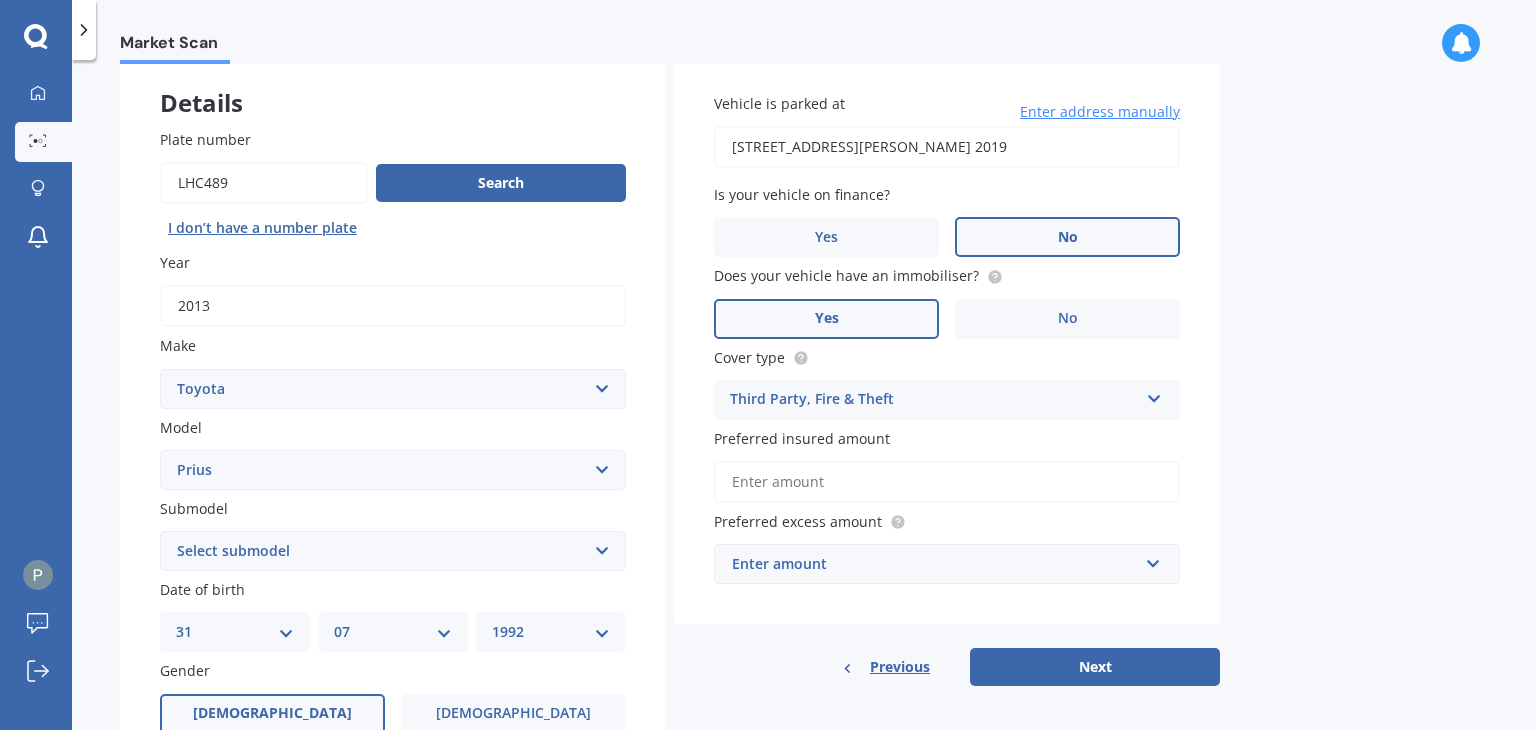 click on "Preferred insured amount" at bounding box center (947, 482) 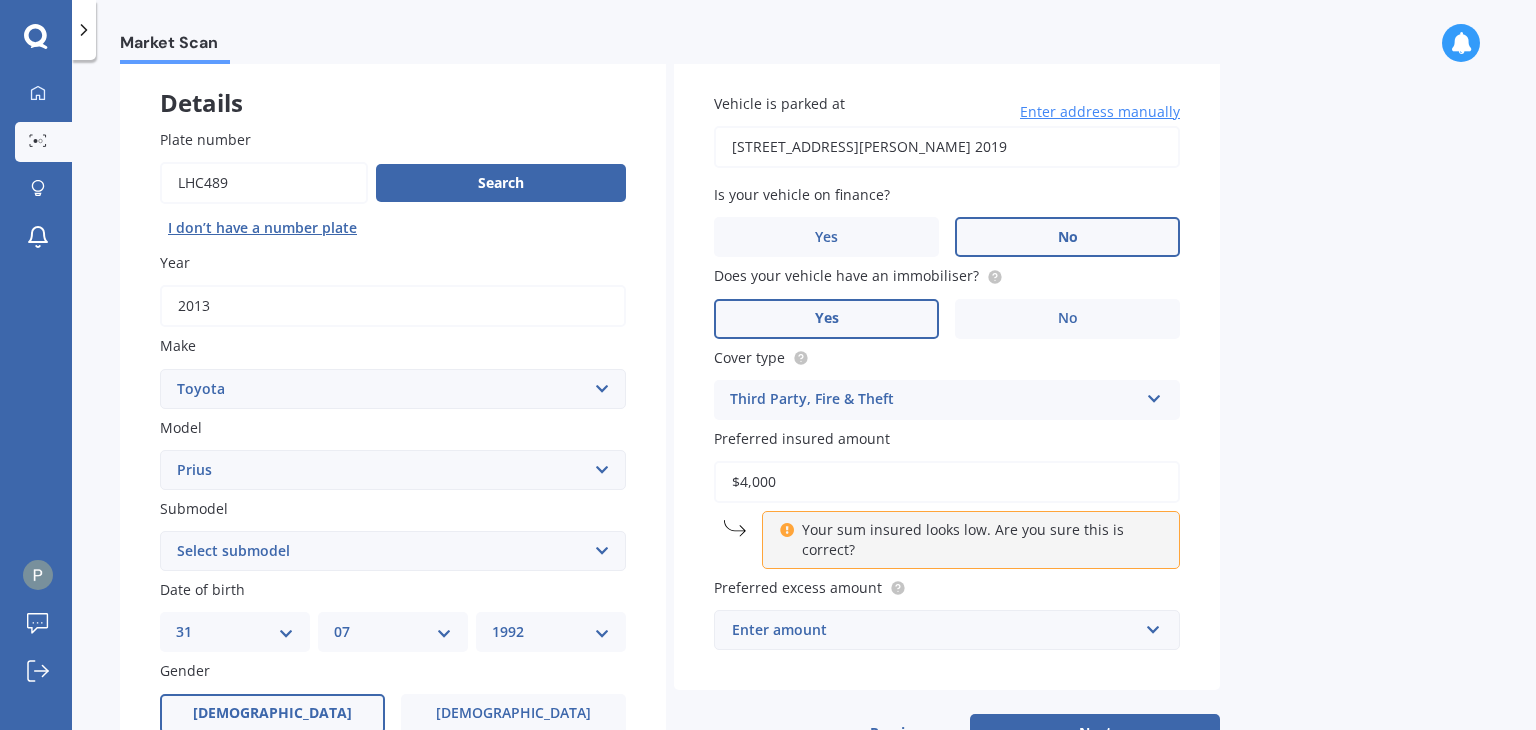 type on "$4,000" 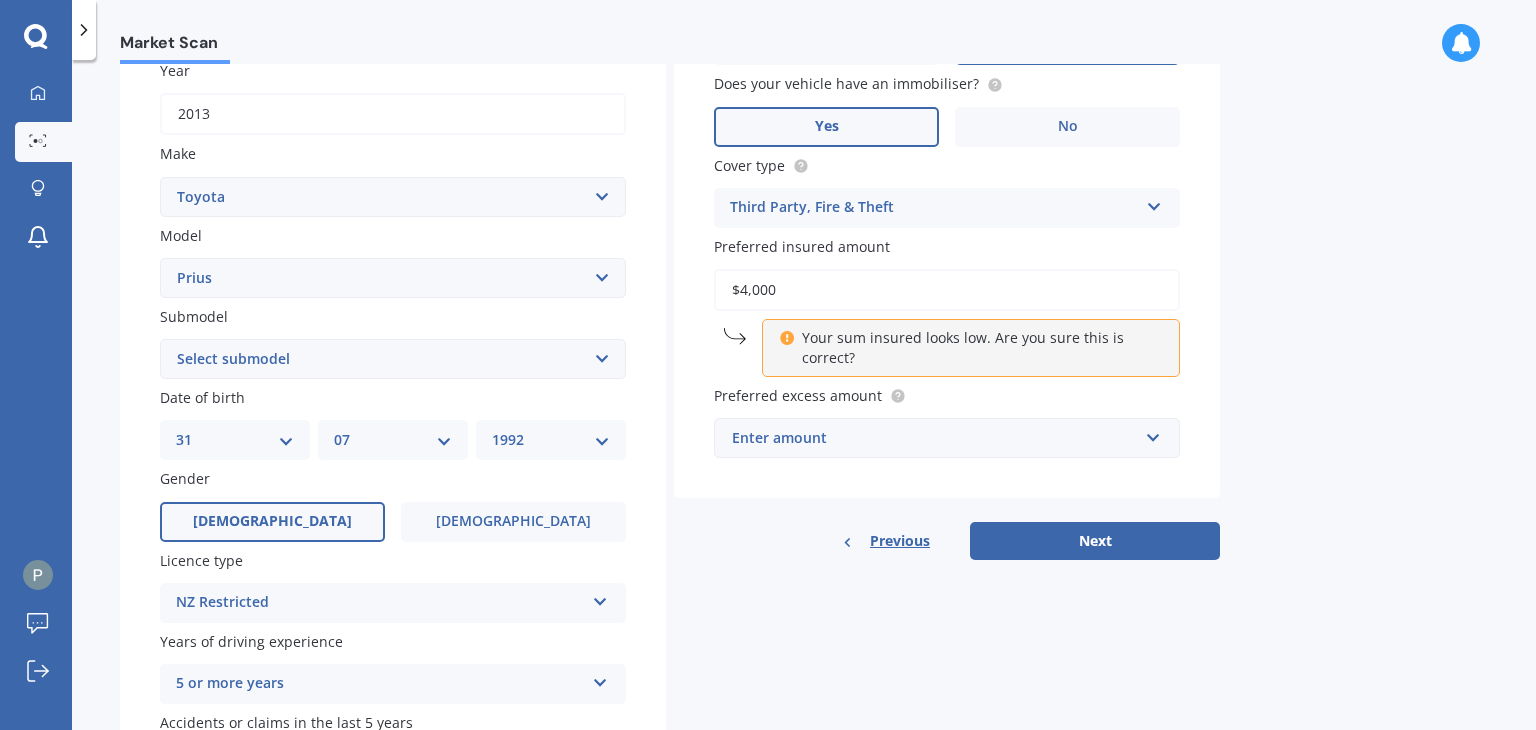 click on "Enter amount" at bounding box center (935, 438) 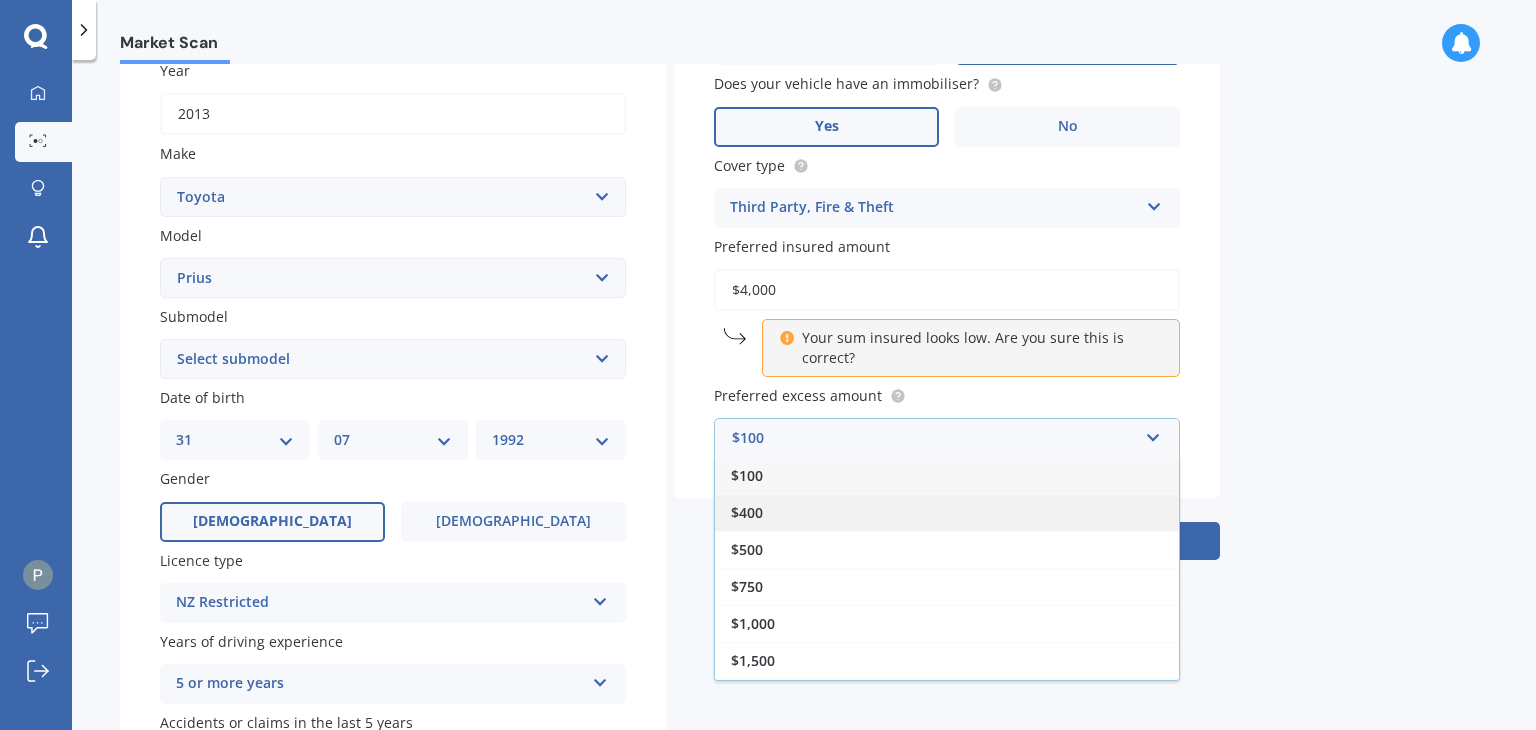 click on "$400" at bounding box center [947, 512] 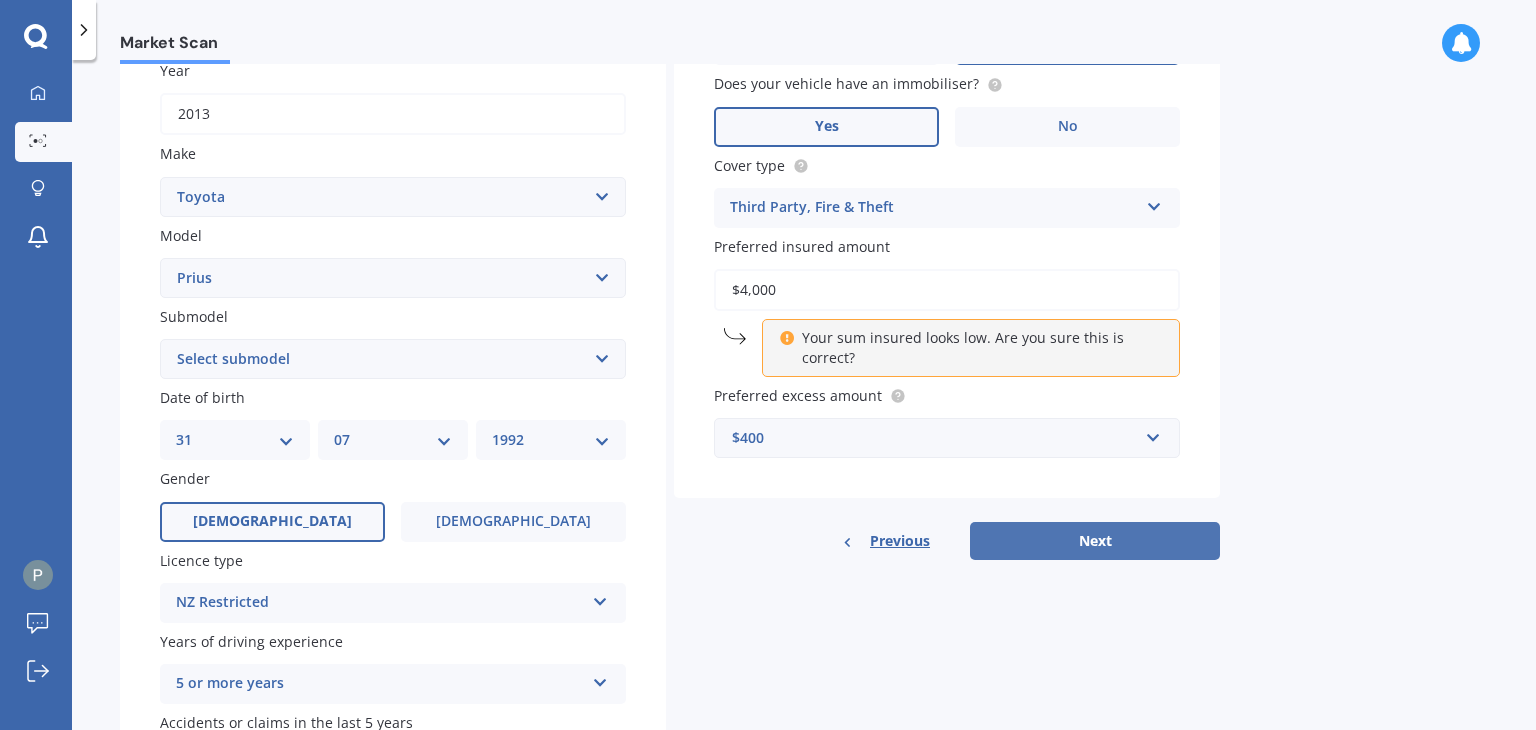 click on "Next" at bounding box center [1095, 541] 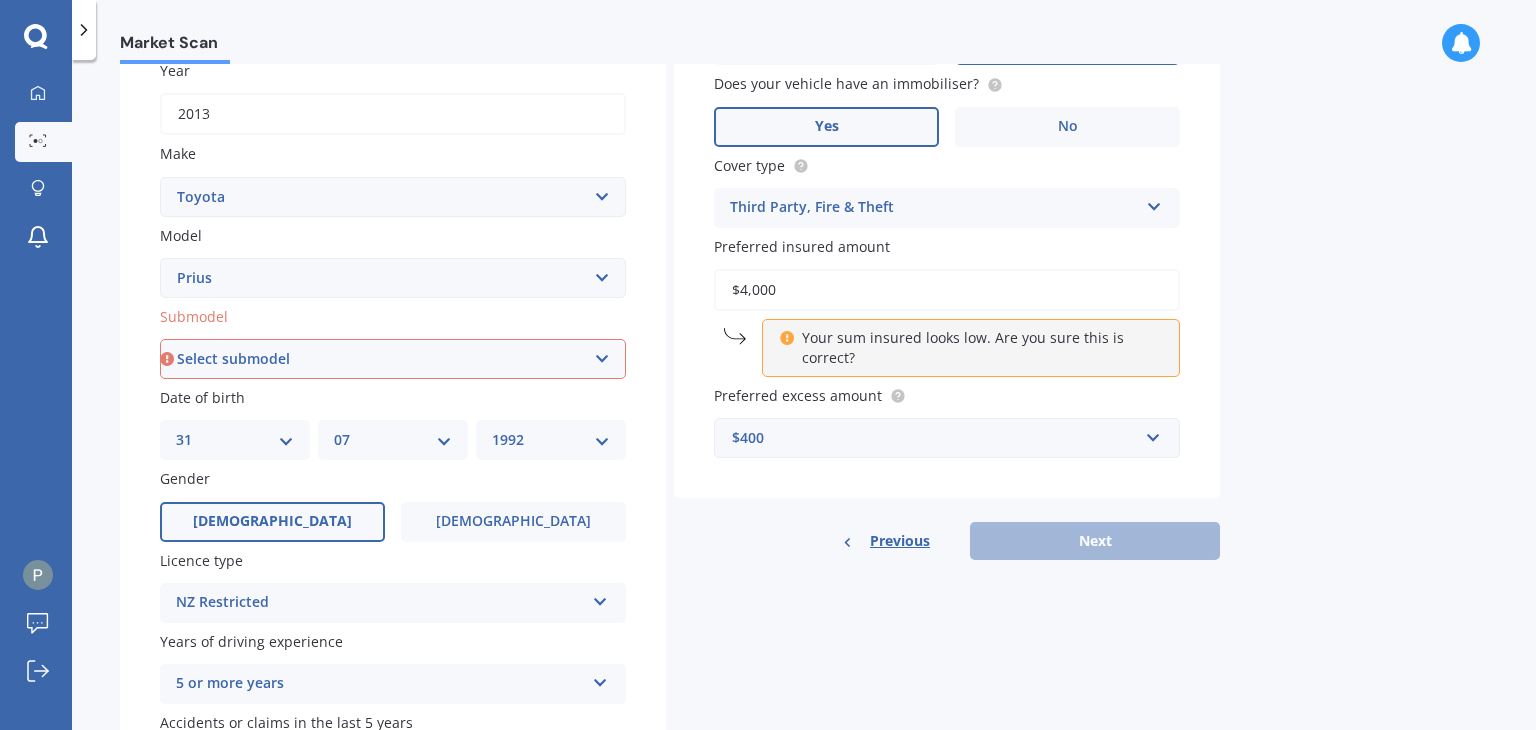 click on "Select submodel (All other) Hybrid" at bounding box center (393, 359) 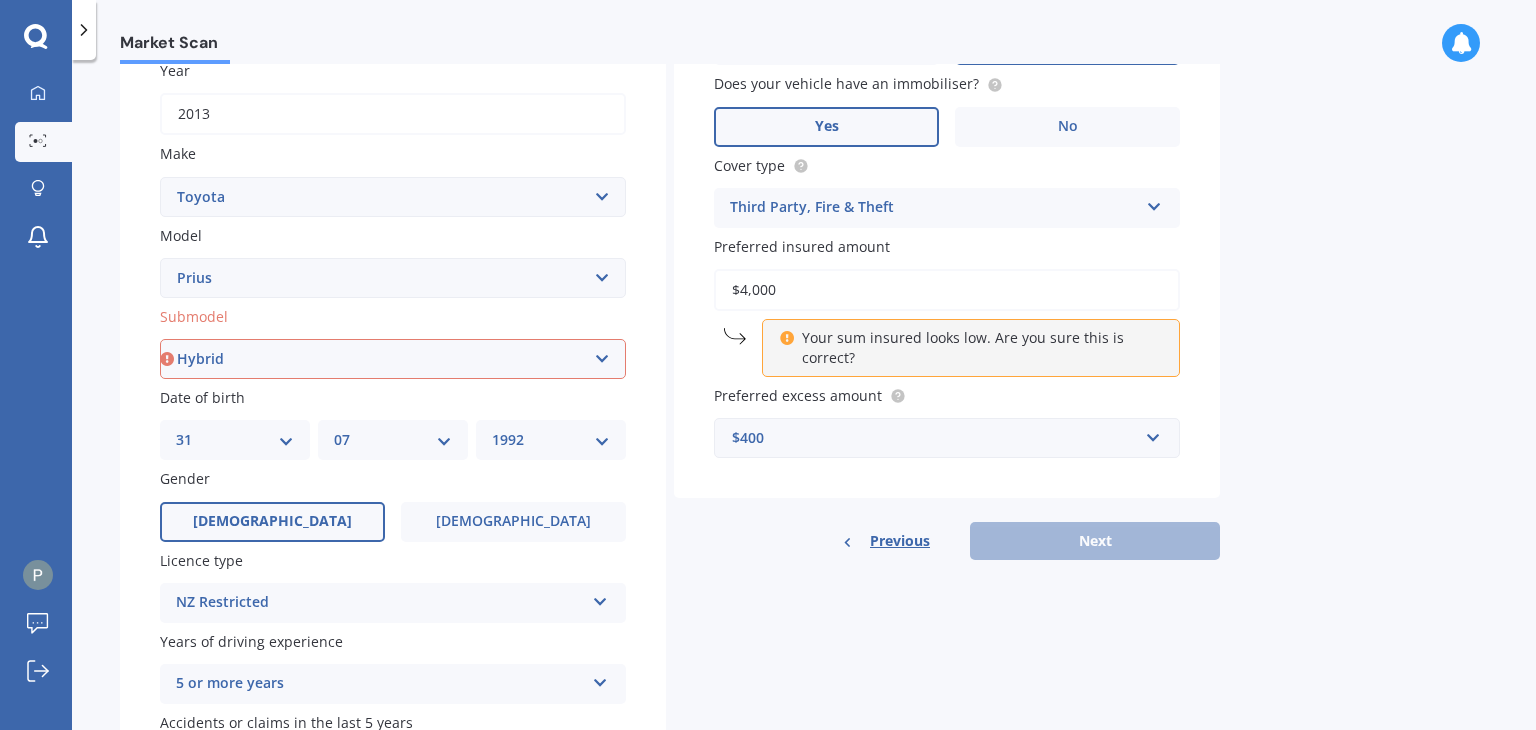 click on "Select submodel (All other) Hybrid" at bounding box center (393, 359) 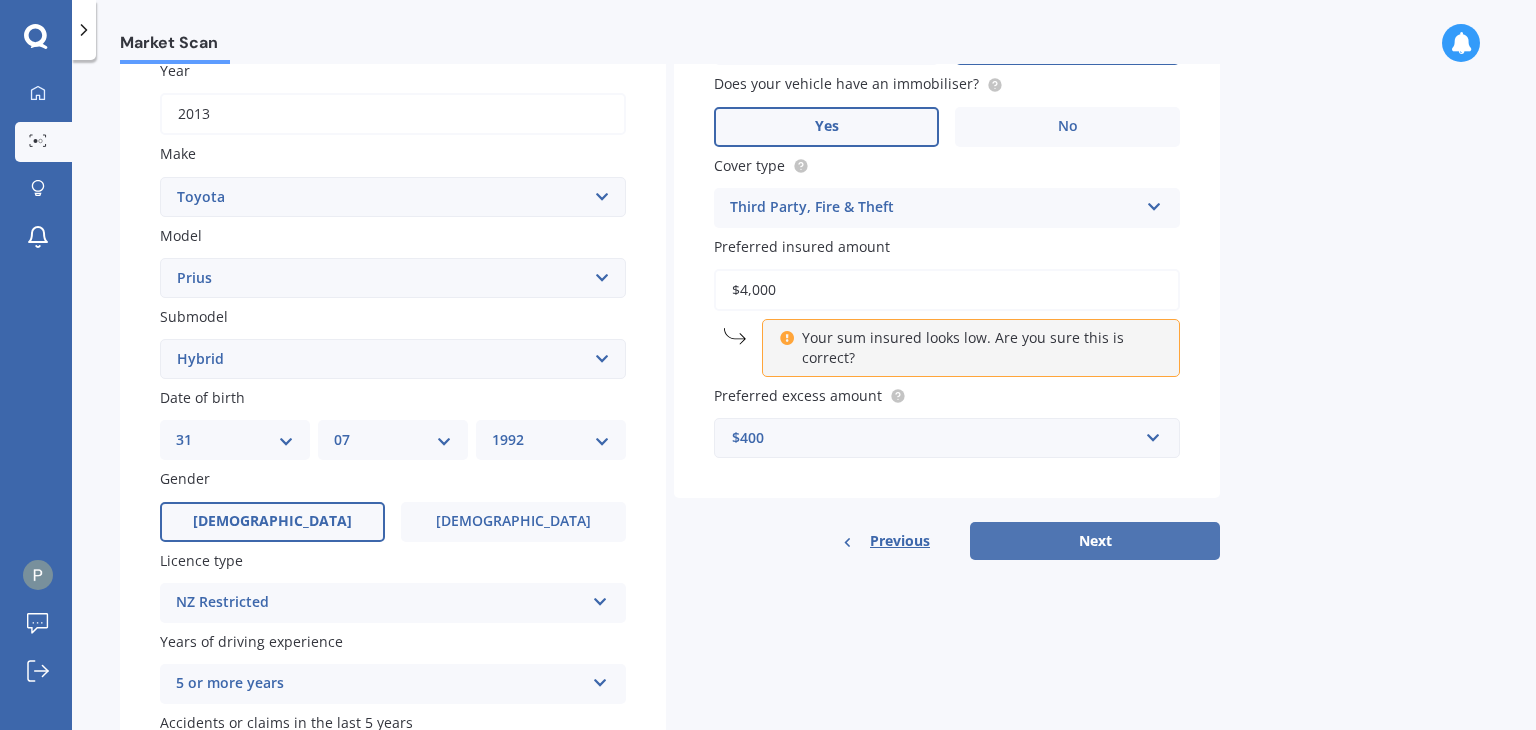 click on "Next" at bounding box center (1095, 541) 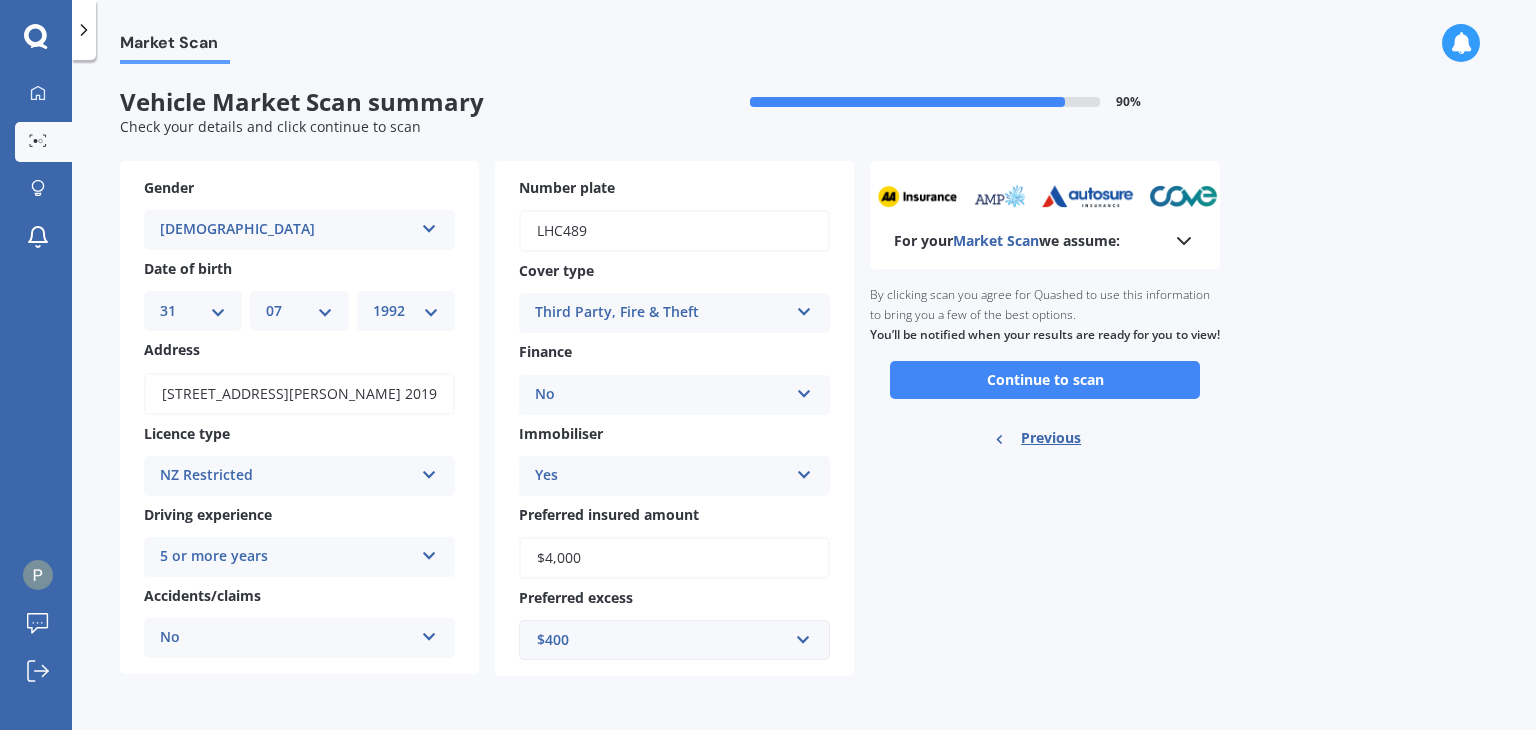 scroll, scrollTop: 0, scrollLeft: 0, axis: both 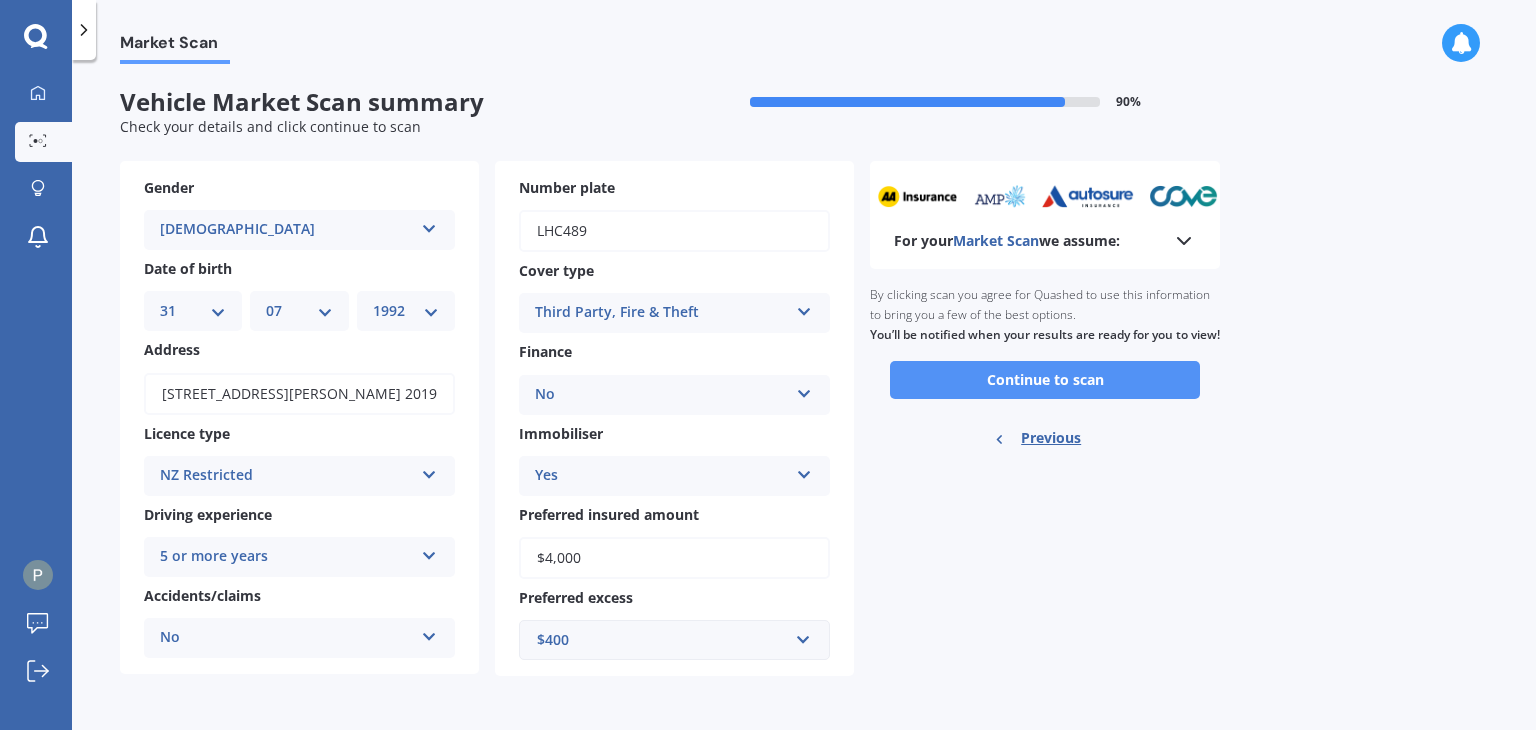 click on "Continue to scan" at bounding box center (1045, 380) 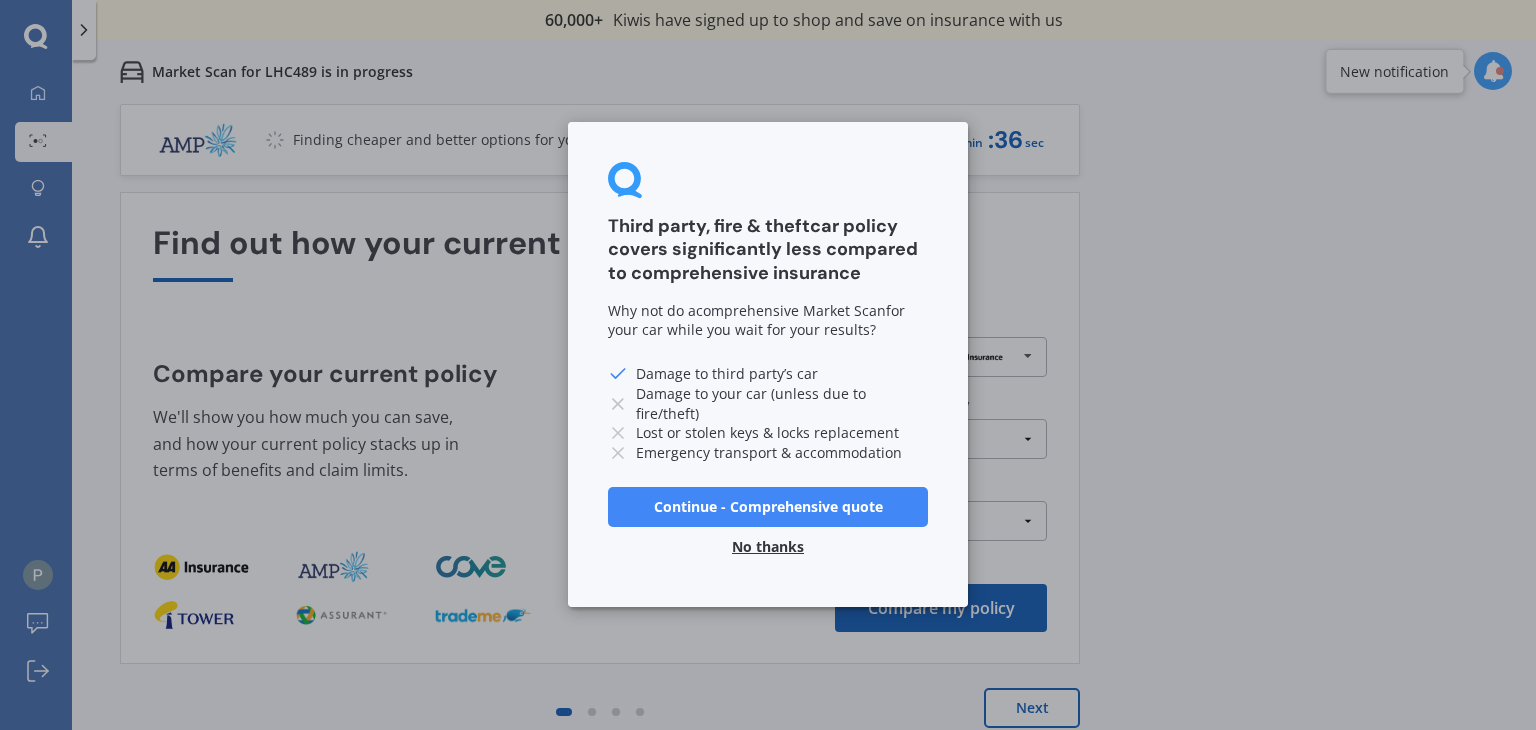 click on "No thanks" at bounding box center (768, 548) 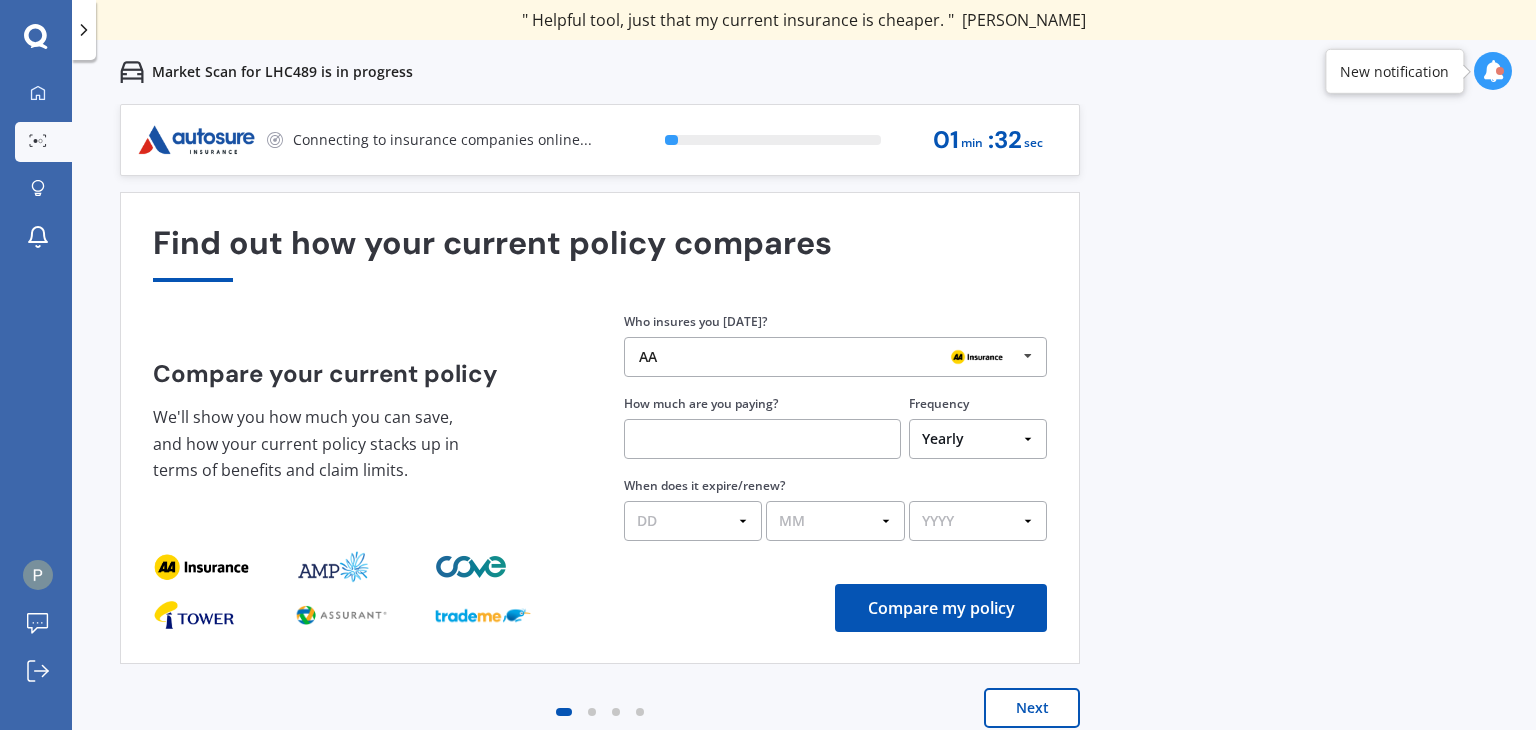 click on "Compare my policy" at bounding box center (941, 608) 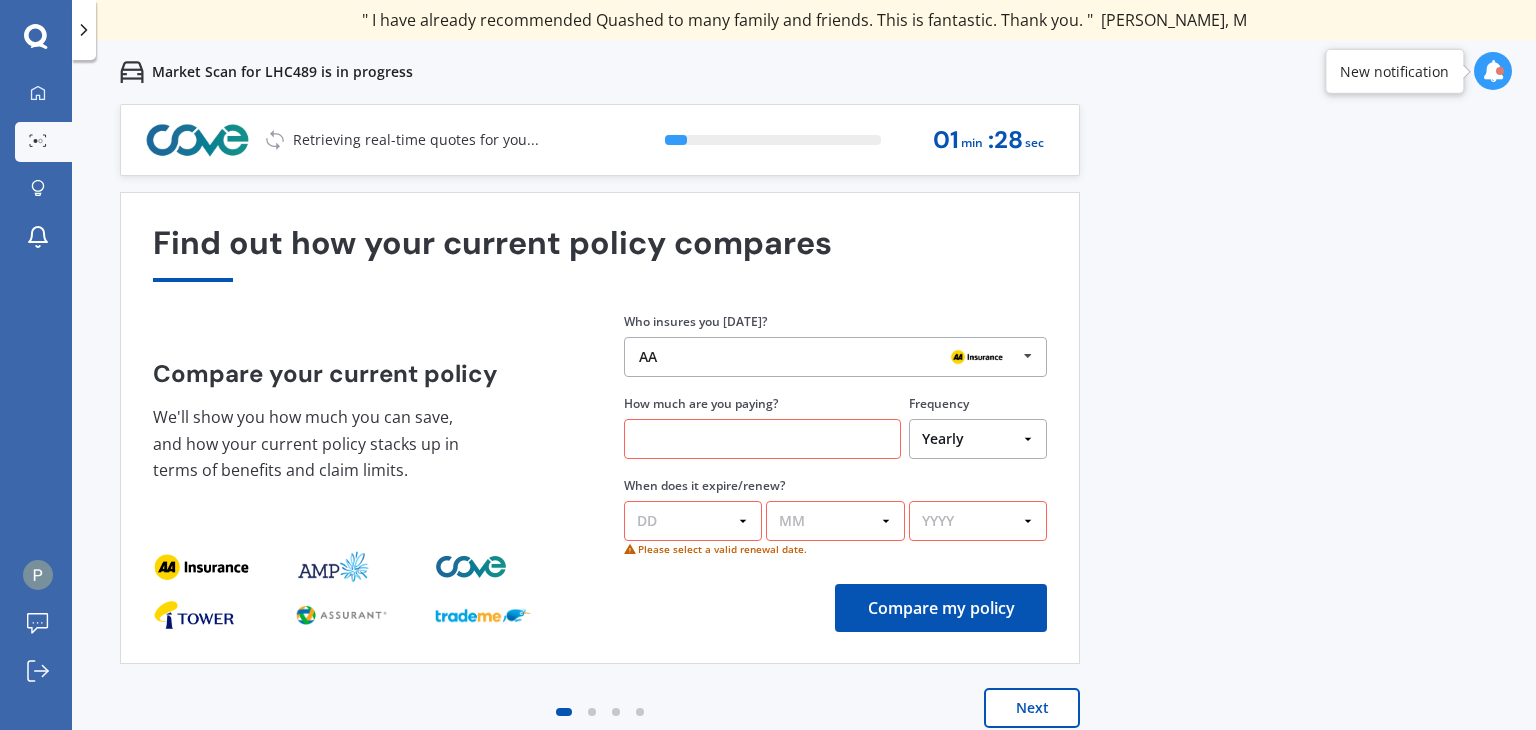 click on "AA AA Tower AMI State AMP ANZ ASB BNZ Trade Me Insurance Westpac Other" at bounding box center [835, 357] 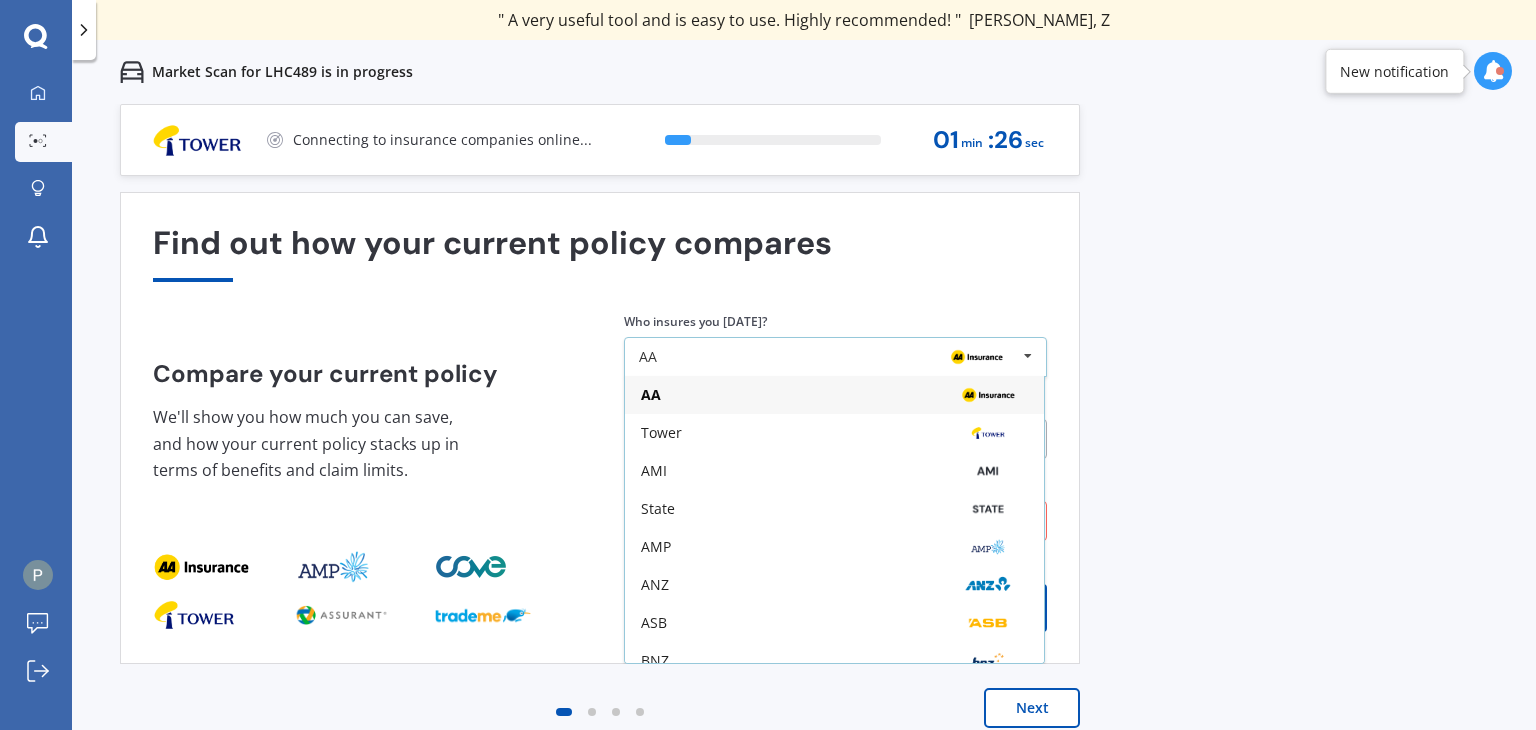 click on "AA AA Tower AMI State AMP ANZ ASB BNZ Trade Me Insurance Westpac Other" at bounding box center [835, 357] 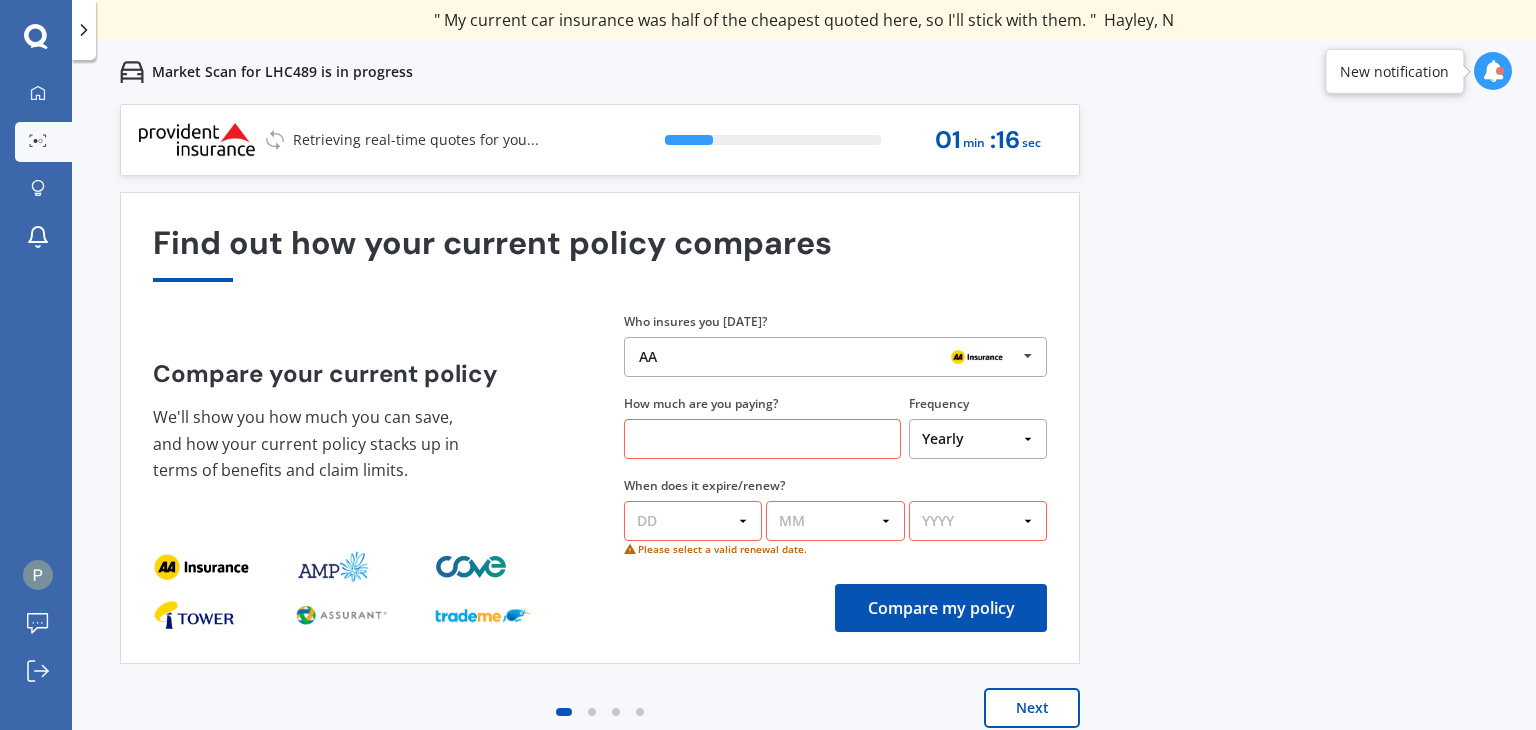 click on "Next" at bounding box center (1032, 708) 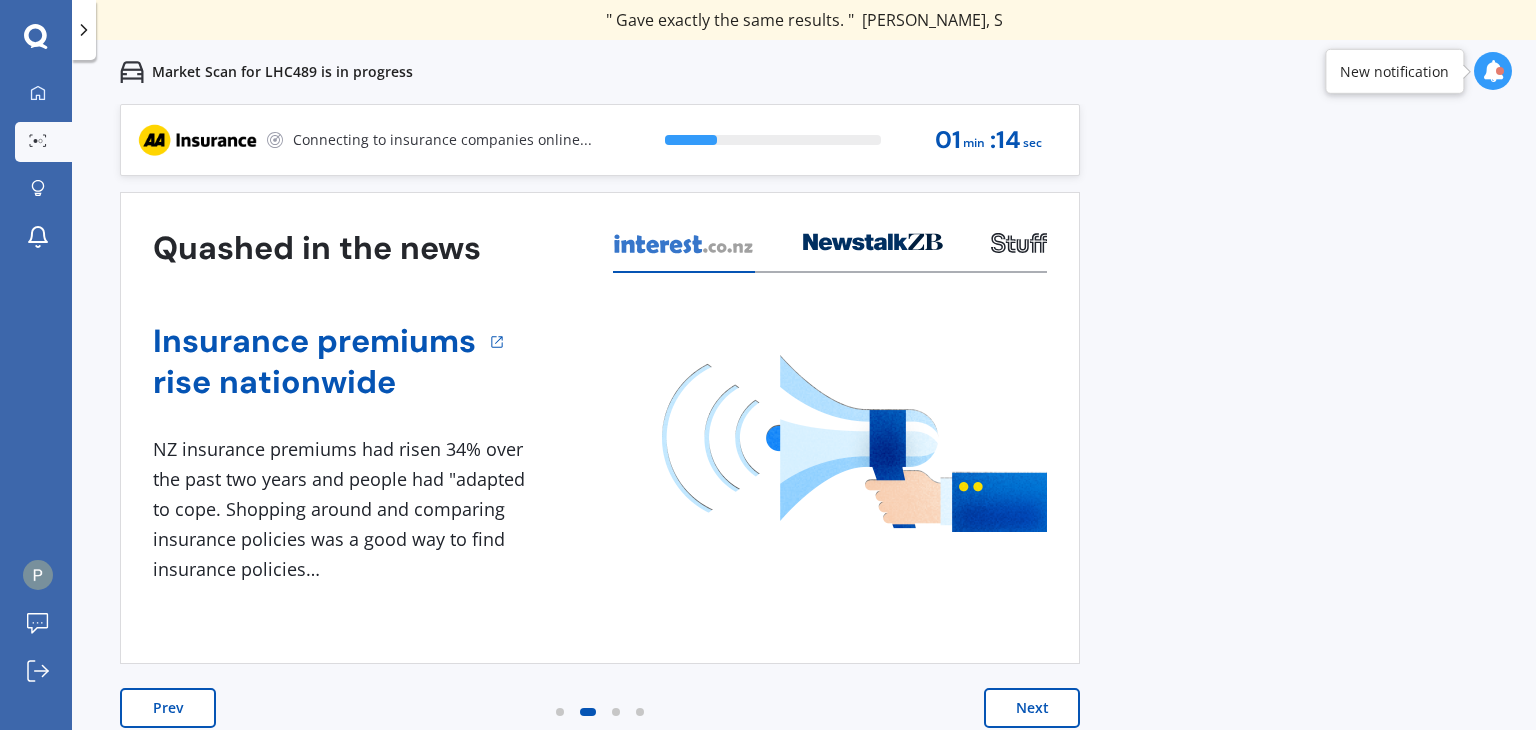 click on "Next" at bounding box center (1032, 708) 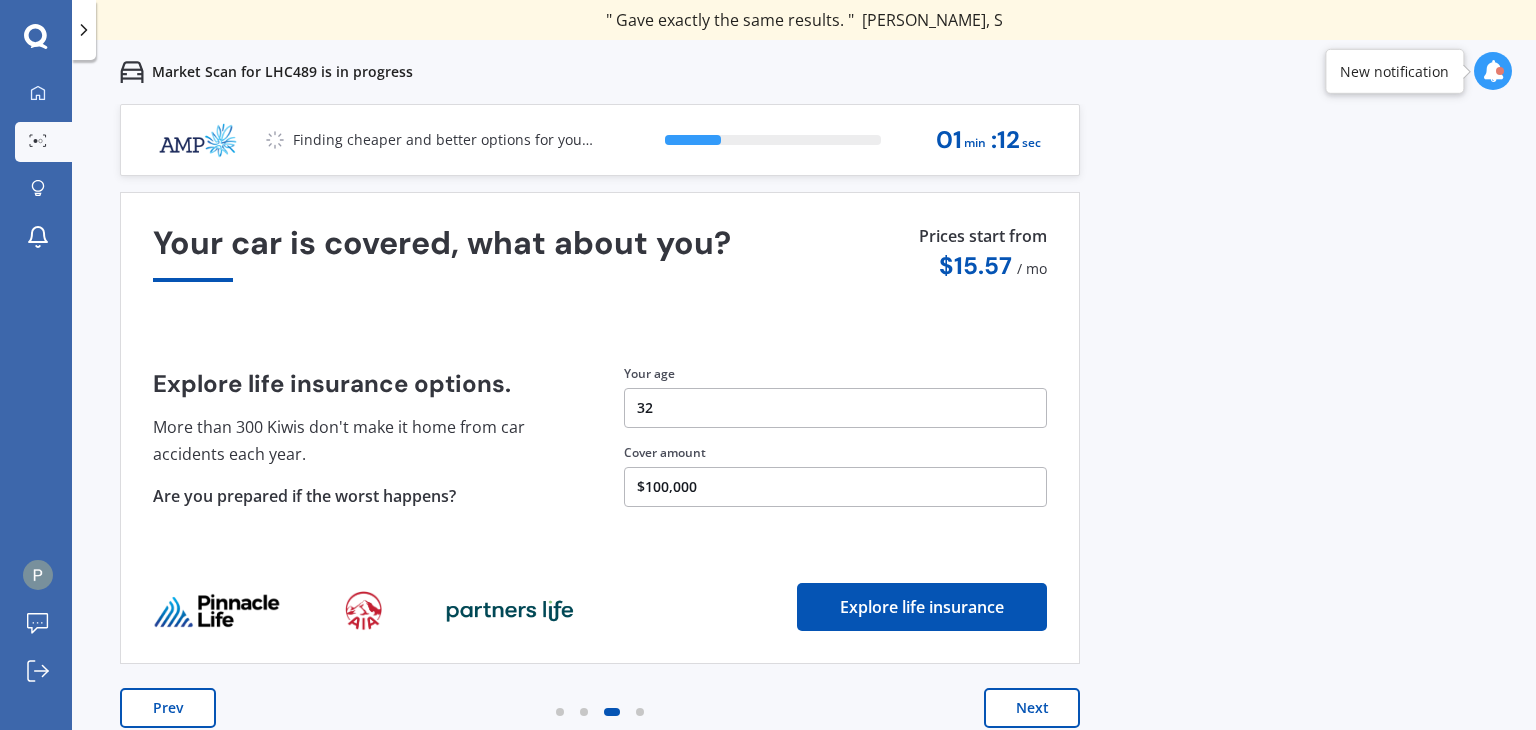 click on "Next" at bounding box center (1032, 708) 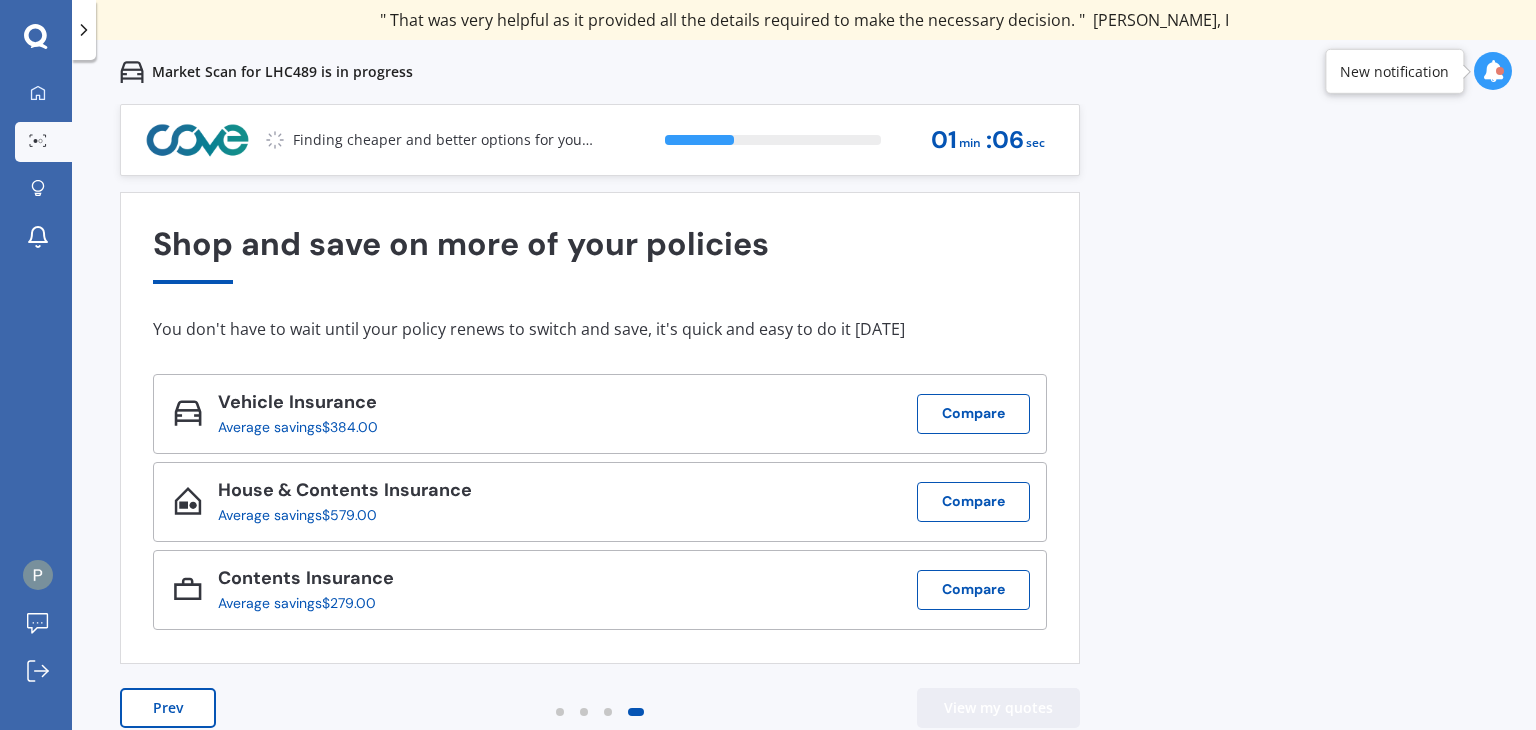 click on "View my quotes" at bounding box center (998, 708) 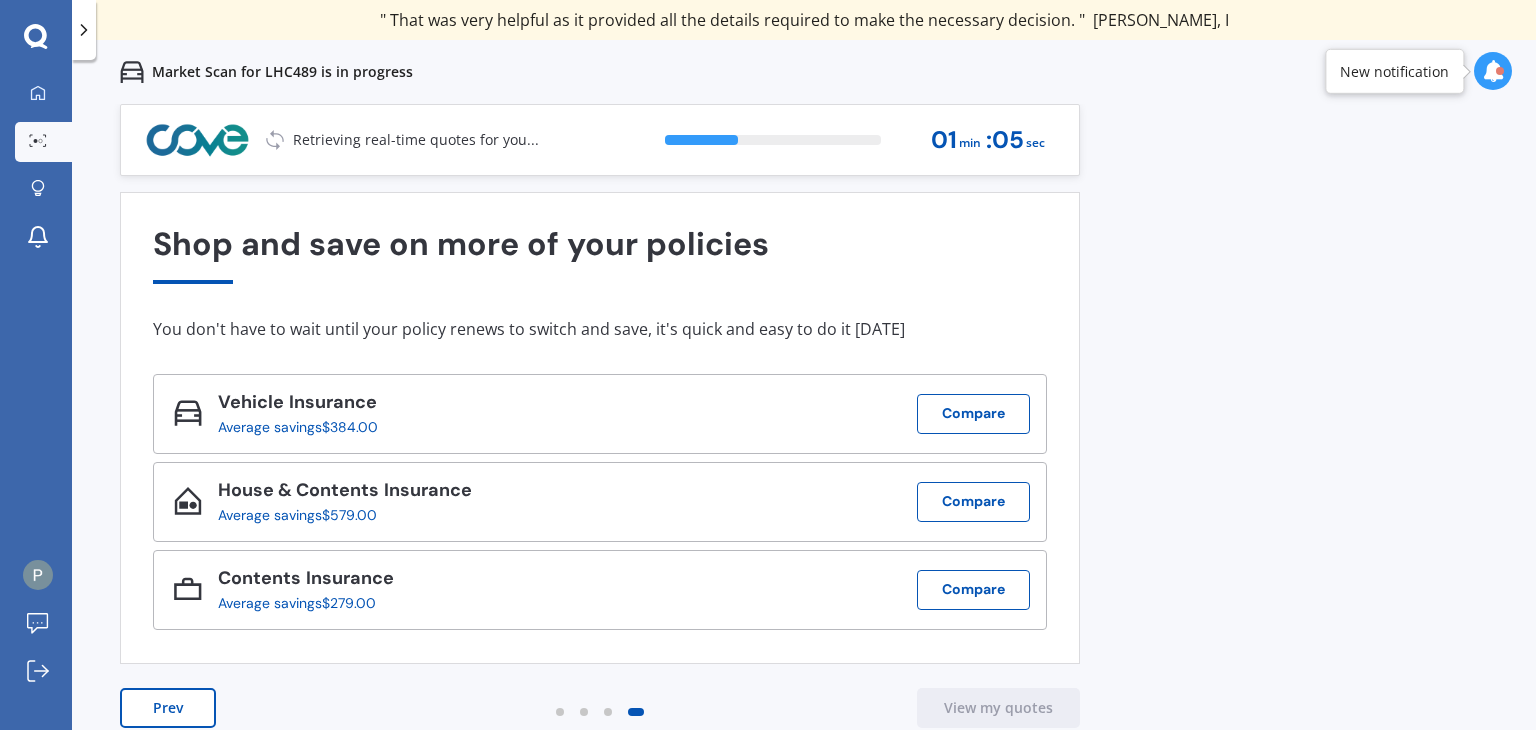 click on "Prev" at bounding box center [168, 708] 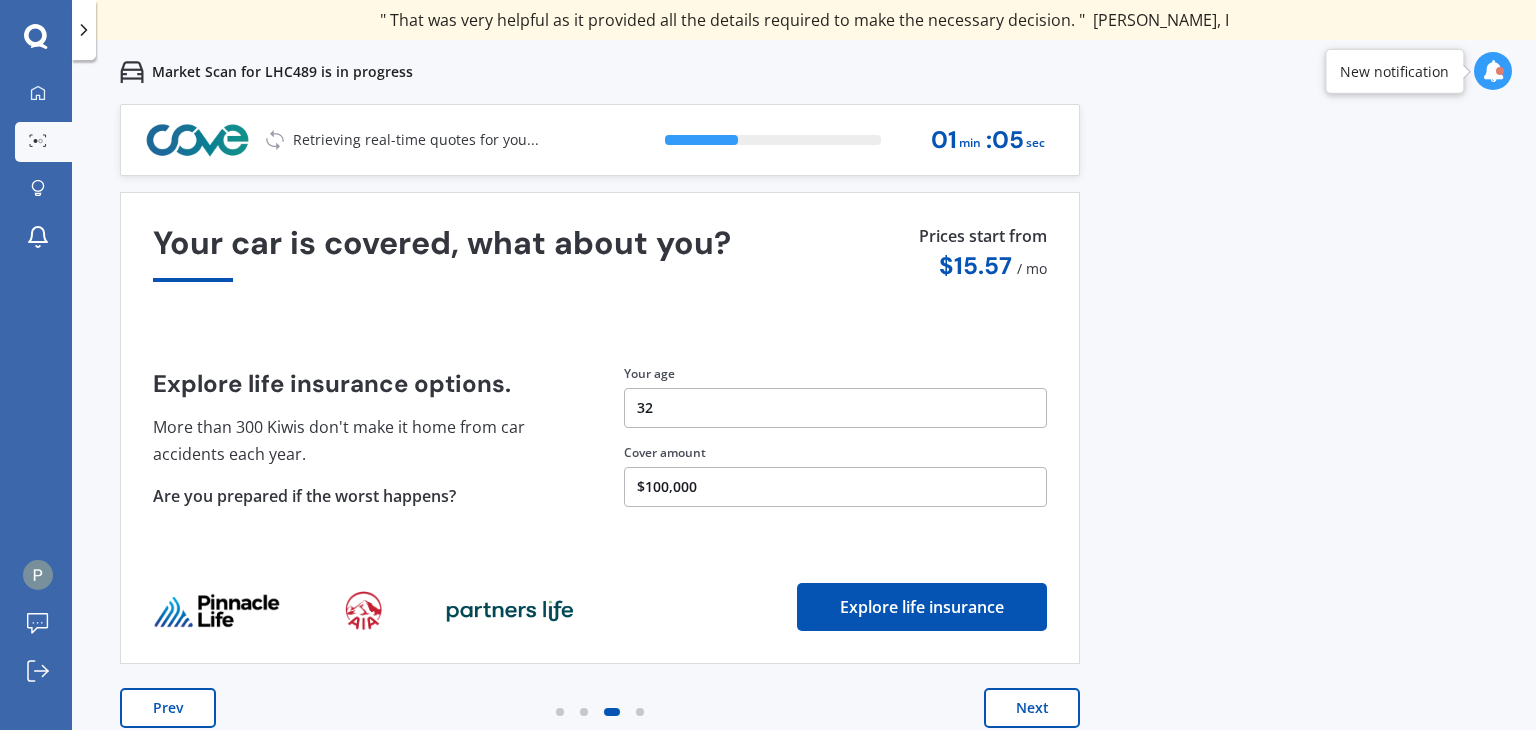 click on "Prev" at bounding box center [168, 708] 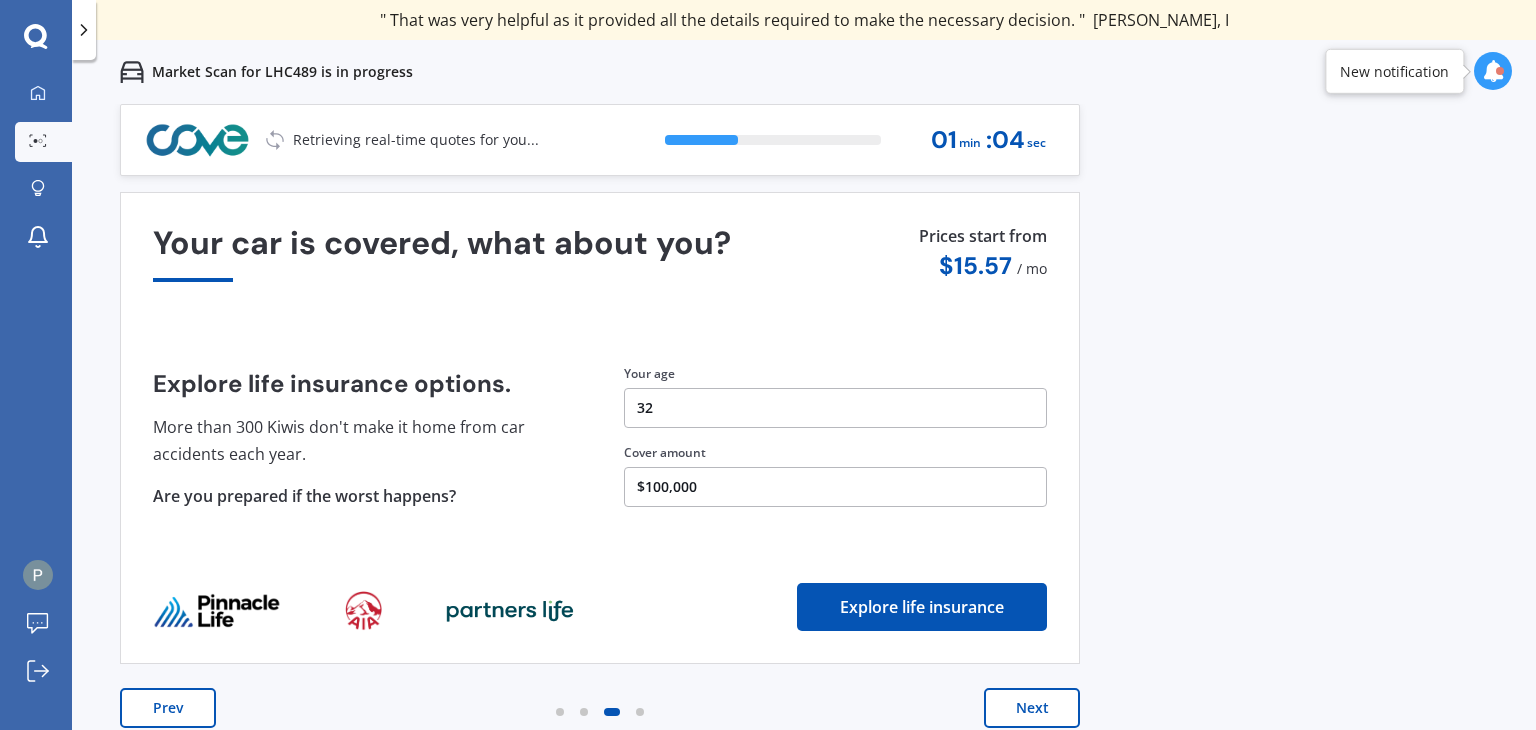 click on "Prev" at bounding box center (168, 708) 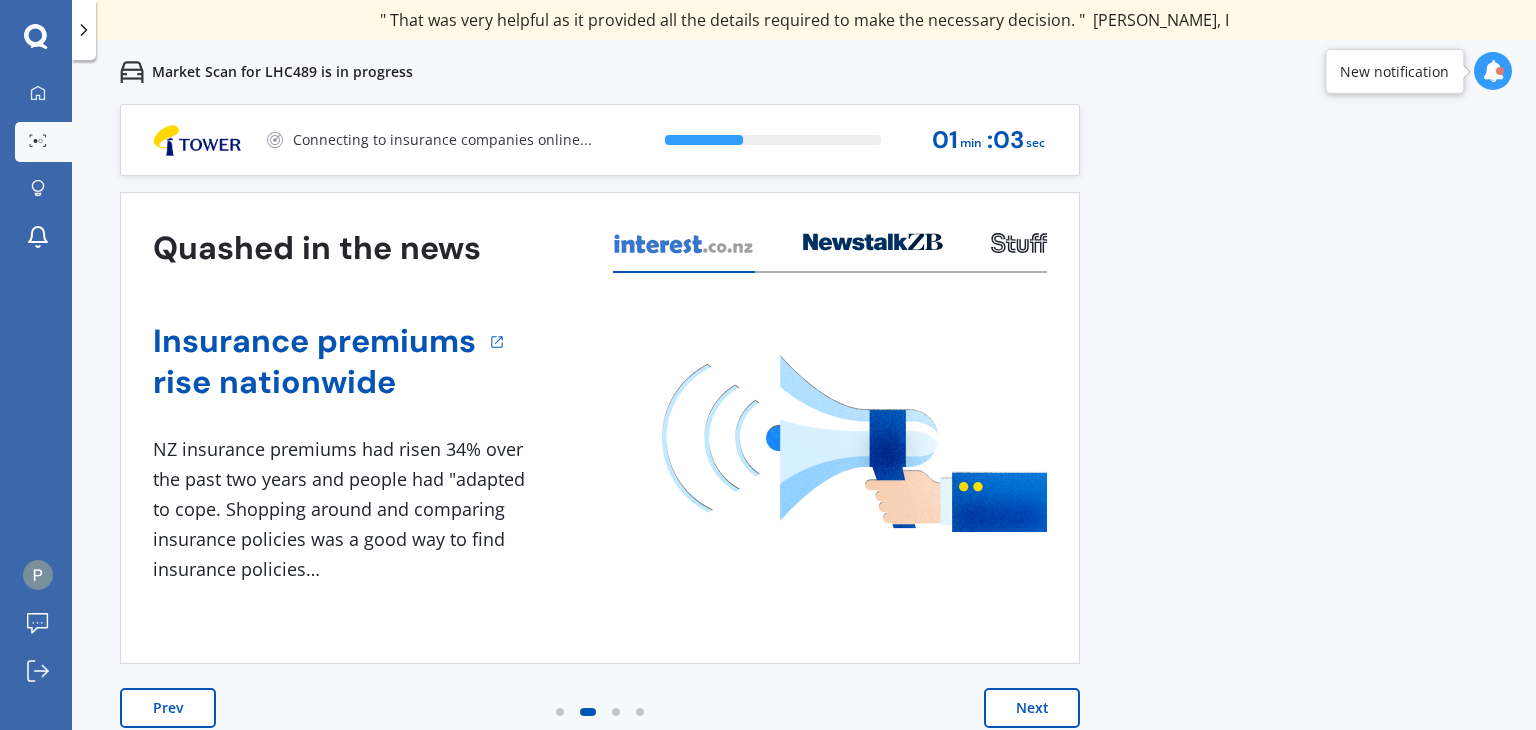 click on "Prev" at bounding box center [168, 708] 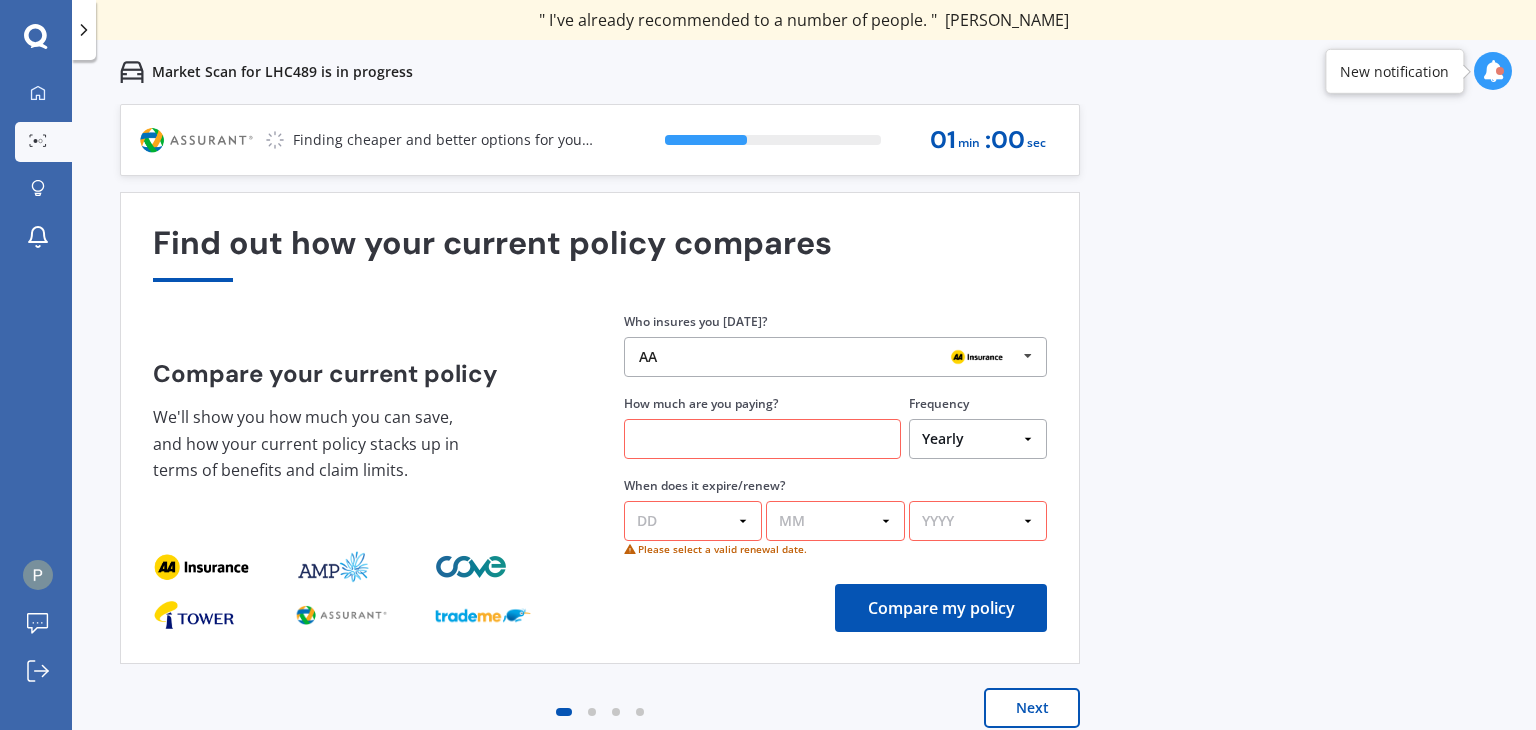 click on "AA" at bounding box center [828, 357] 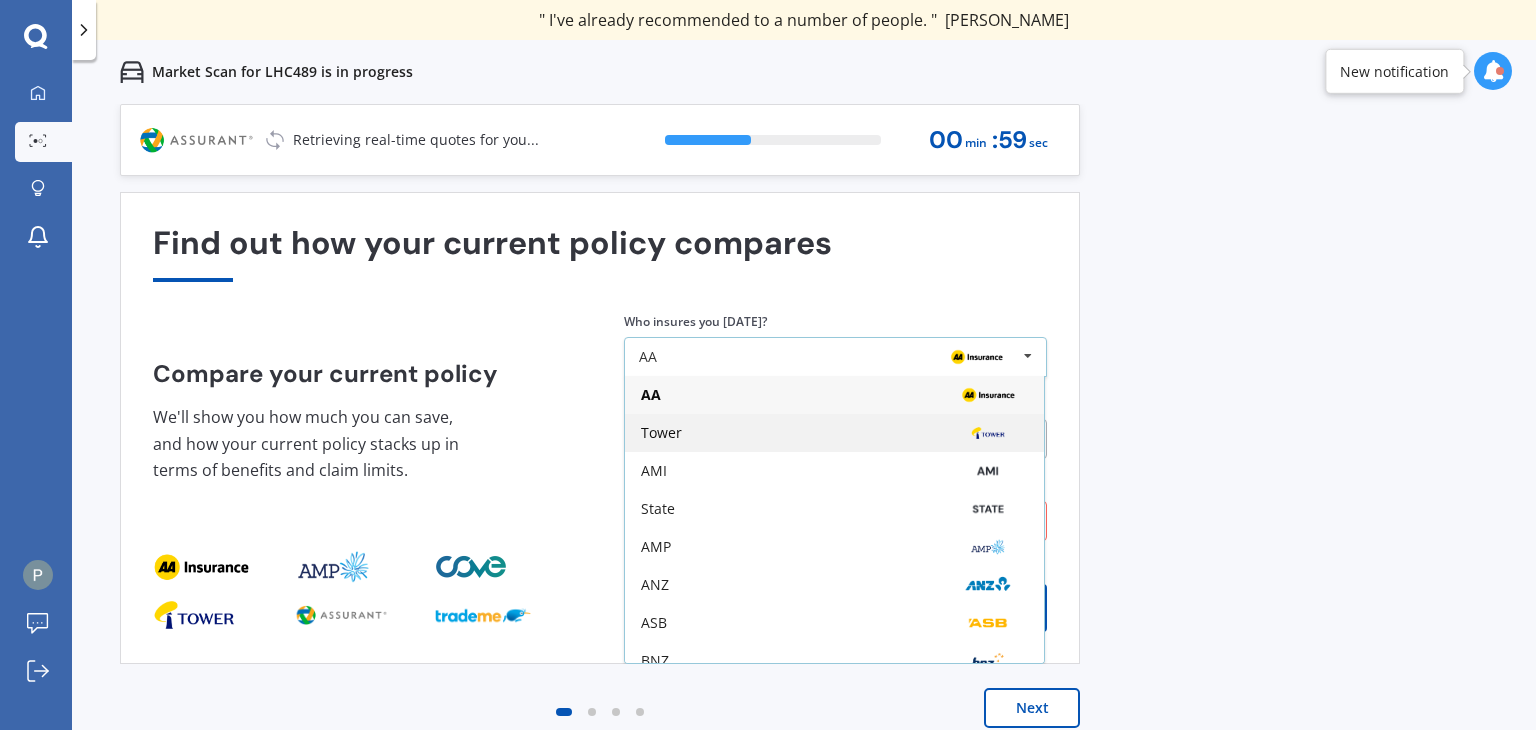 click on "Tower" at bounding box center [834, 433] 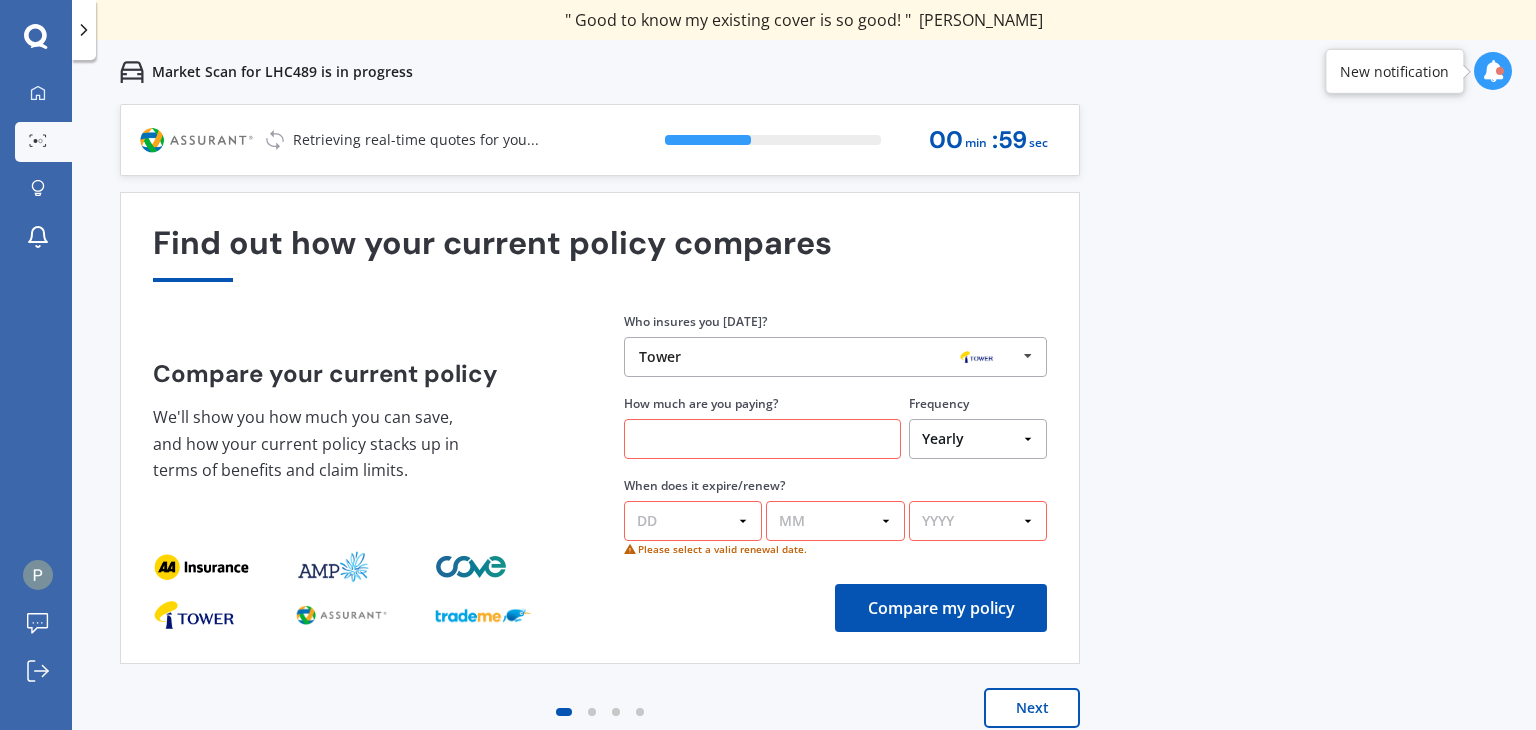 click at bounding box center (762, 439) 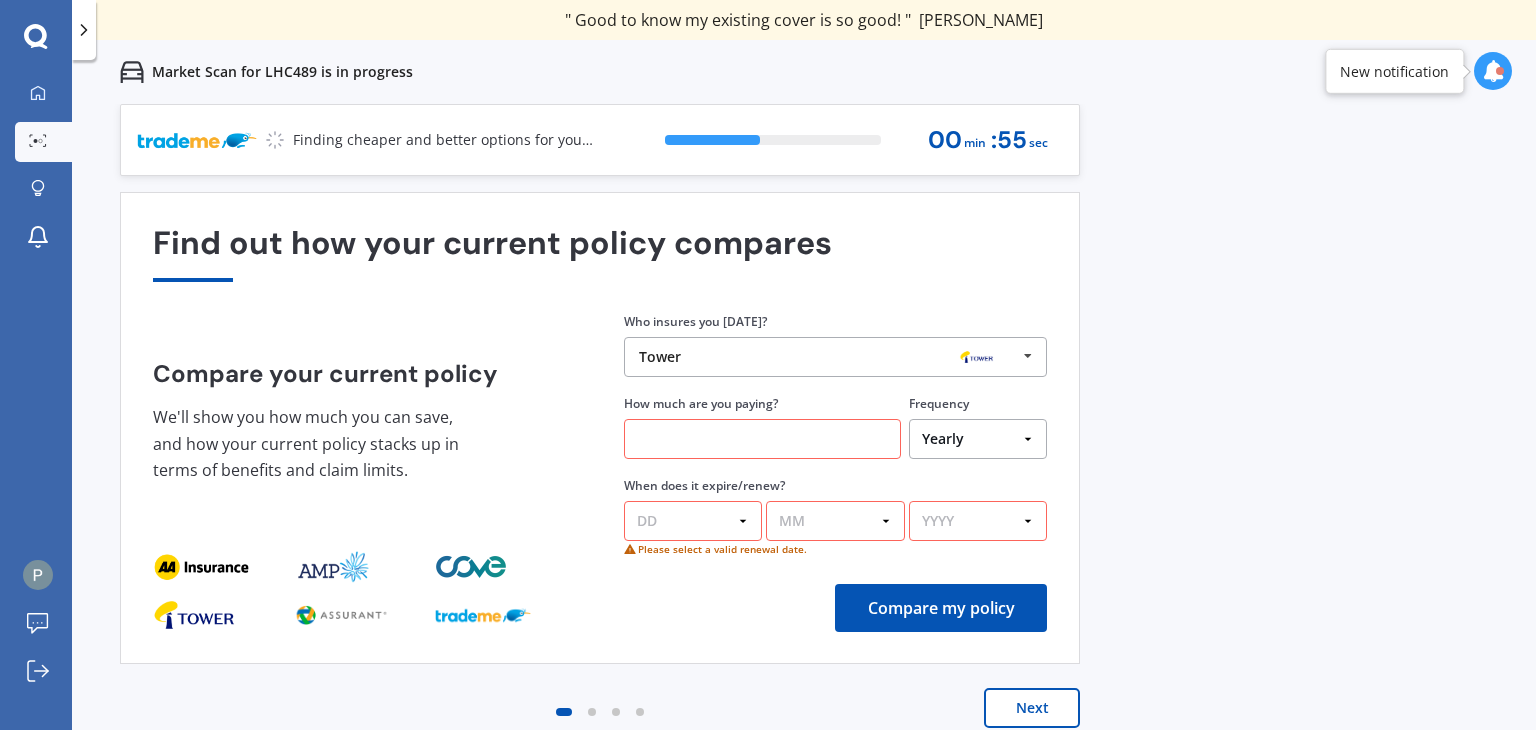 click on "Yearly Six-Monthly Quarterly Monthly Fortnightly Weekly One-Off" at bounding box center (978, 439) 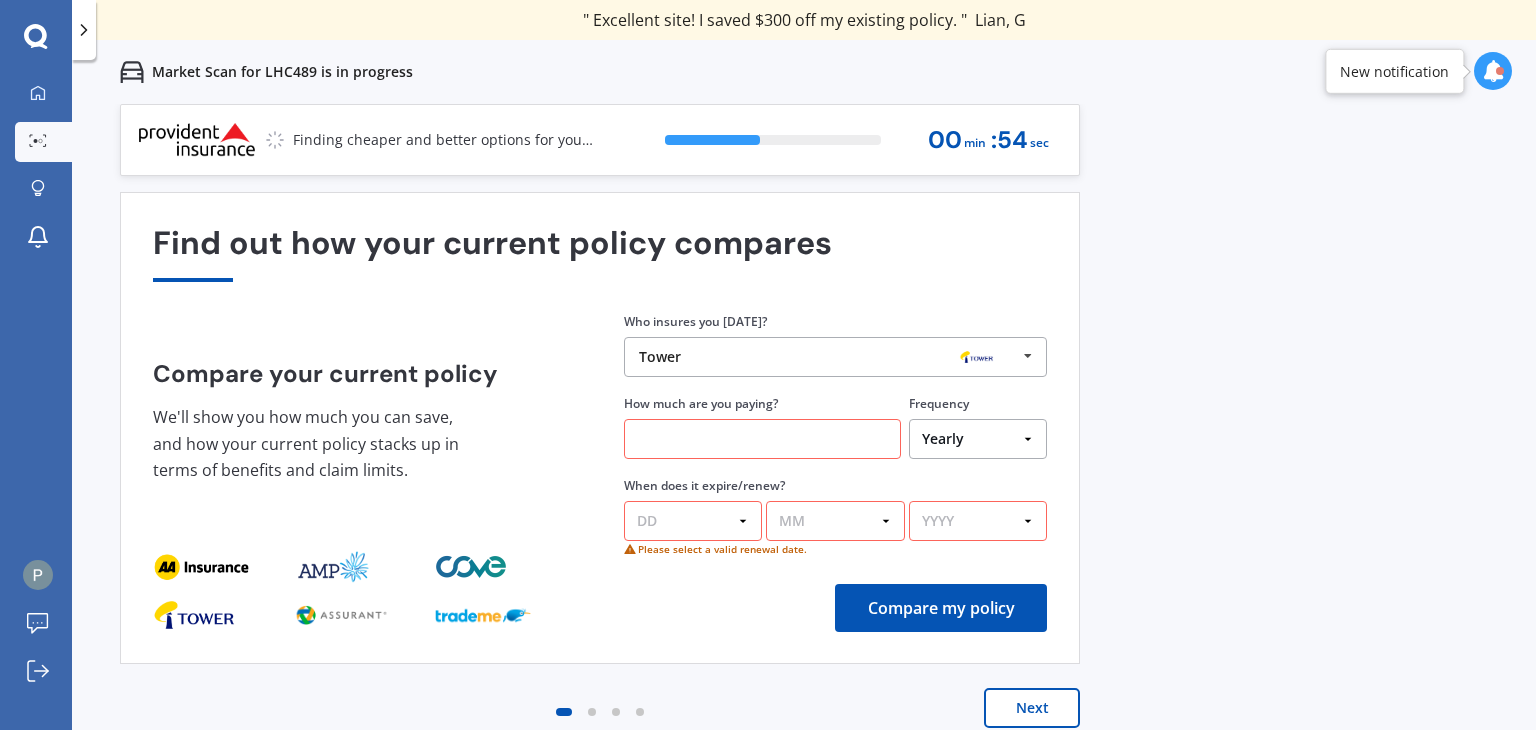 select on "Fortnightly" 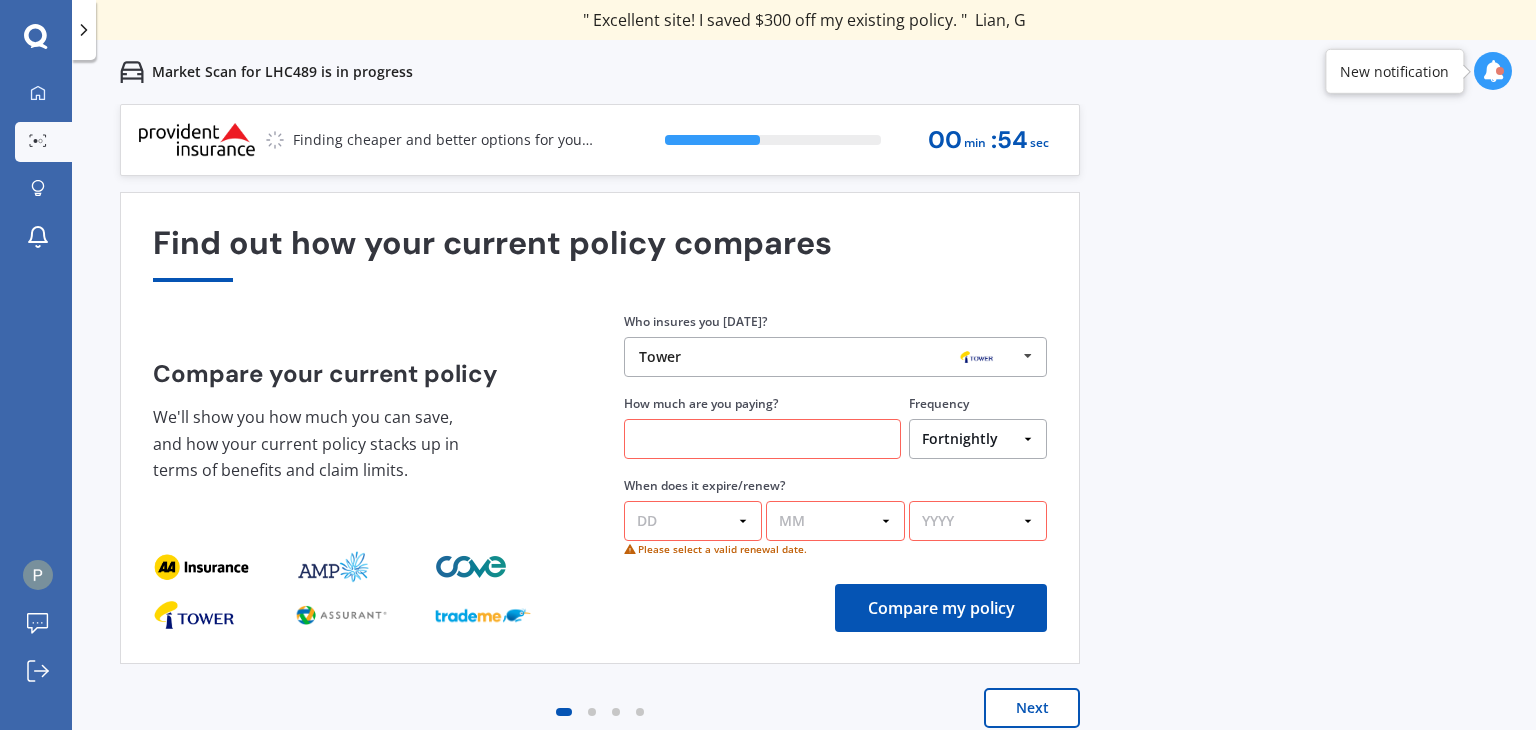 click on "Yearly Six-Monthly Quarterly Monthly Fortnightly Weekly One-Off" at bounding box center (978, 439) 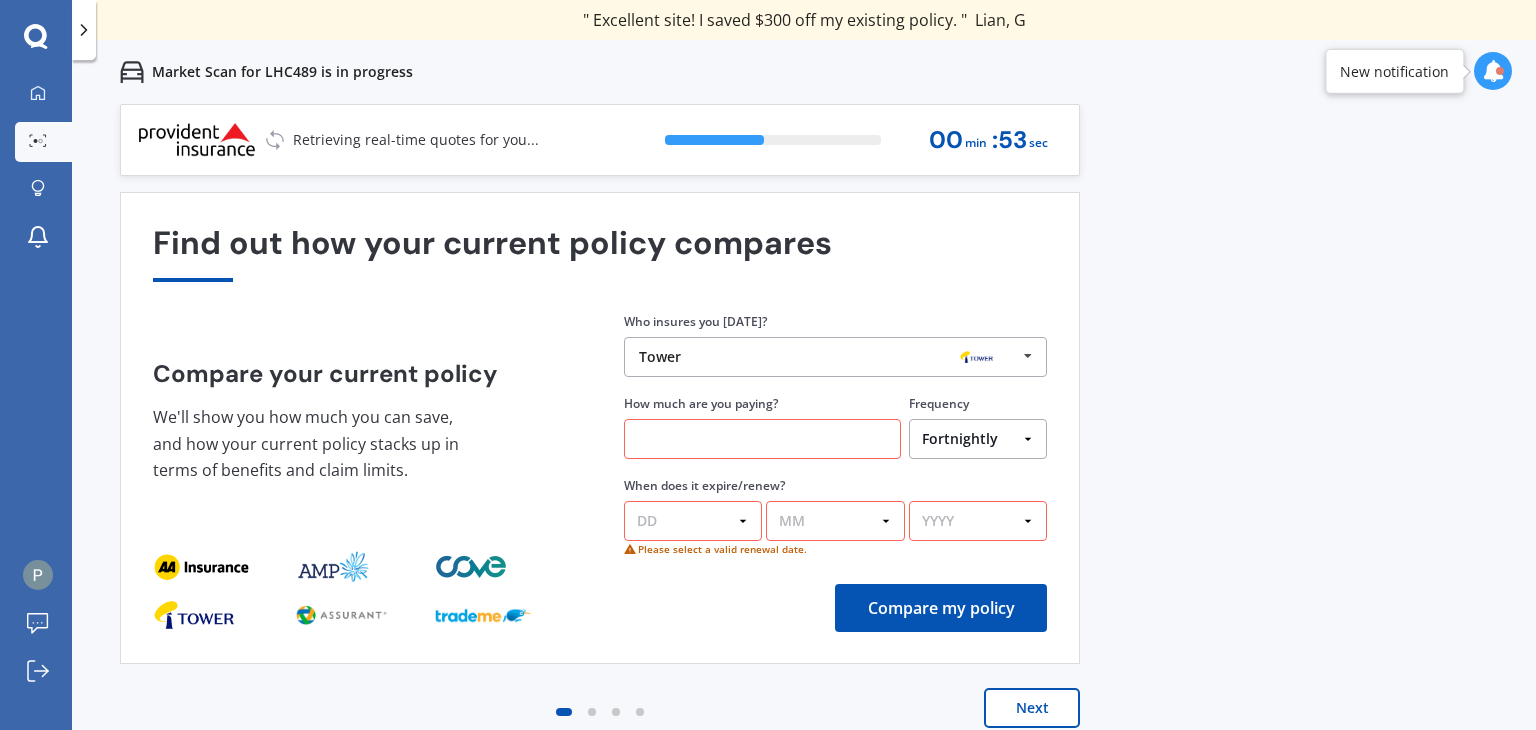click at bounding box center [762, 439] 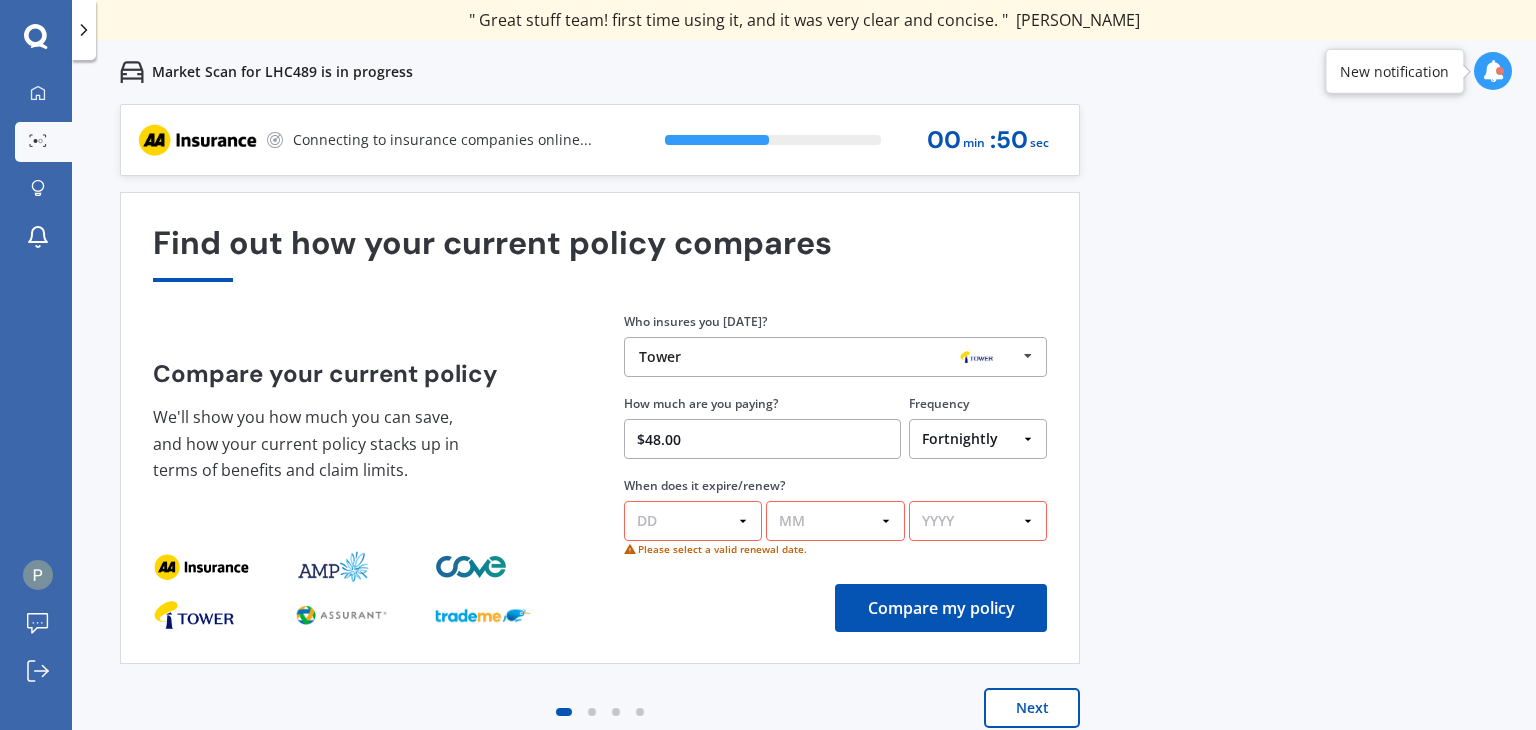 type on "$48.00" 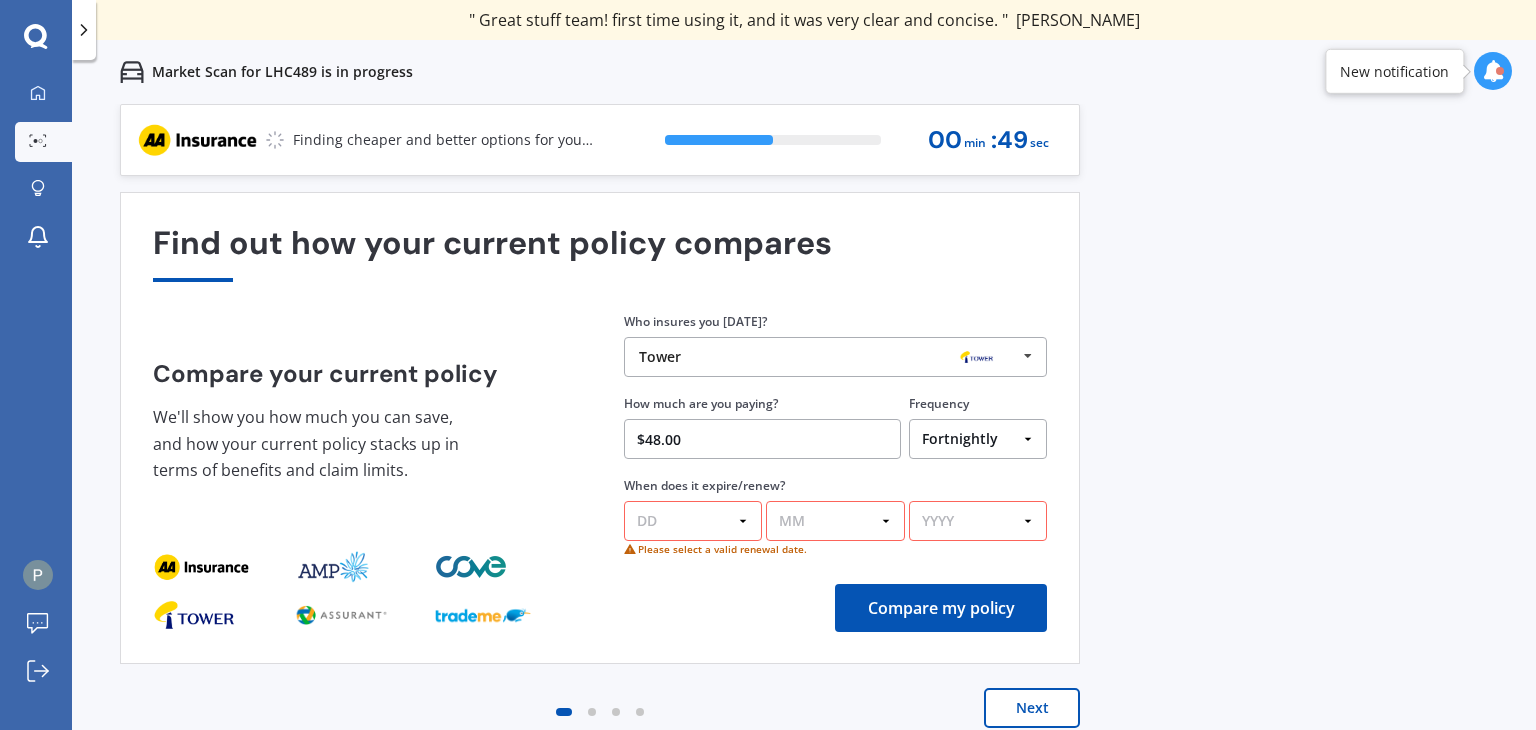 click on "DD 01 02 03 04 05 06 07 08 09 10 11 12 13 14 15 16 17 18 19 20 21 22 23 24 25 26 27 28 29 30 31" at bounding box center (693, 521) 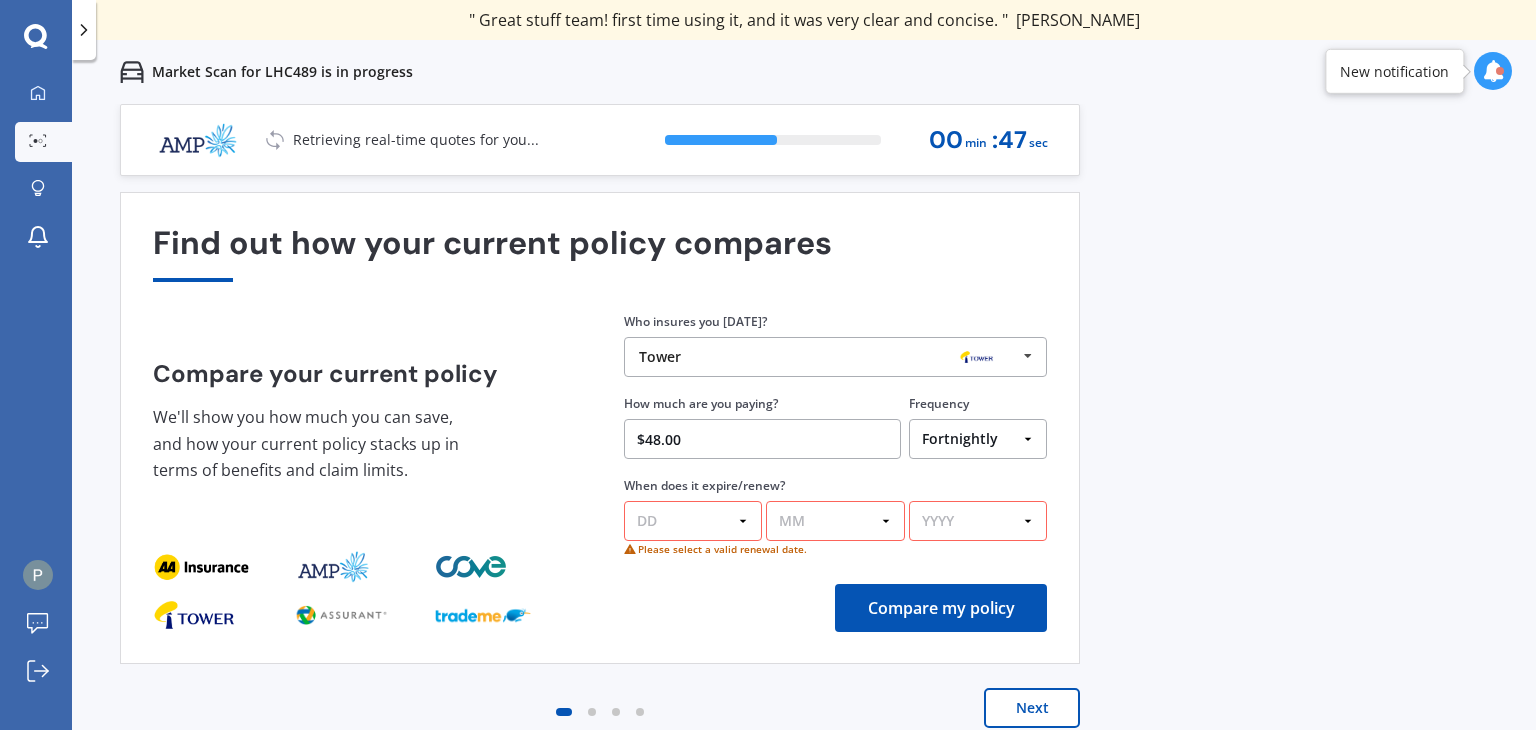 select on "31" 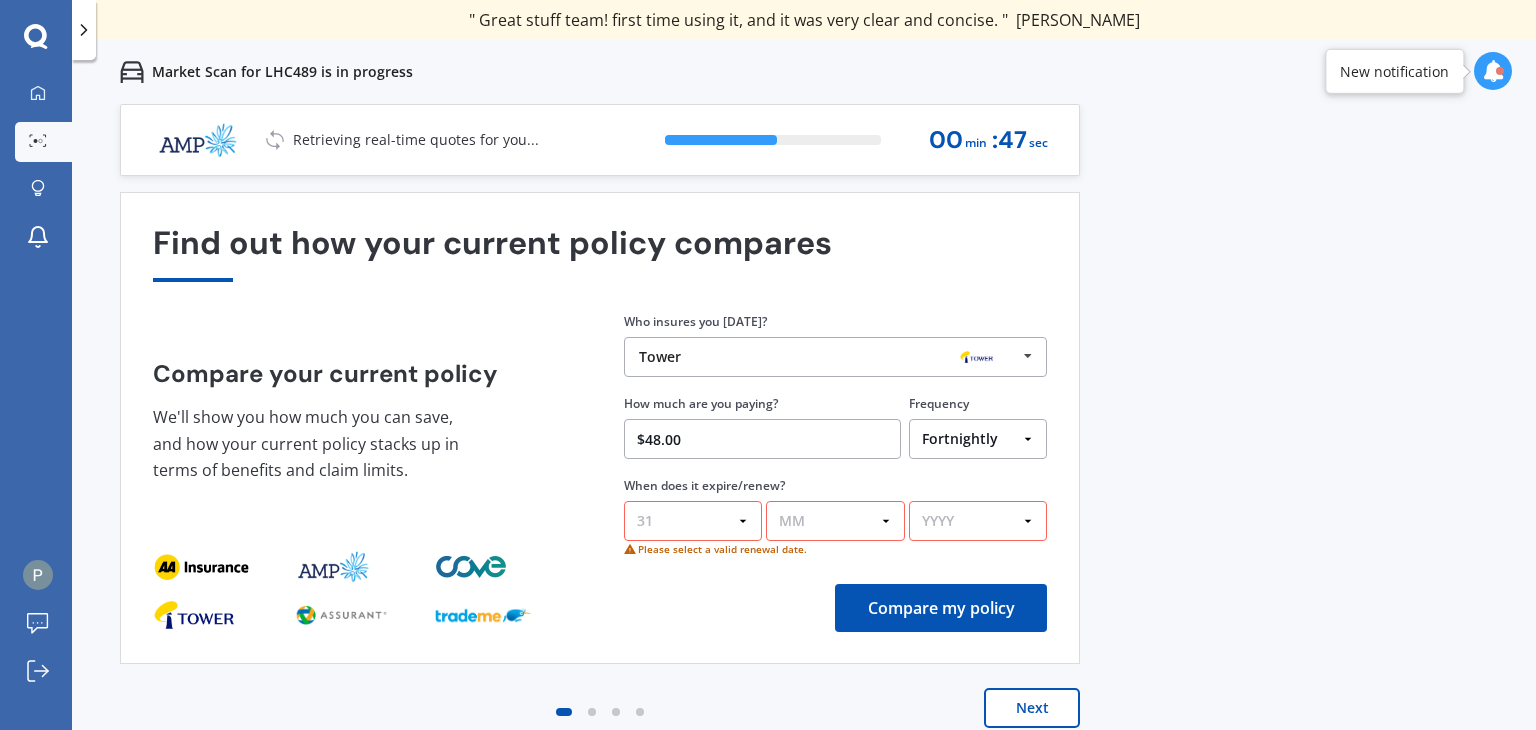 click on "DD 01 02 03 04 05 06 07 08 09 10 11 12 13 14 15 16 17 18 19 20 21 22 23 24 25 26 27 28 29 30 31" at bounding box center (693, 521) 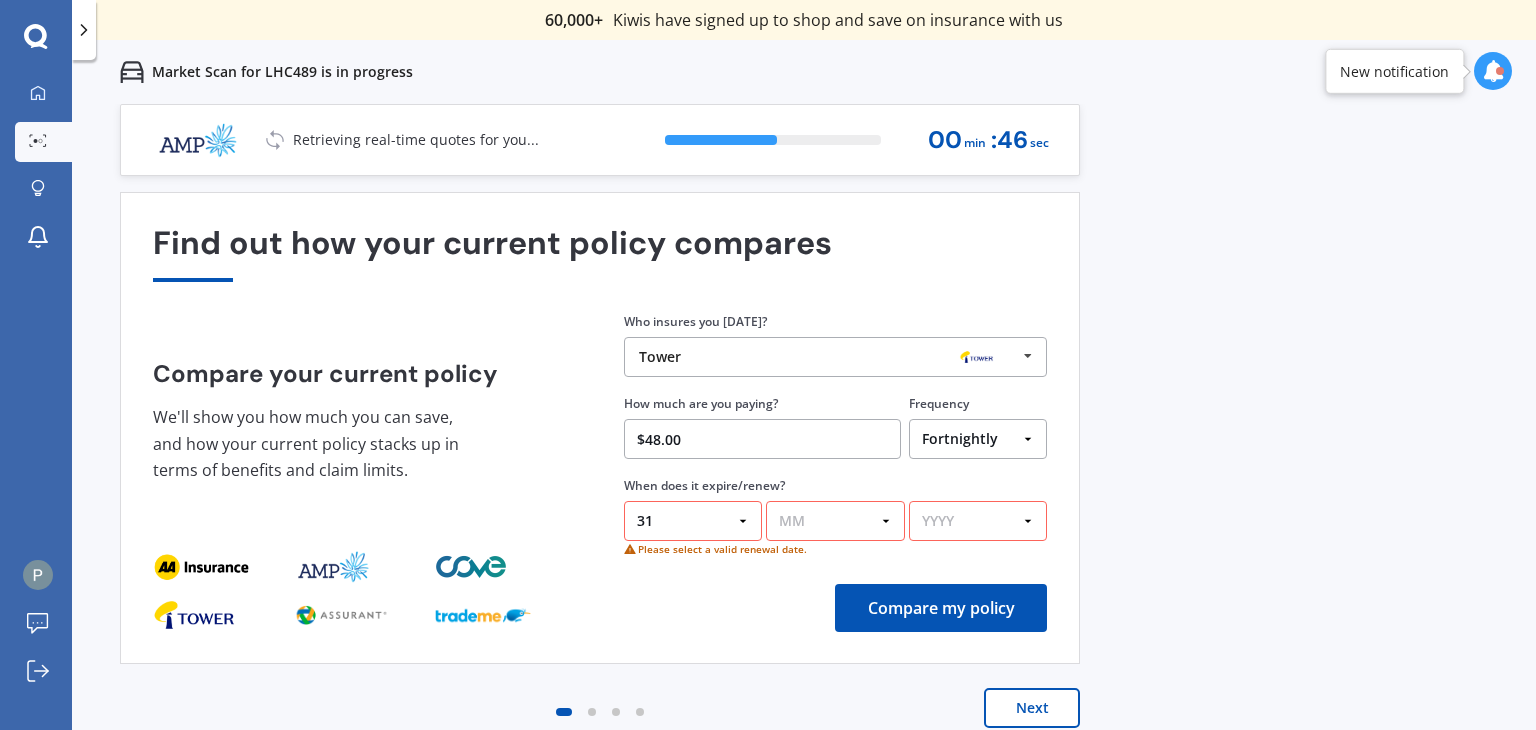 click on "MM 01 02 03 04 05 06 07 08 09 10 11 12" at bounding box center (835, 521) 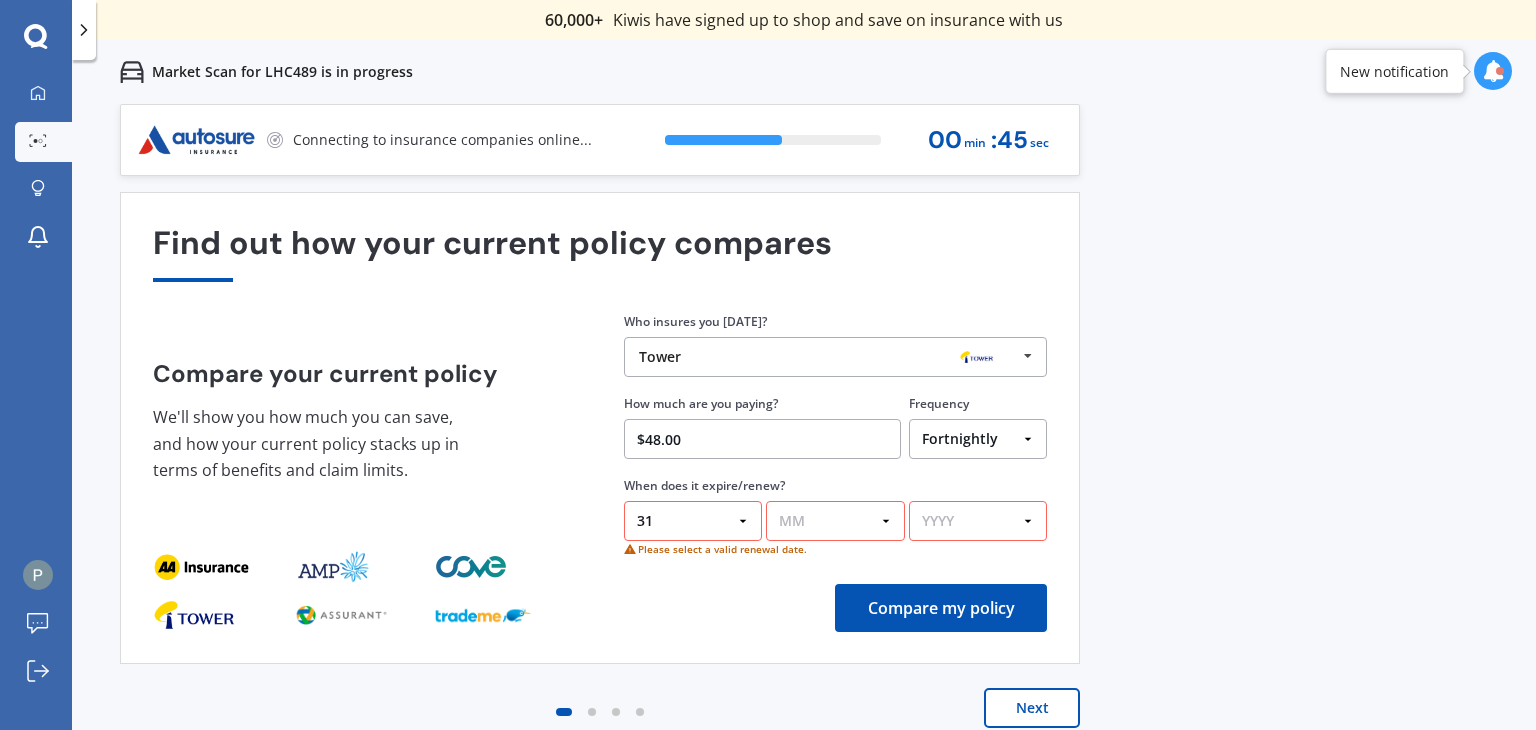 click on "MM 01 02 03 04 05 06 07 08 09 10 11 12" at bounding box center [835, 521] 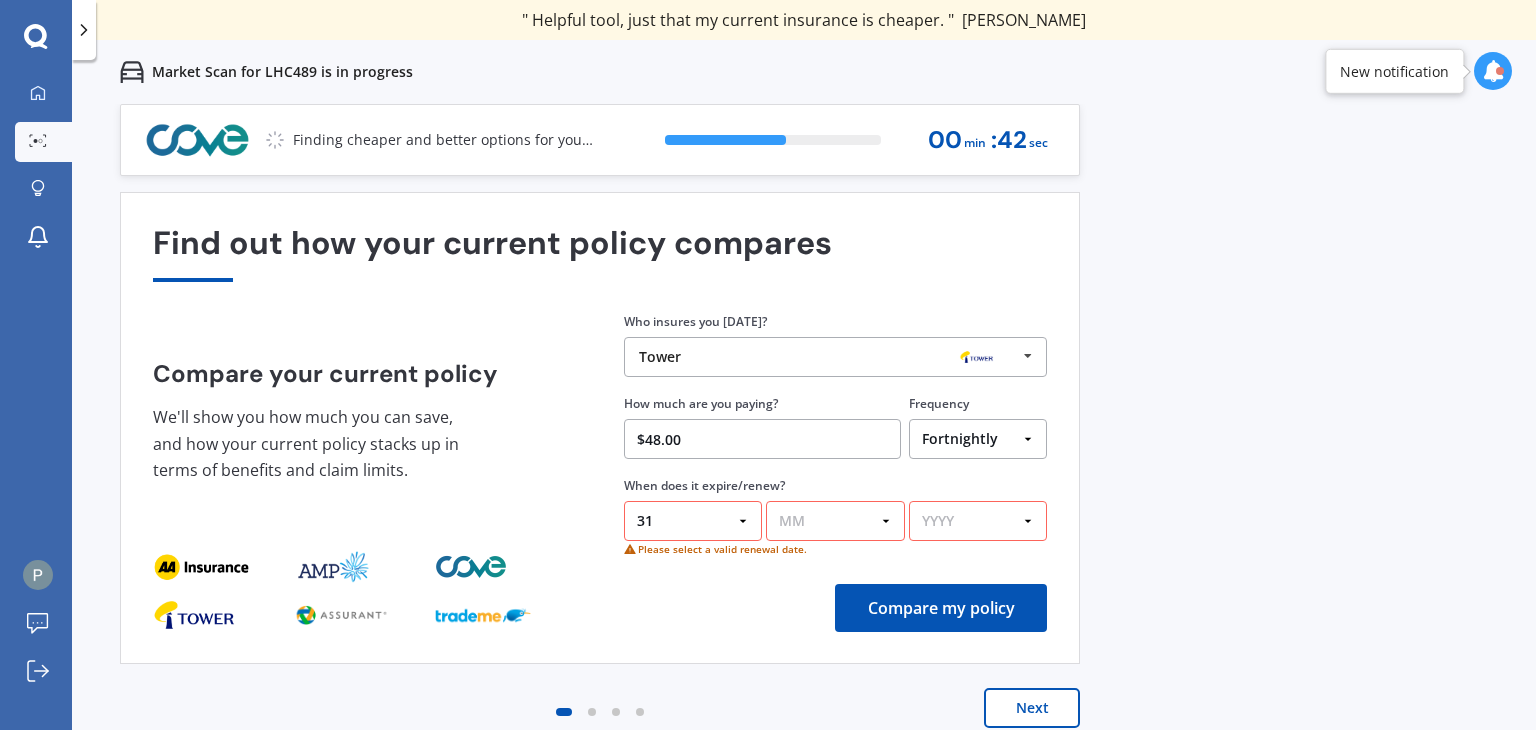 click on "MM 01 02 03 04 05 06 07 08 09 10 11 12" at bounding box center (835, 521) 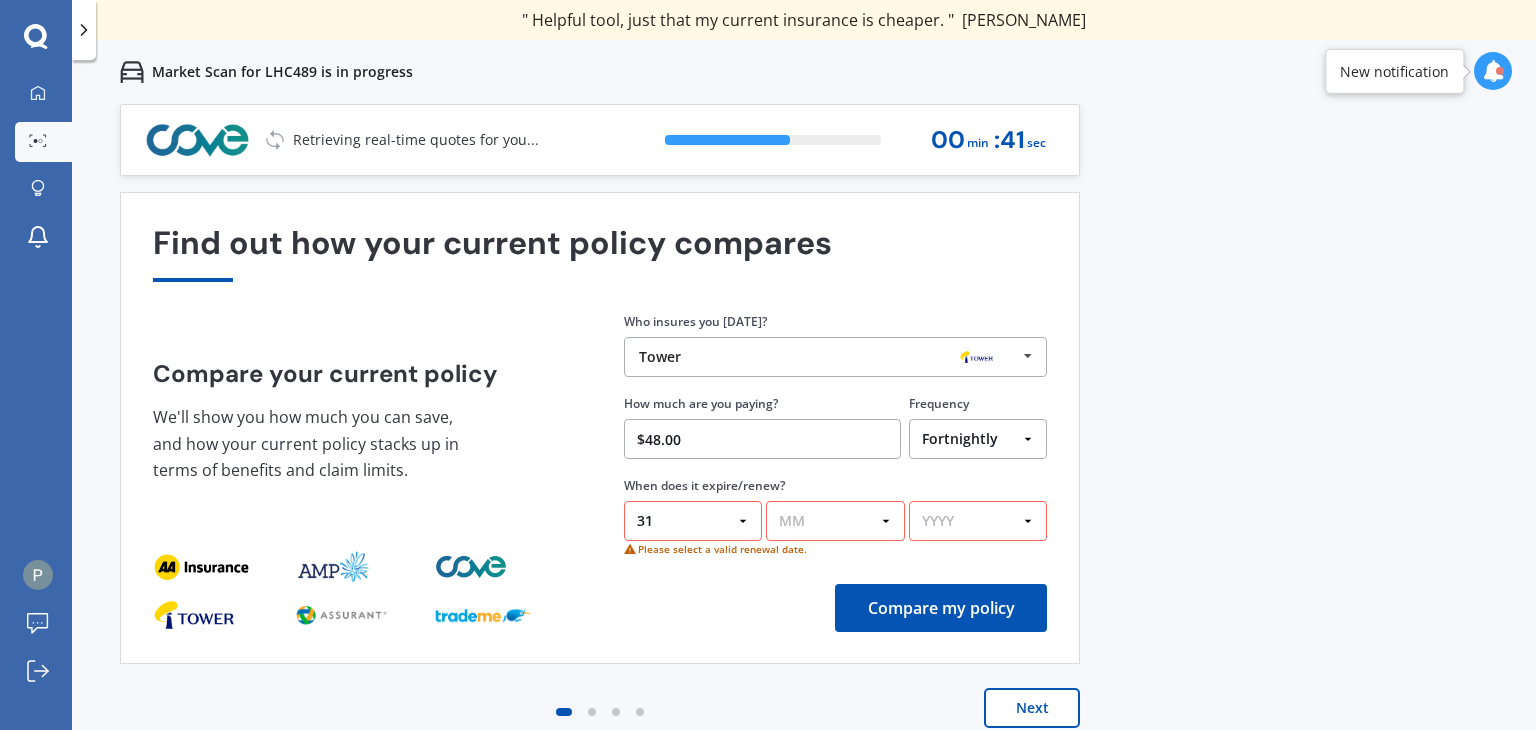 select on "05" 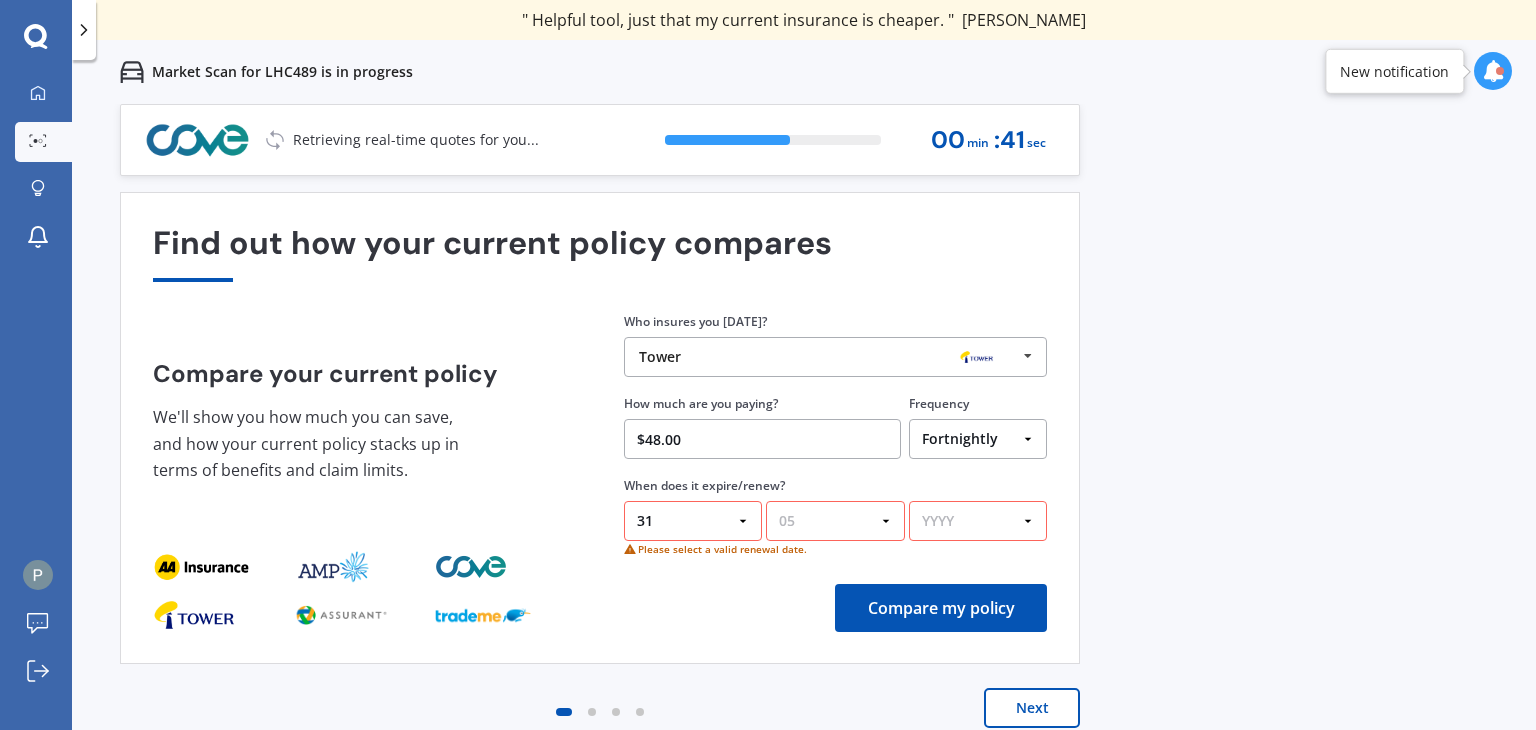 click on "MM 01 02 03 04 05 06 07 08 09 10 11 12" at bounding box center [835, 521] 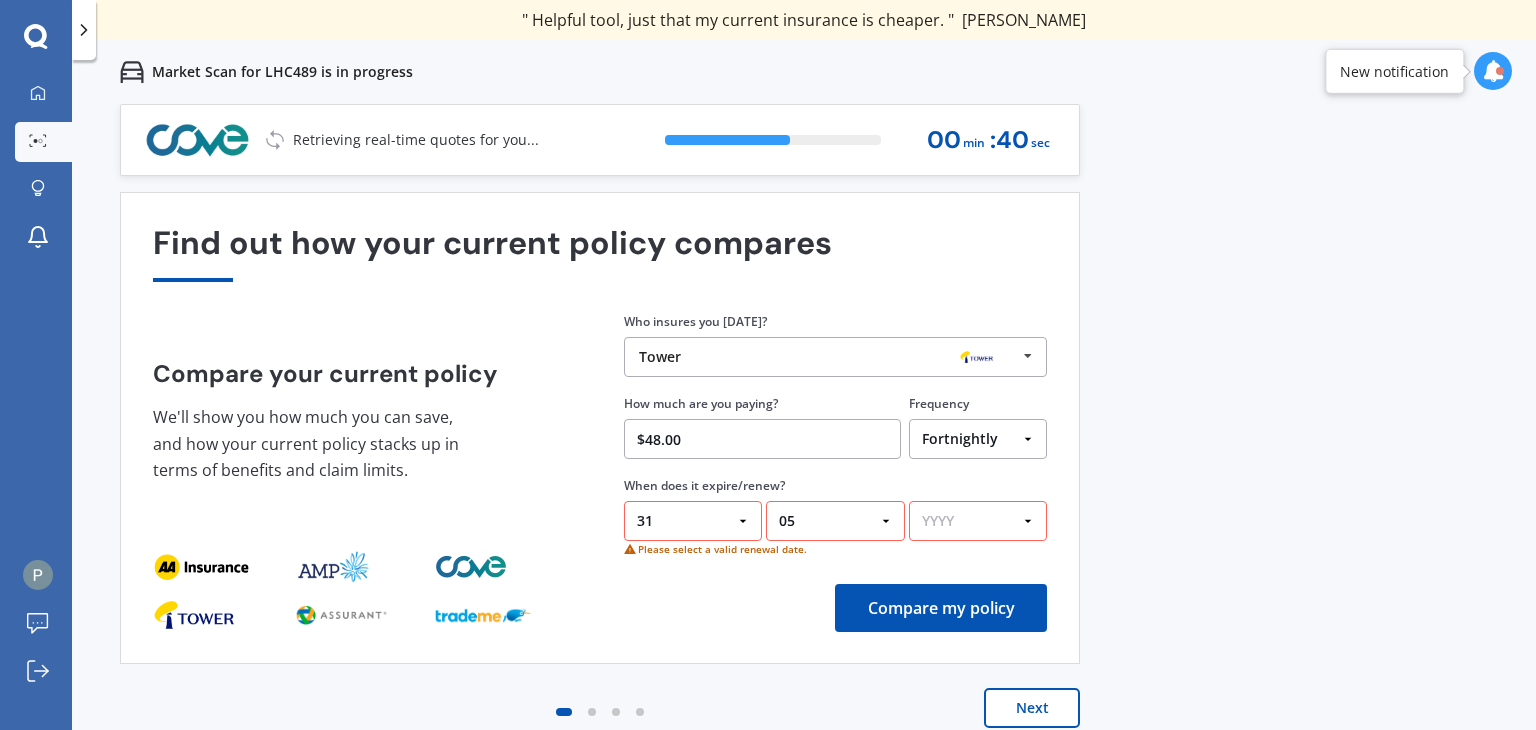 click on "YYYY 2026 2025 2024" at bounding box center [978, 521] 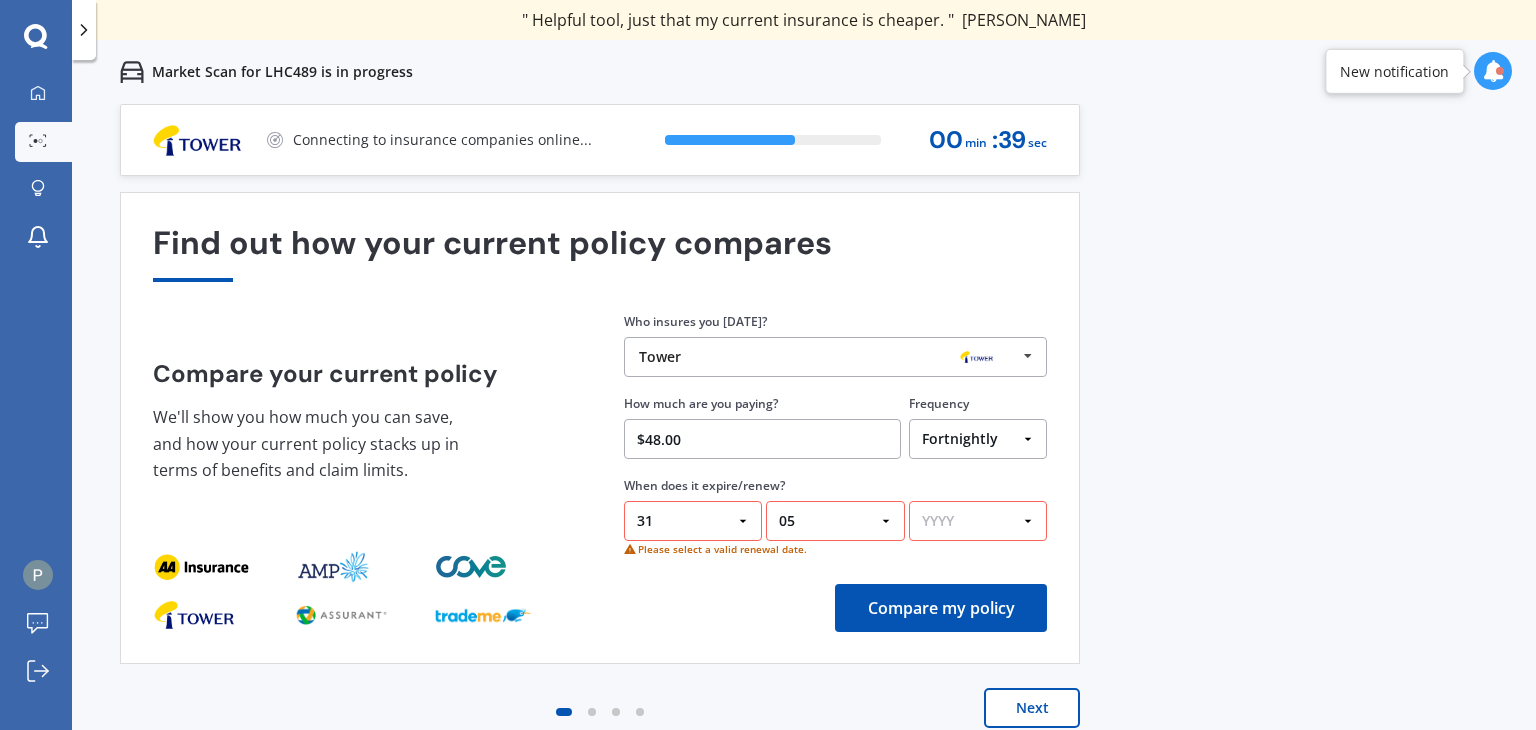 select on "2026" 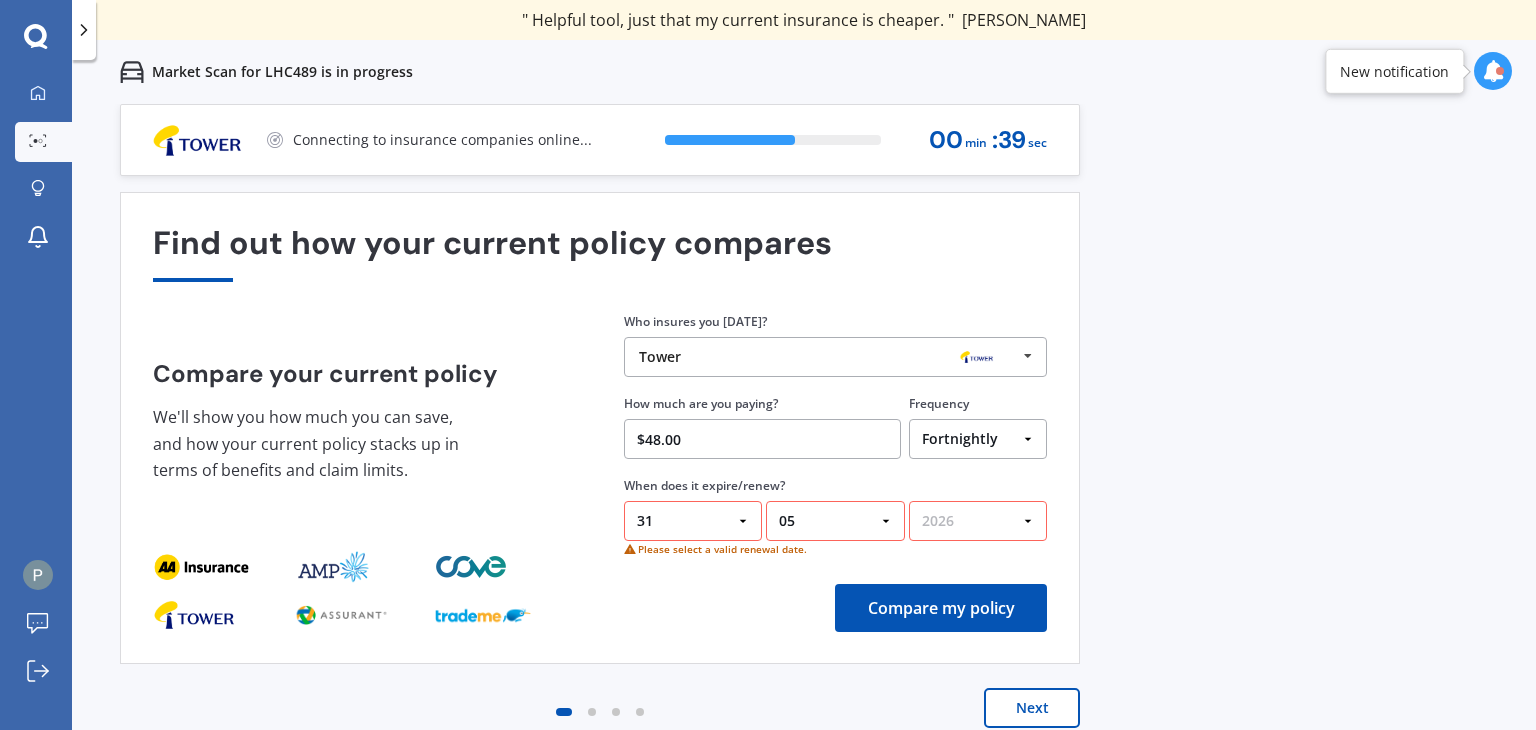 click on "YYYY 2026 2025 2024" at bounding box center (978, 521) 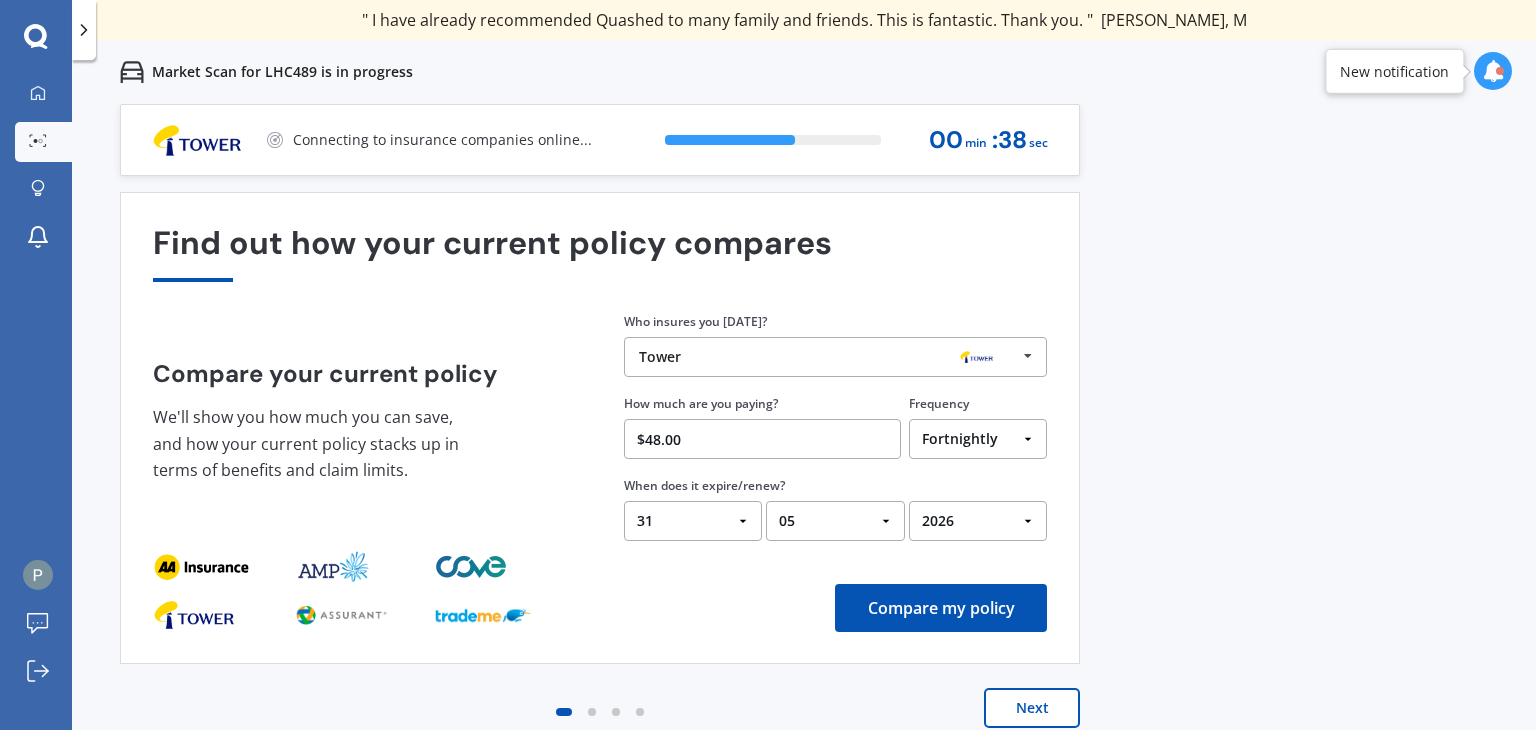 click on "Compare my policy" at bounding box center [941, 608] 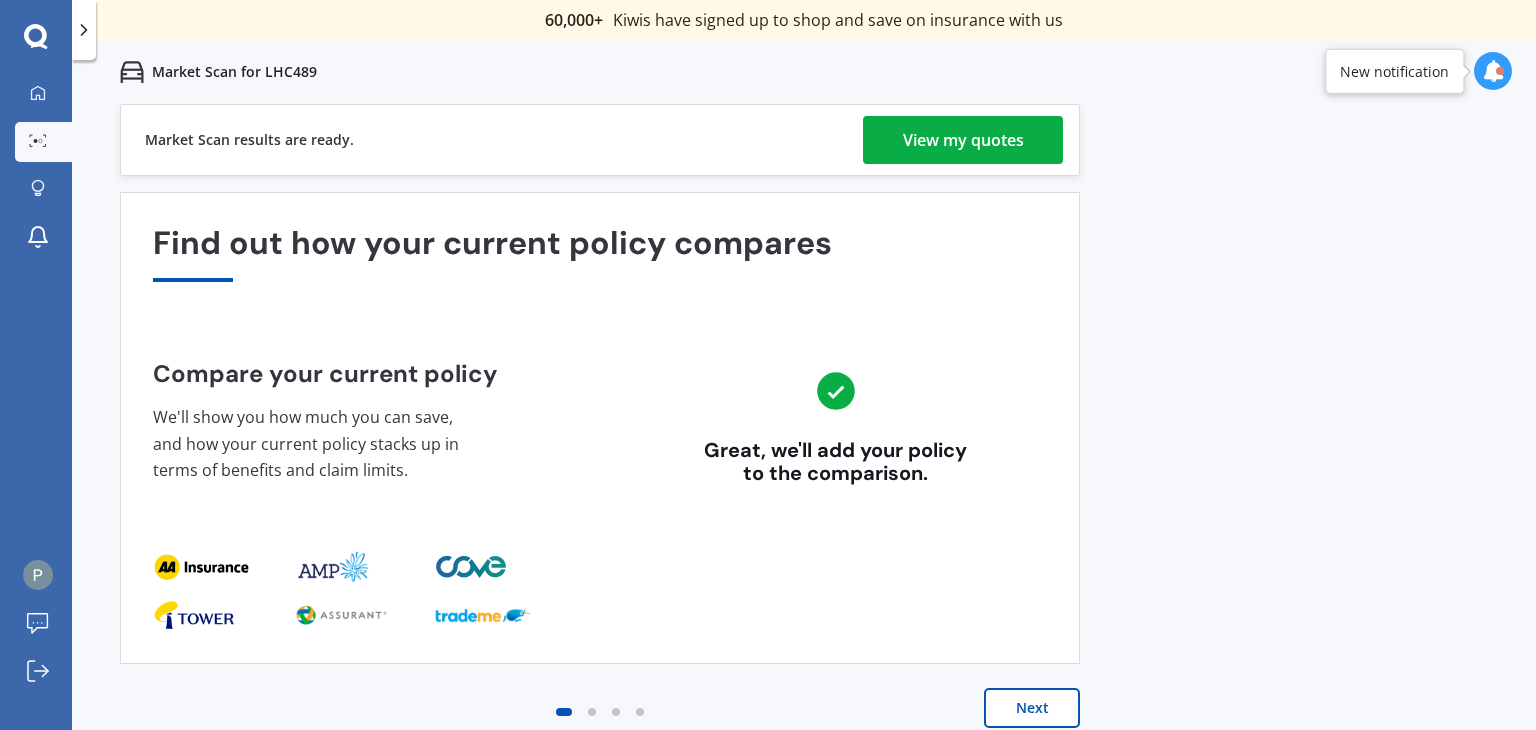 click on "View my quotes" at bounding box center (963, 140) 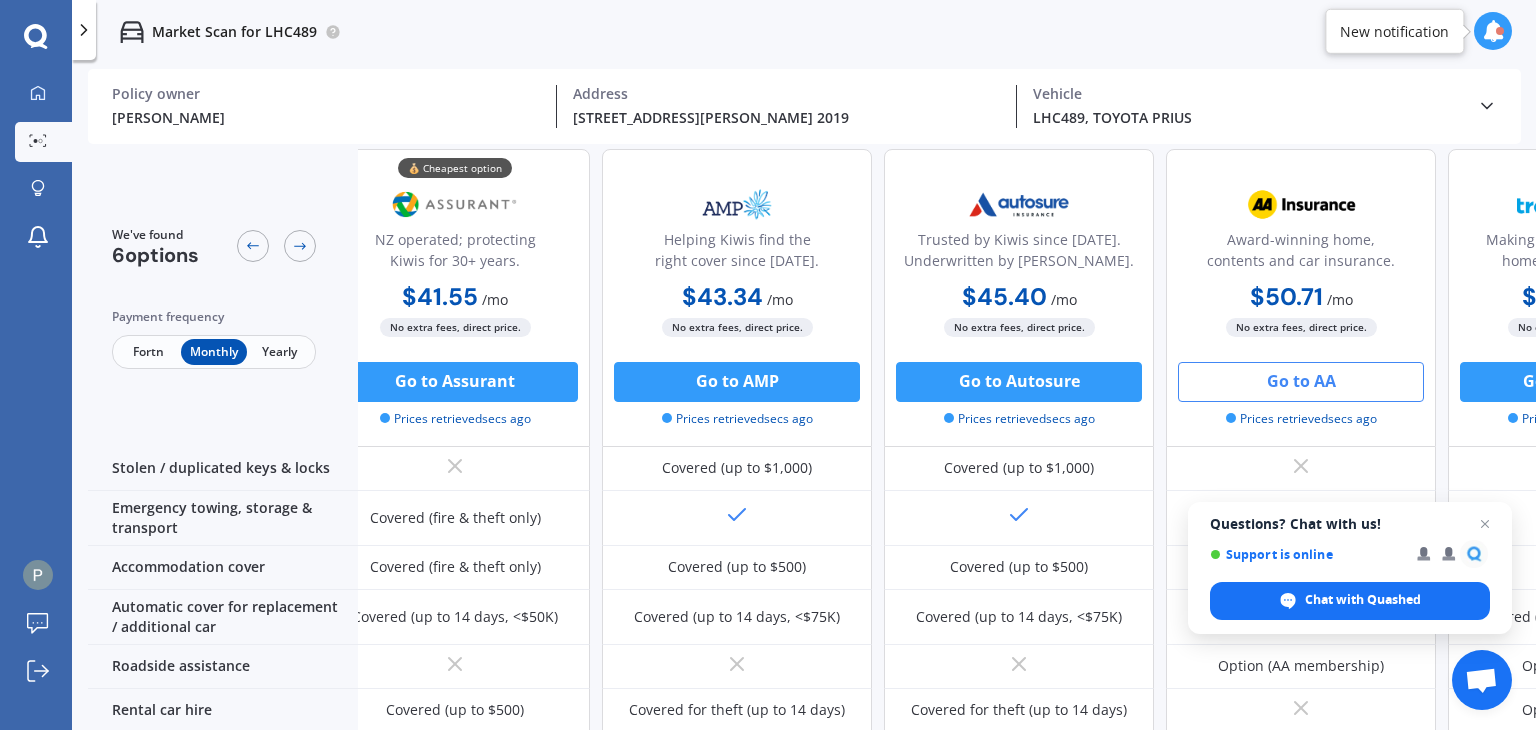 scroll, scrollTop: 420, scrollLeft: 320, axis: both 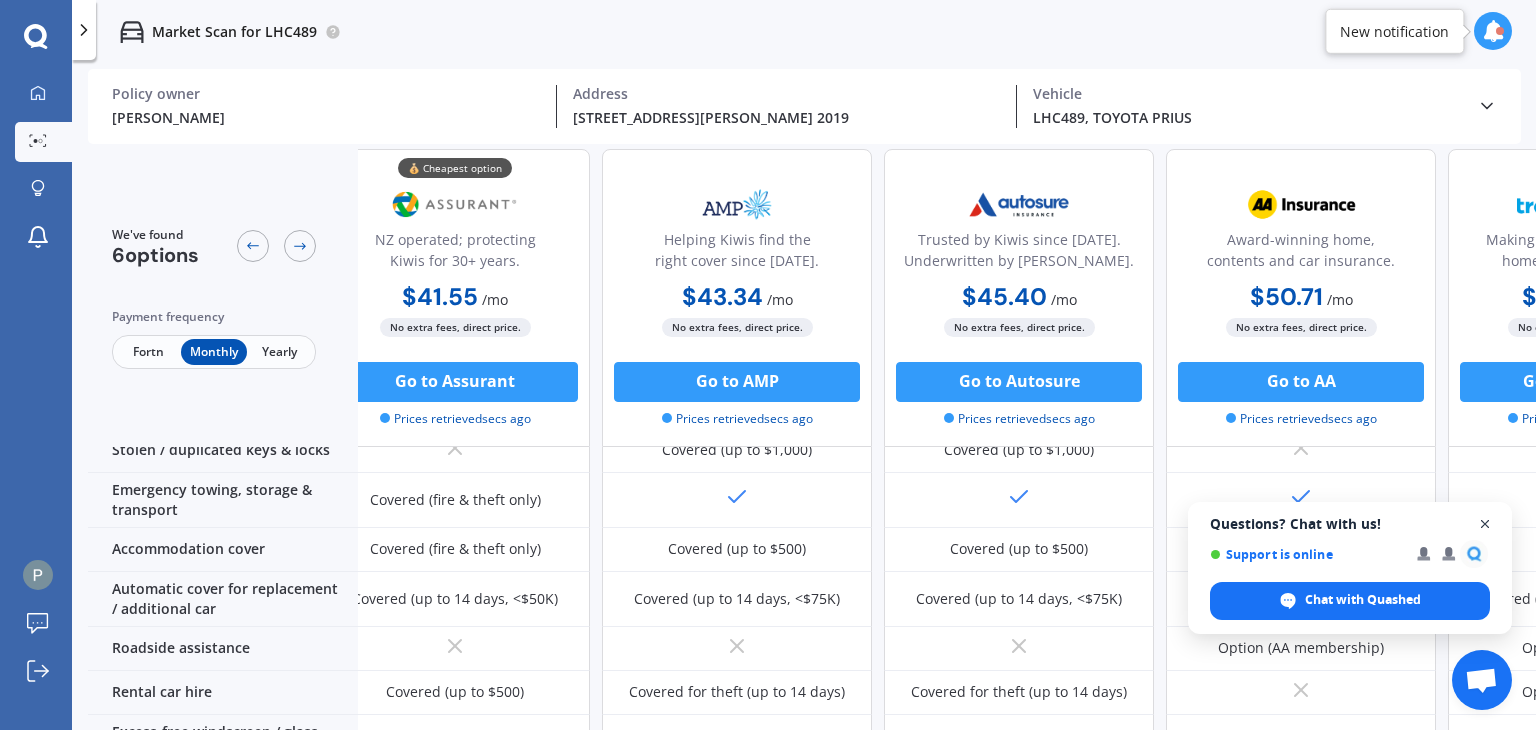 click at bounding box center [1485, 524] 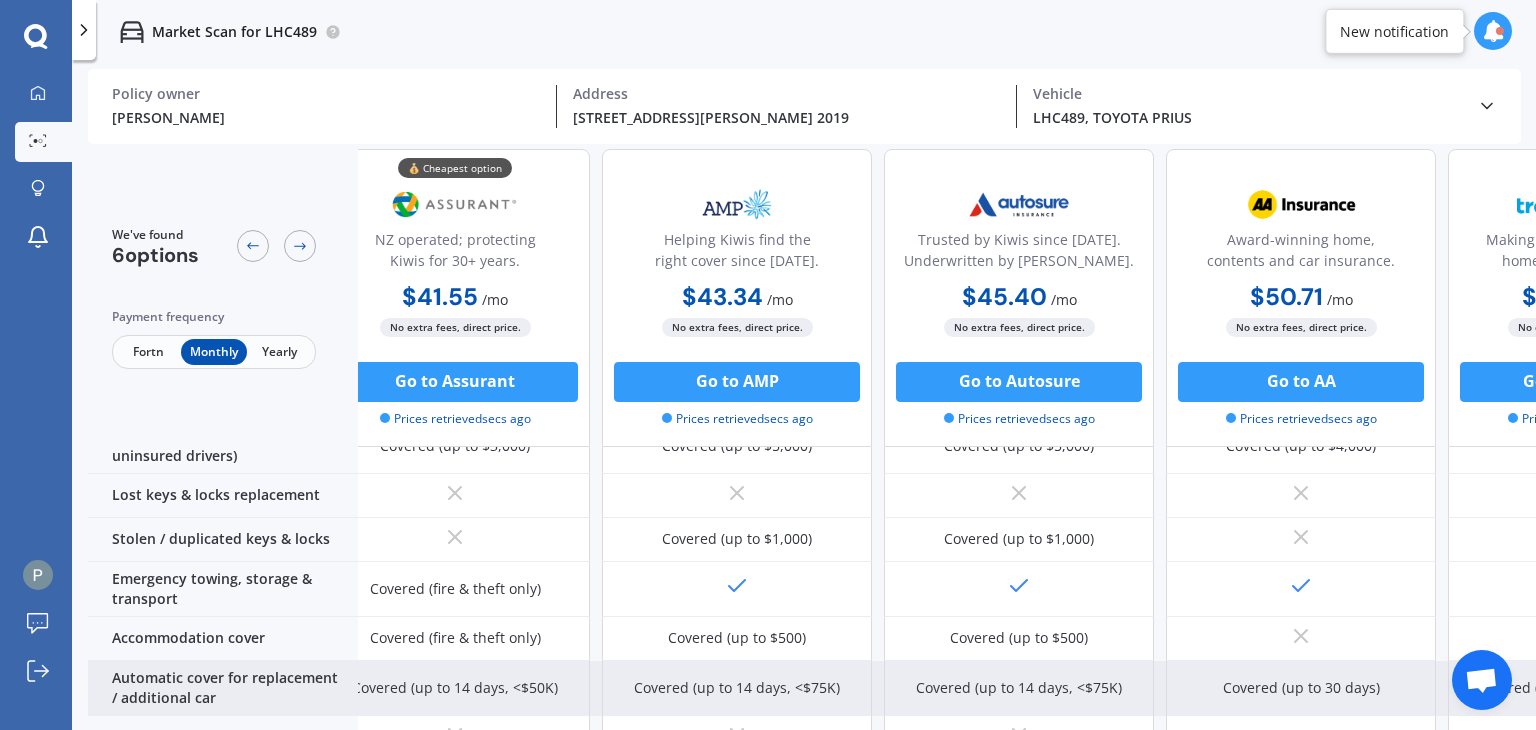 scroll, scrollTop: 0, scrollLeft: 320, axis: horizontal 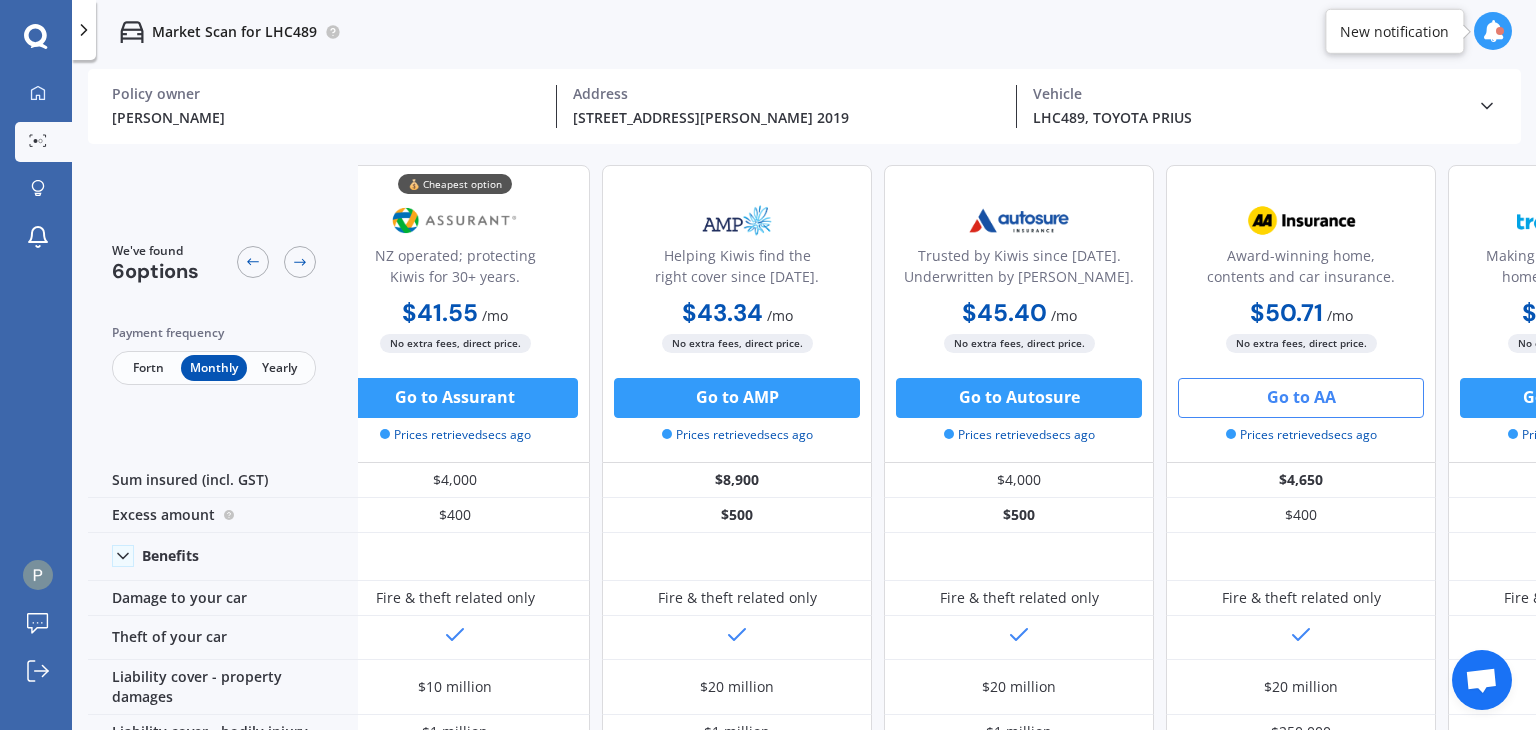 click on "Go to AA" at bounding box center [1301, 398] 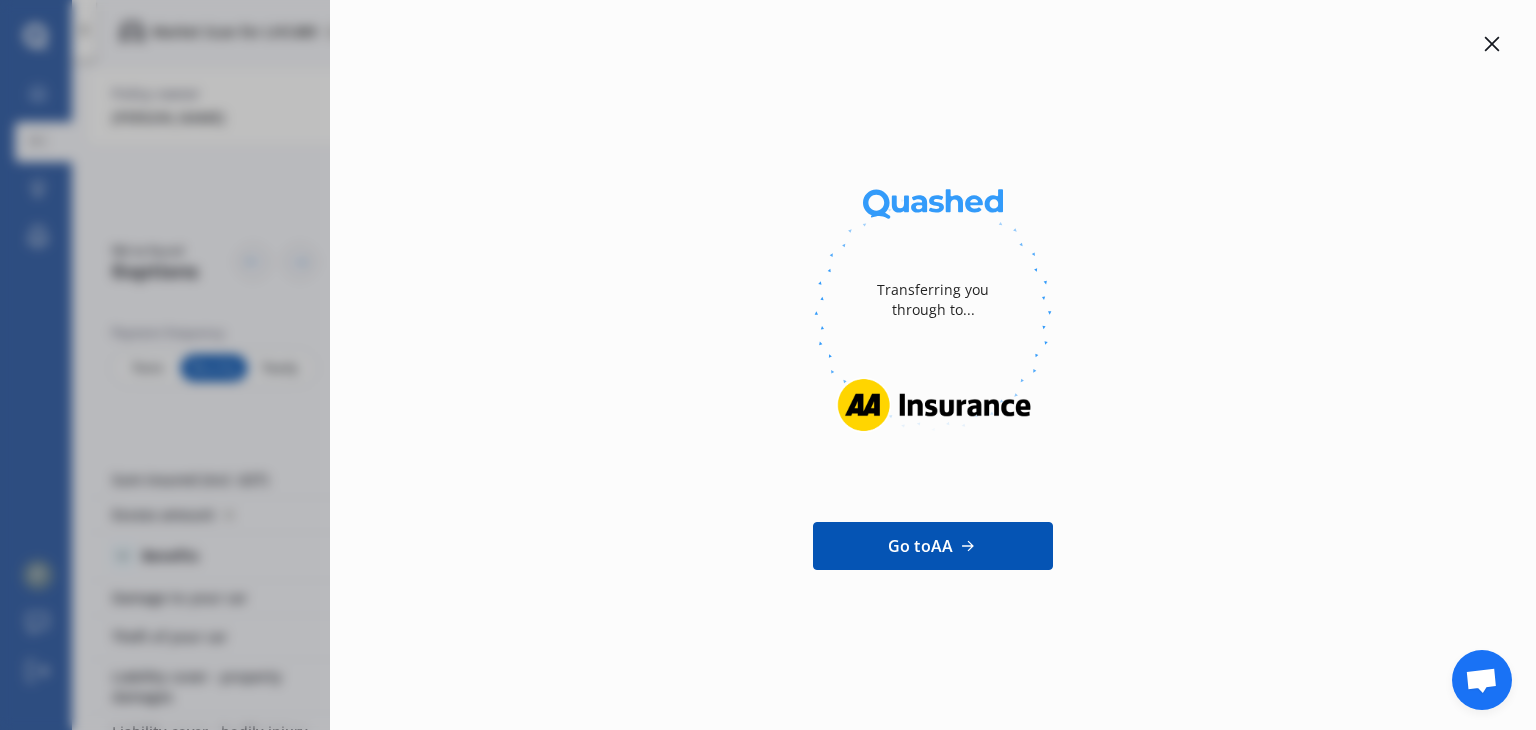 click 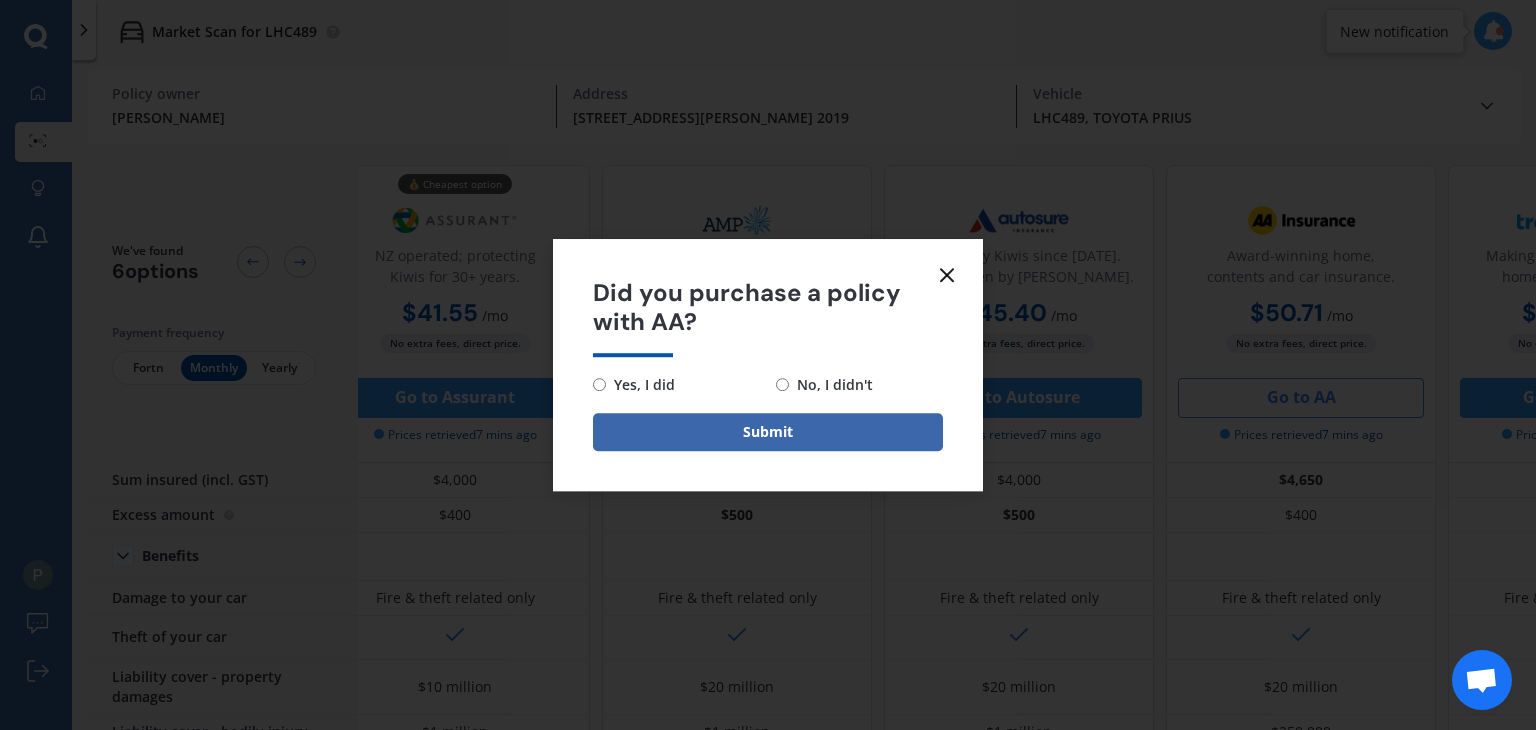click on "Yes, I did" at bounding box center [640, 385] 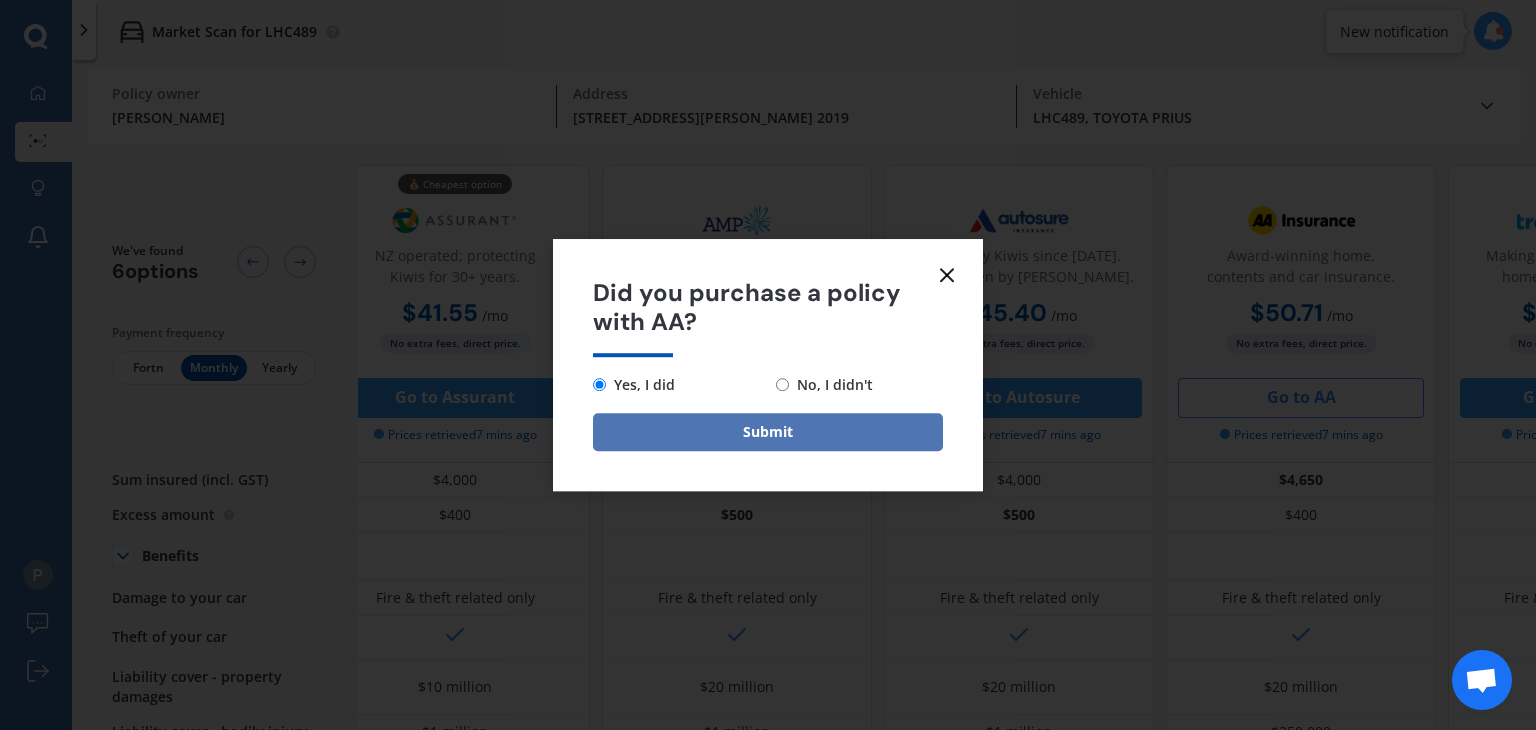 click on "Submit" at bounding box center (768, 432) 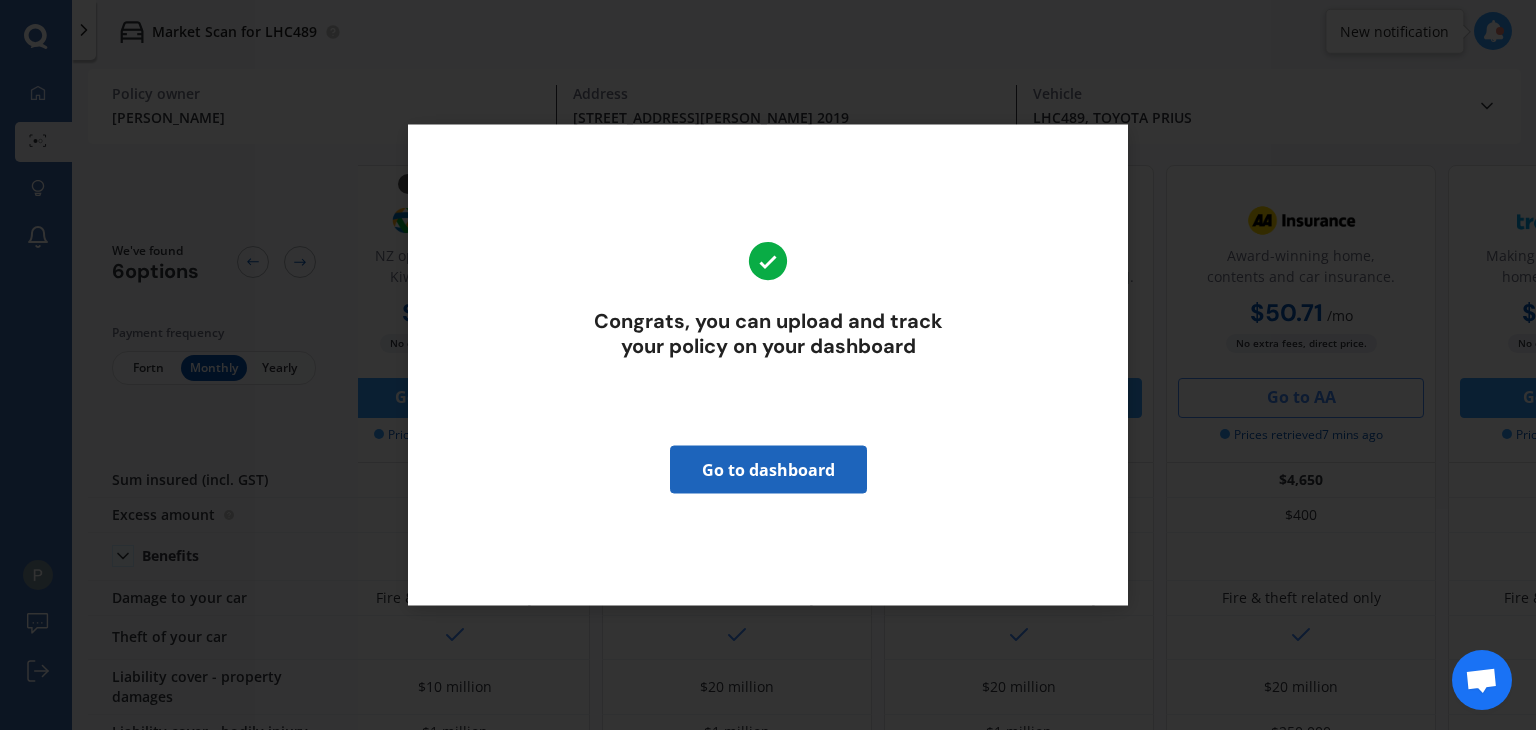 click on "Go to dashboard" at bounding box center [768, 470] 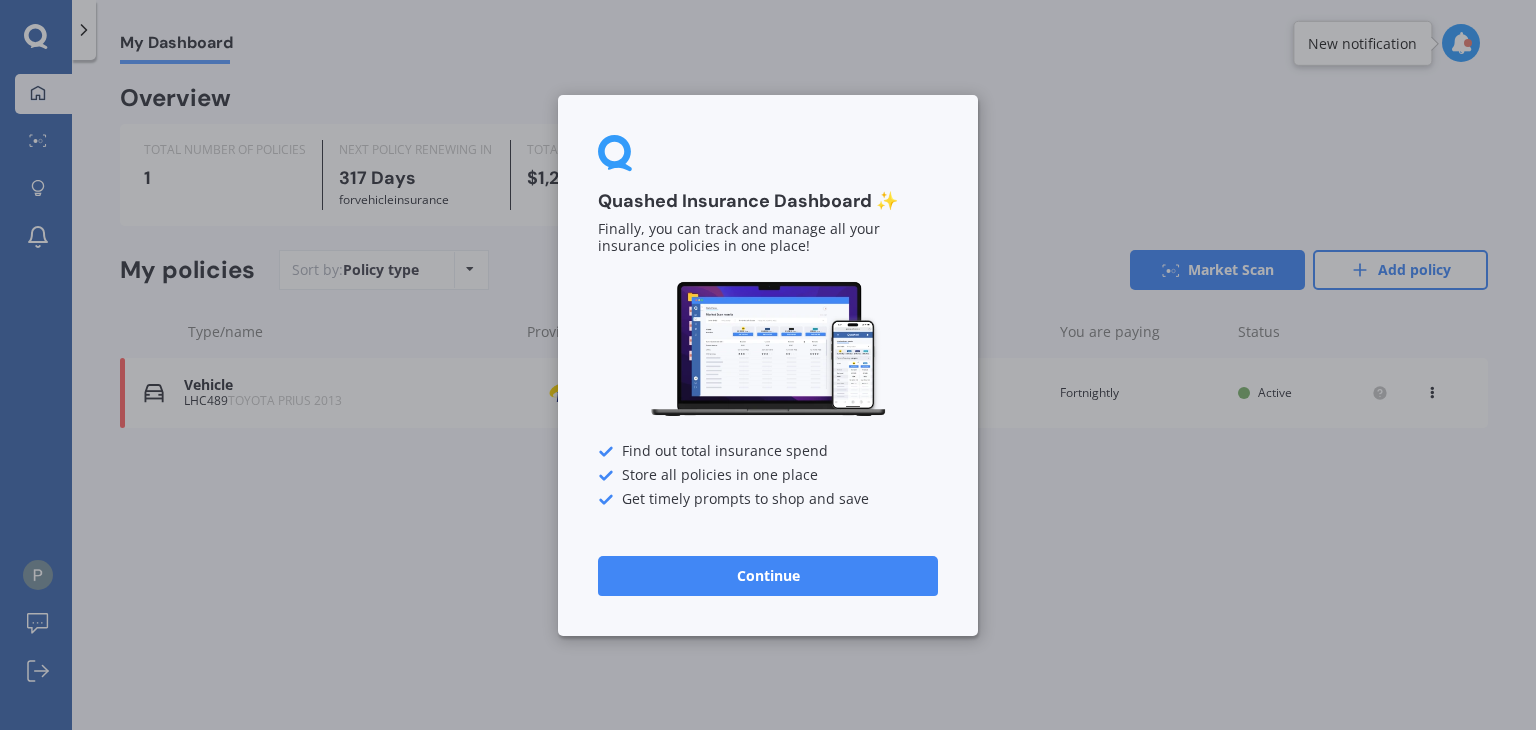 click on "Continue" at bounding box center [768, 575] 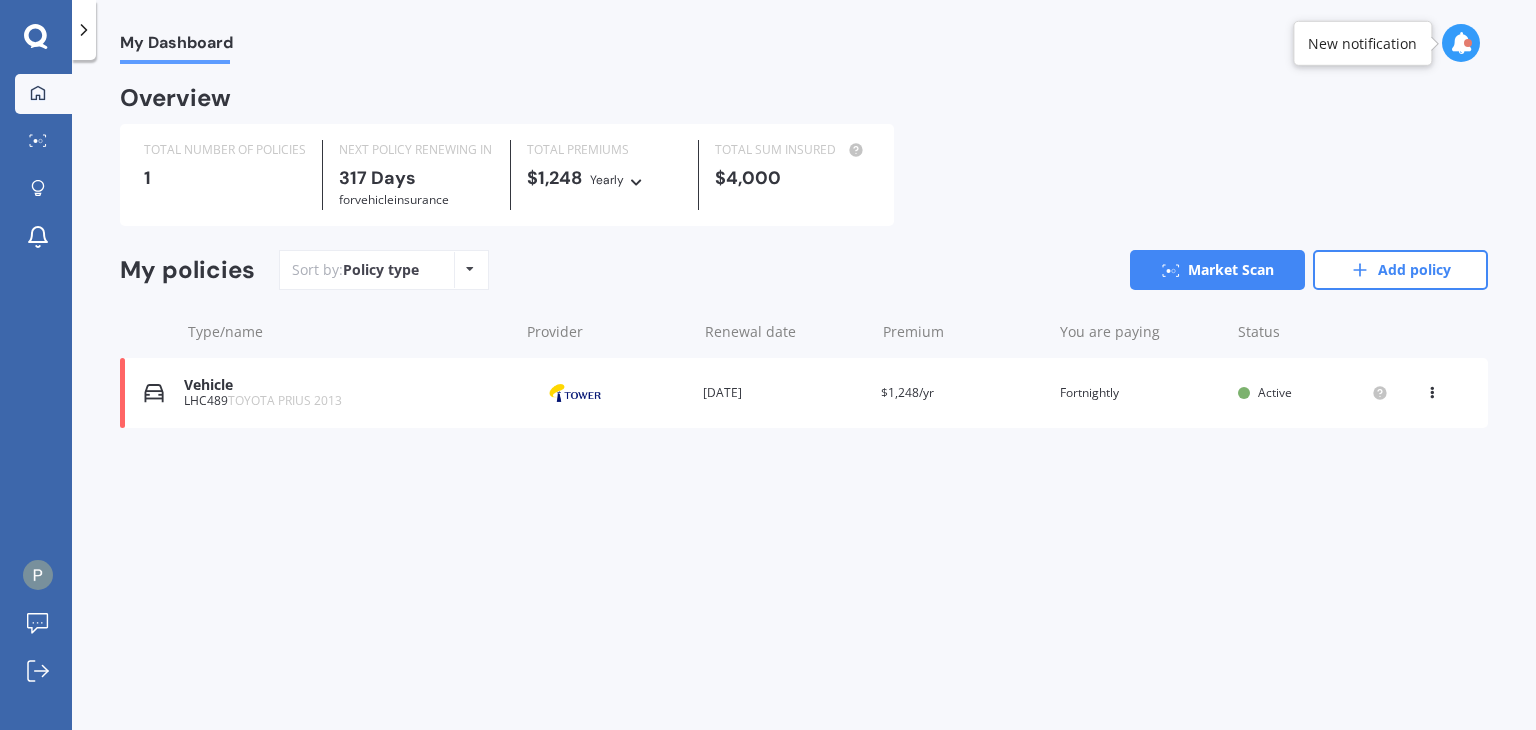 click 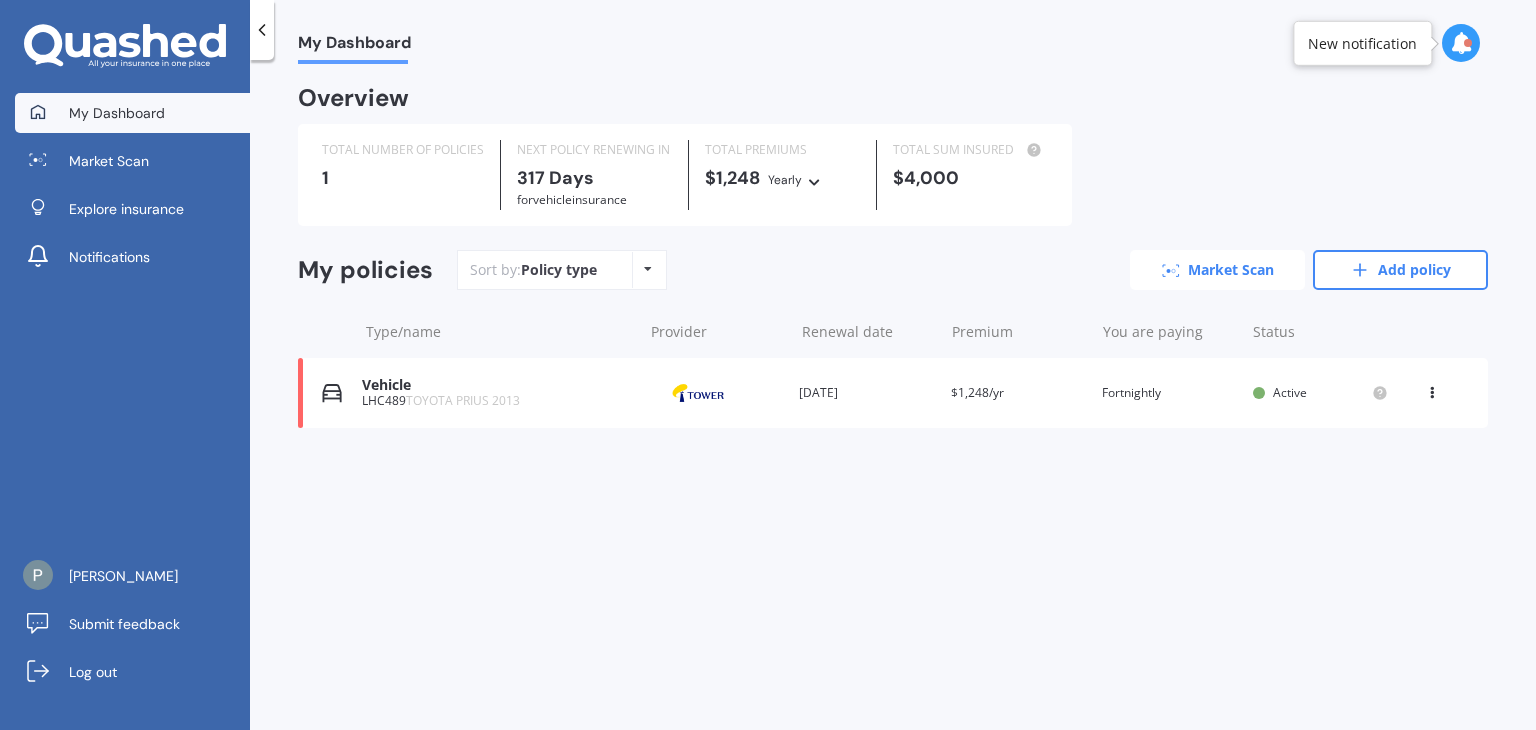 click on "Market Scan" at bounding box center (1217, 270) 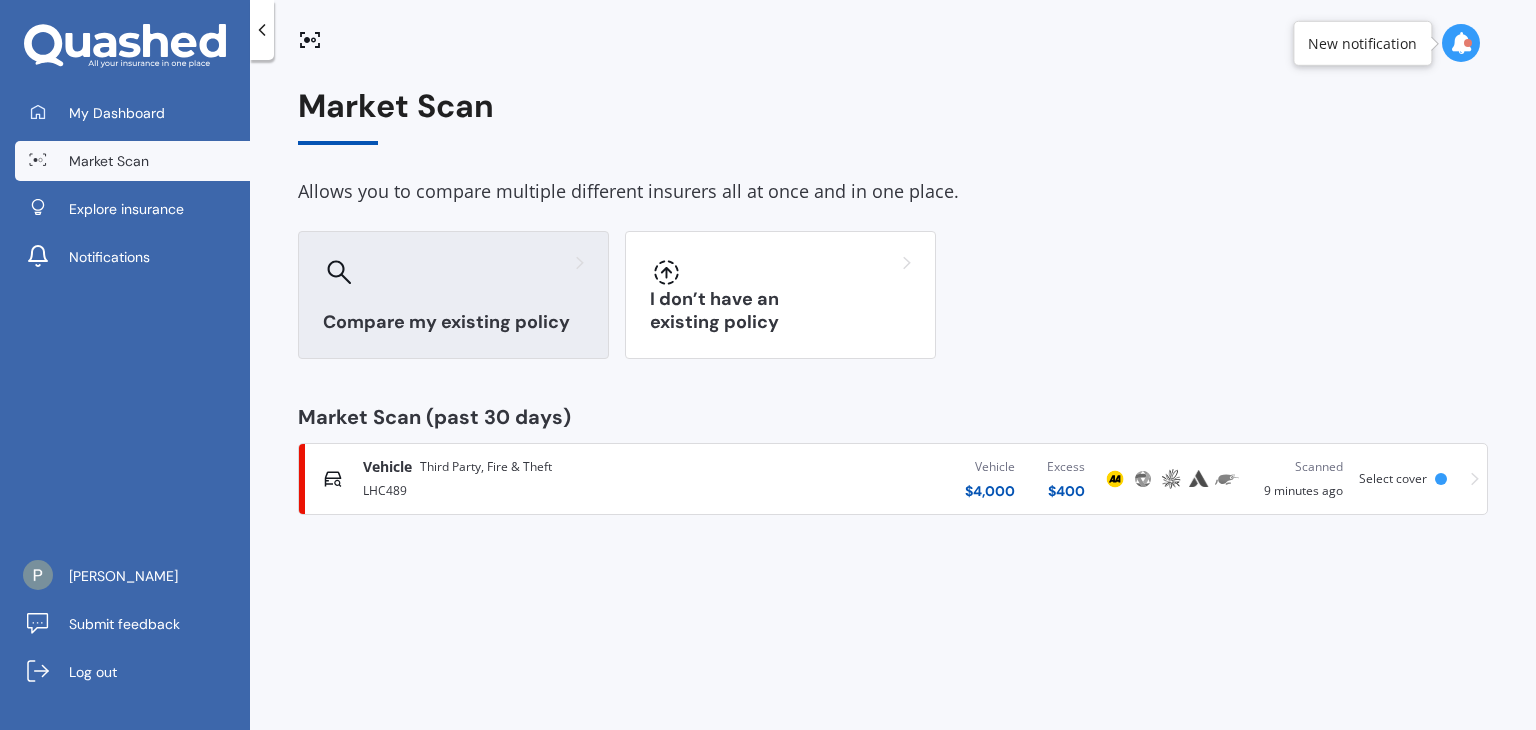 click on "Compare my existing policy" at bounding box center (453, 322) 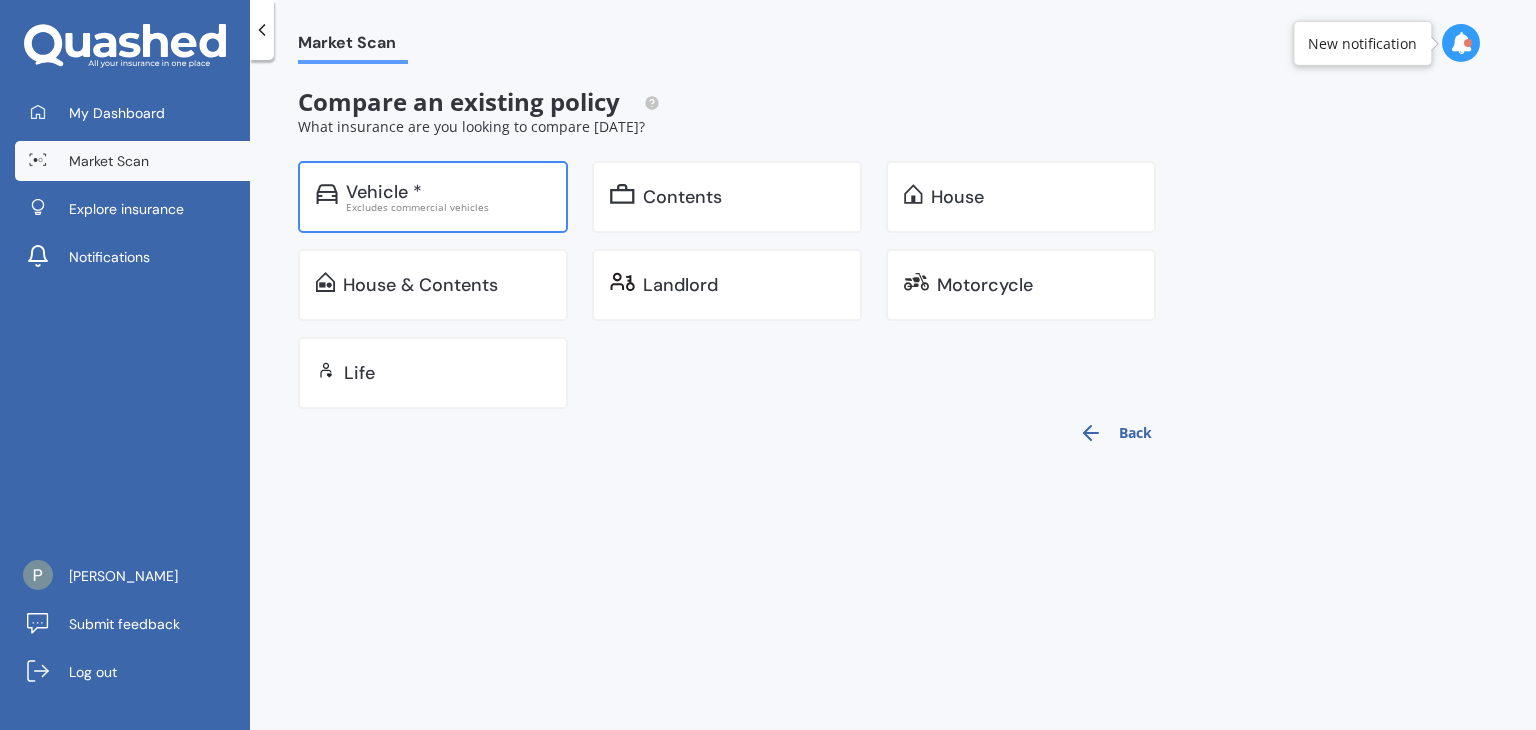 click on "Vehicle *" at bounding box center [448, 192] 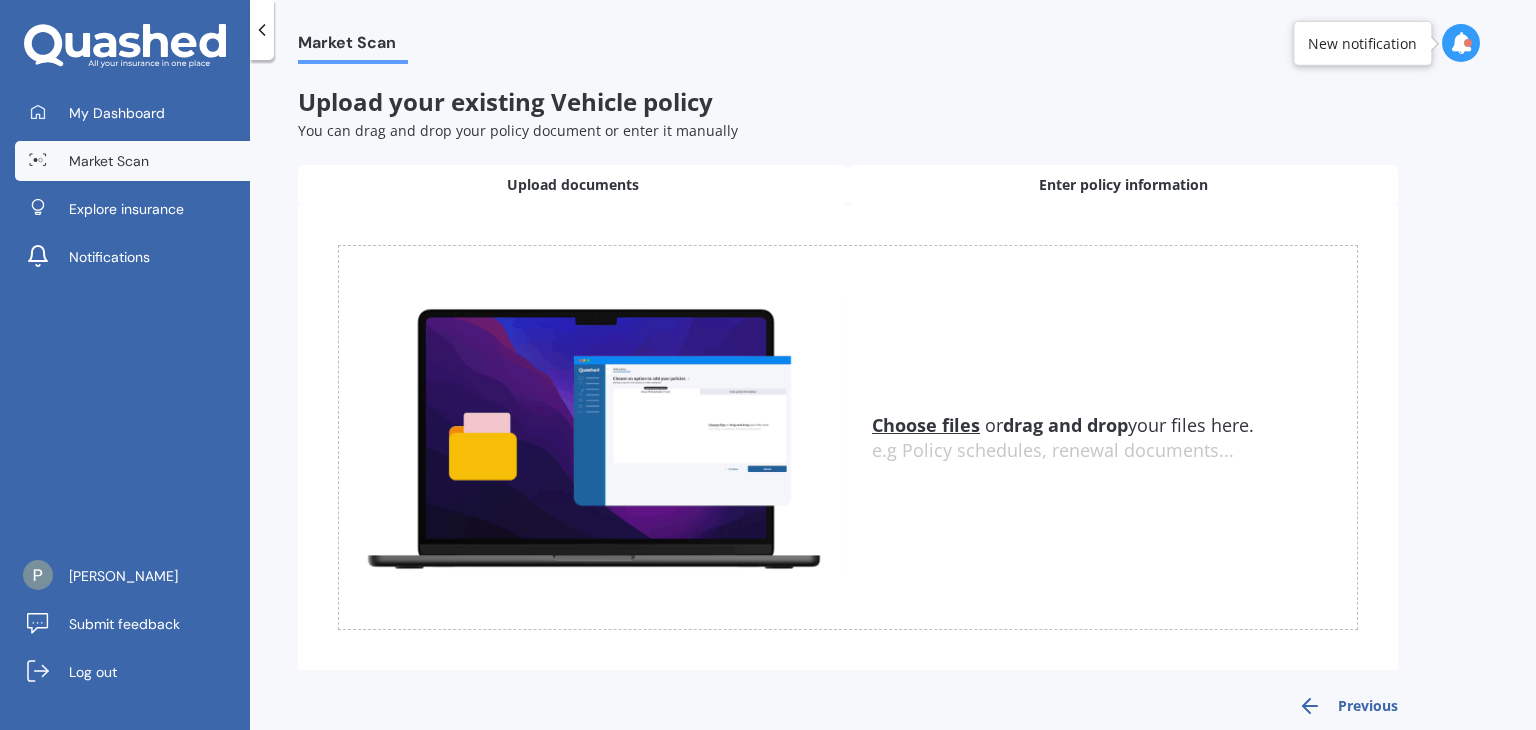 click on "Enter policy information" at bounding box center [1123, 185] 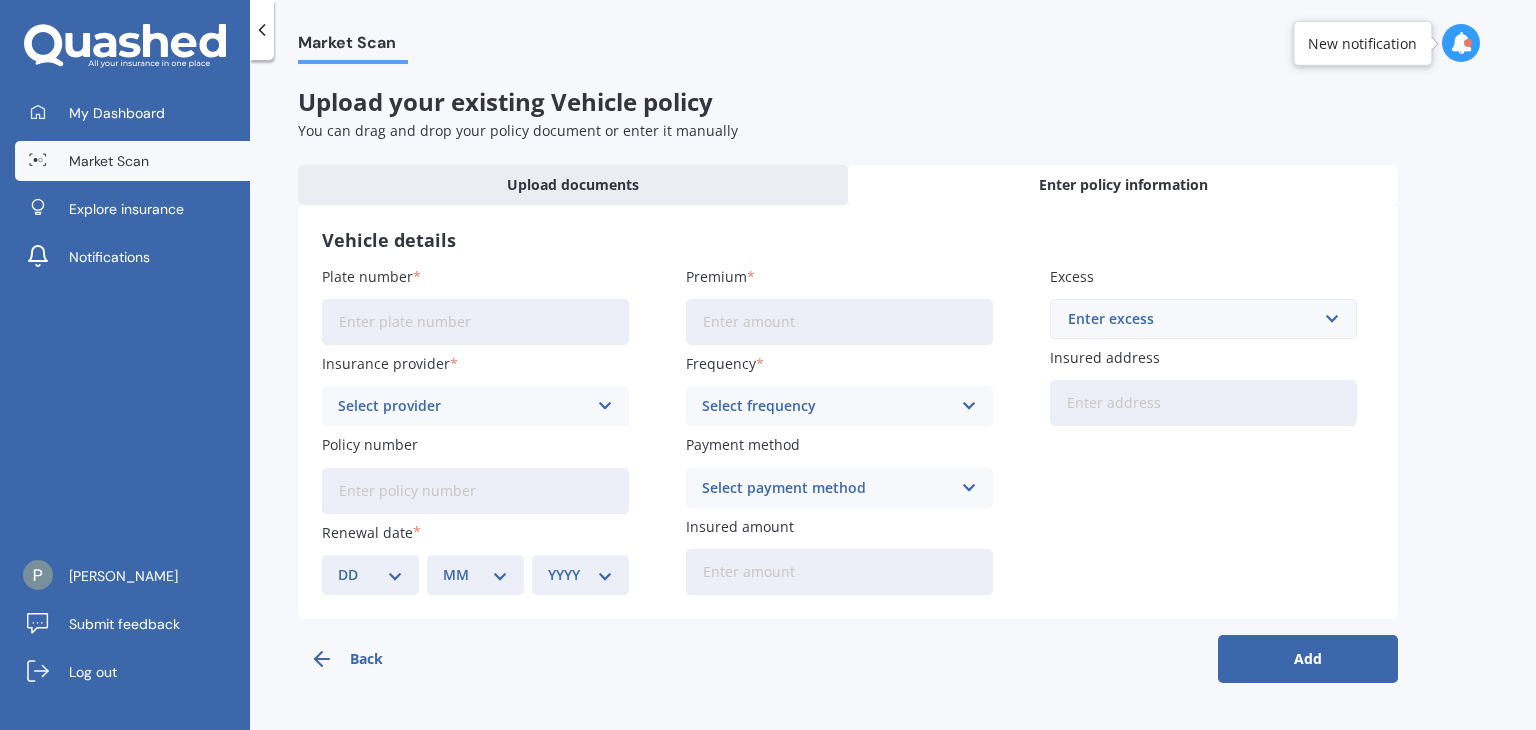 click on "Plate number" at bounding box center (475, 322) 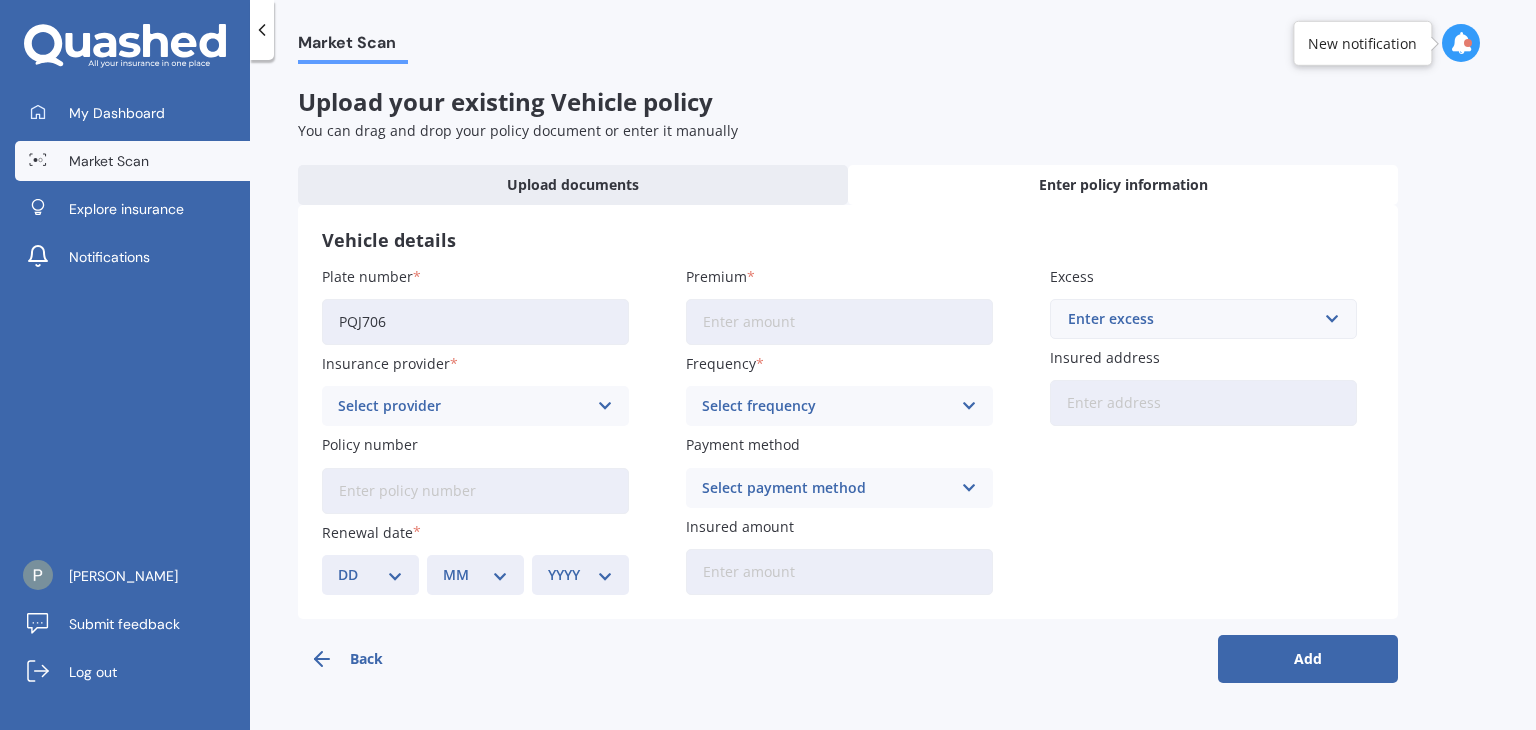 type on "PQJ706" 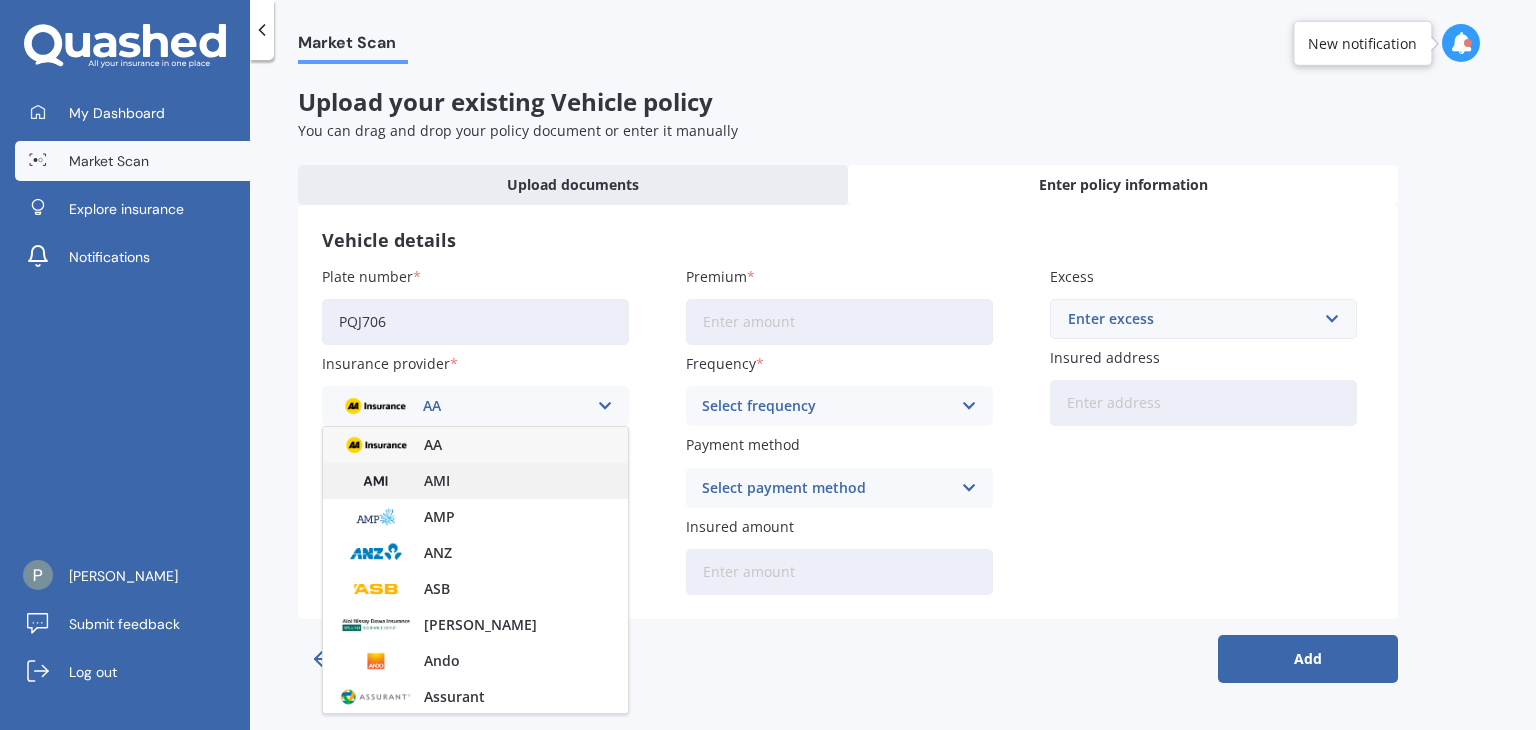 click on "AMI" at bounding box center [475, 481] 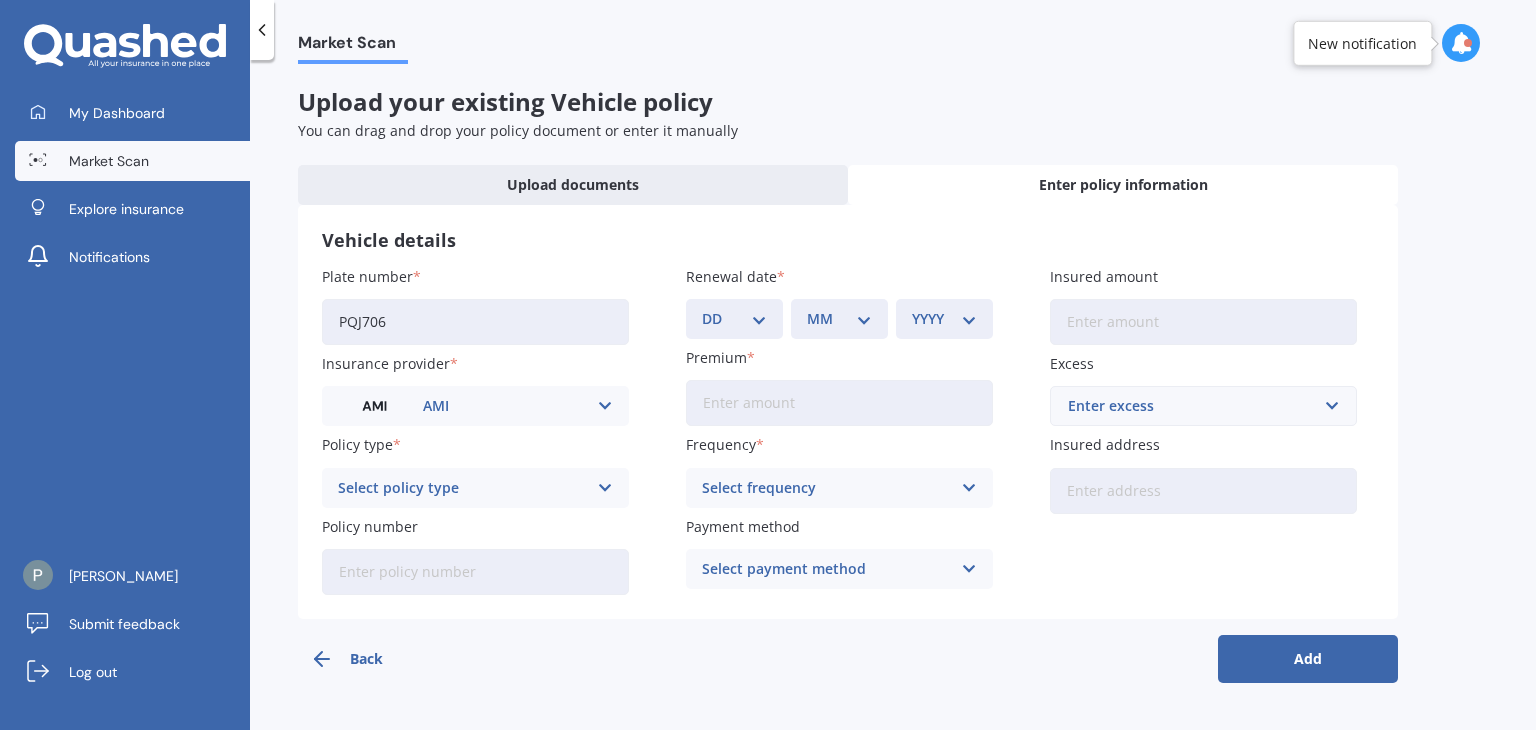 click on "Select policy type" at bounding box center [462, 488] 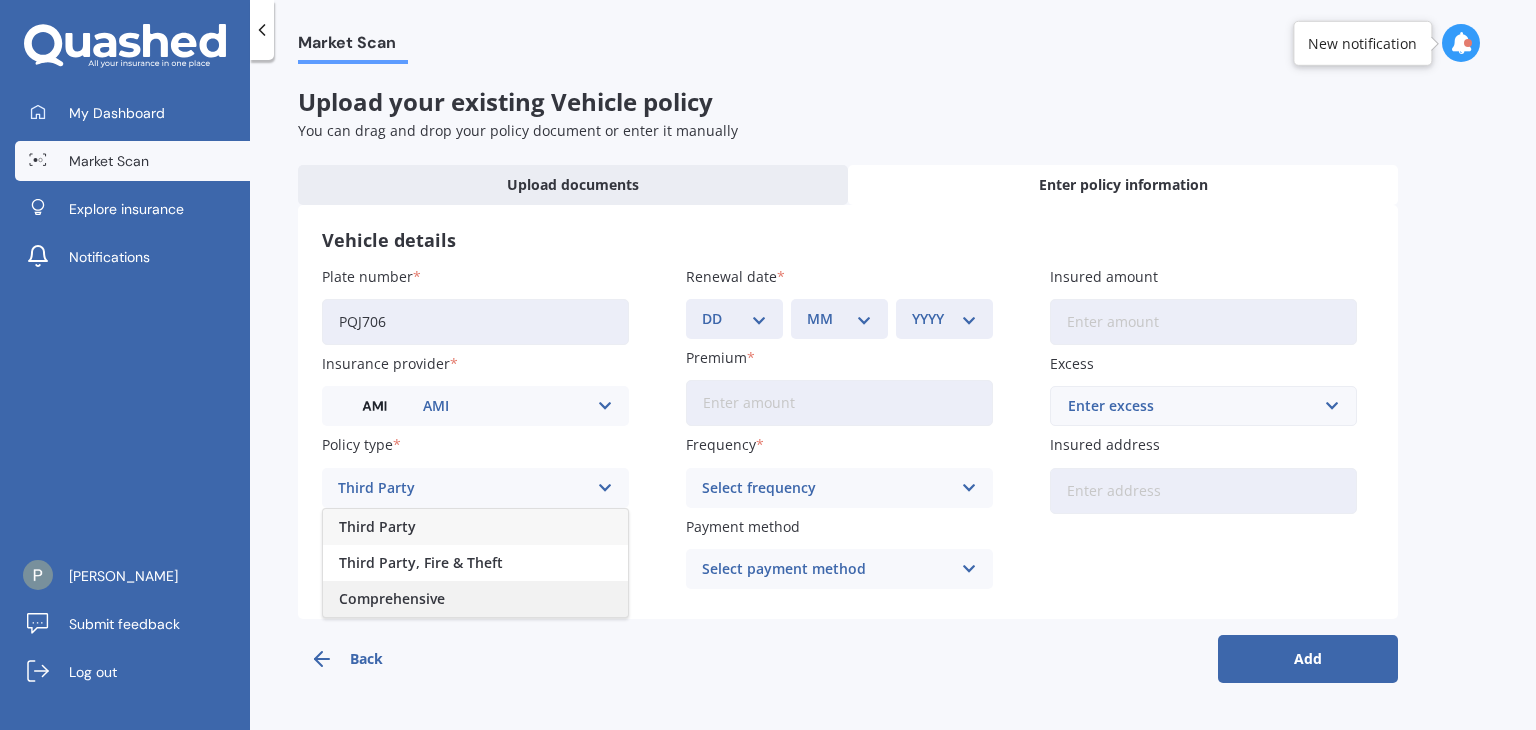 click on "Comprehensive" at bounding box center (475, 599) 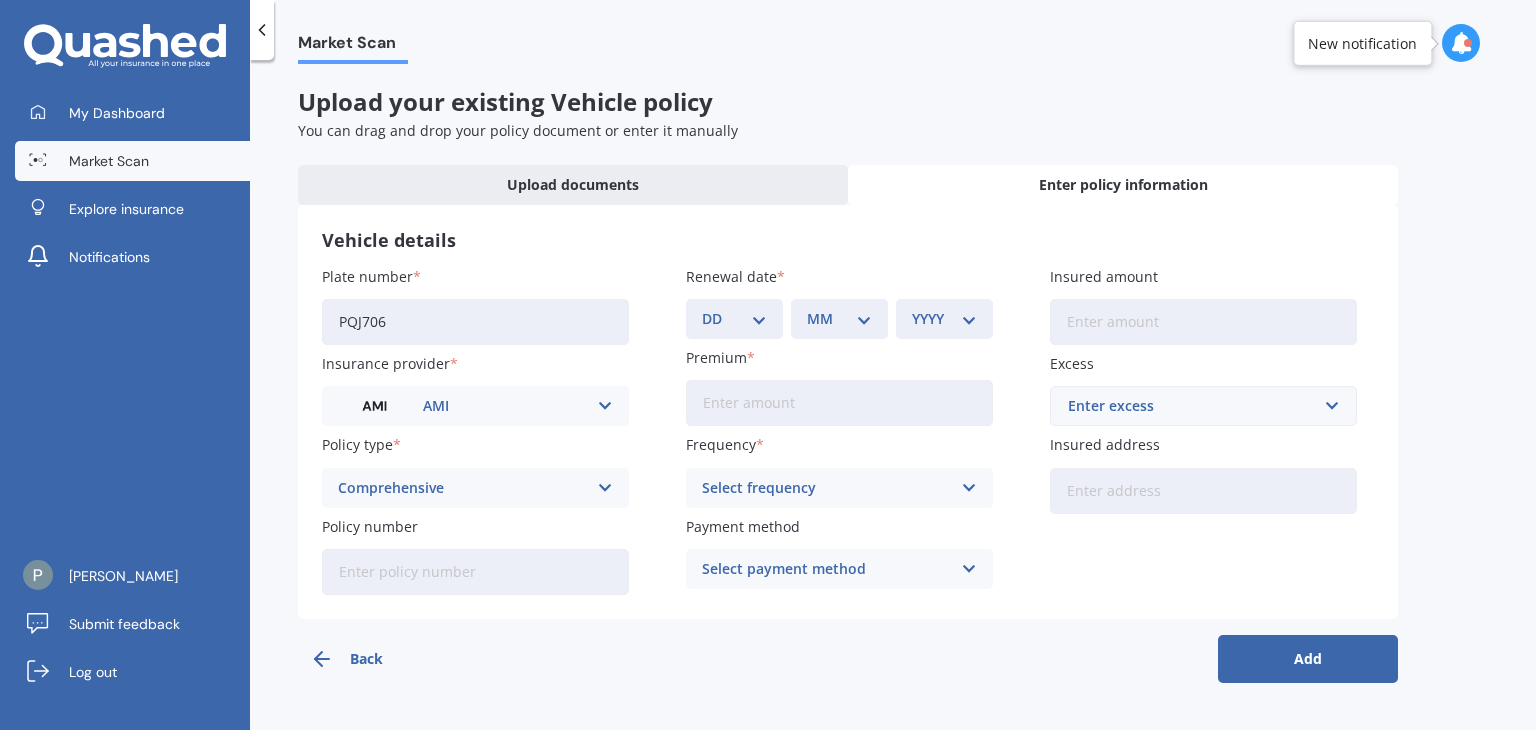 click on "DD 01 02 03 04 05 06 07 08 09 10 11 12 13 14 15 16 17 18 19 20 21 22 23 24 25 26 27 28 29 30 31" at bounding box center [734, 319] 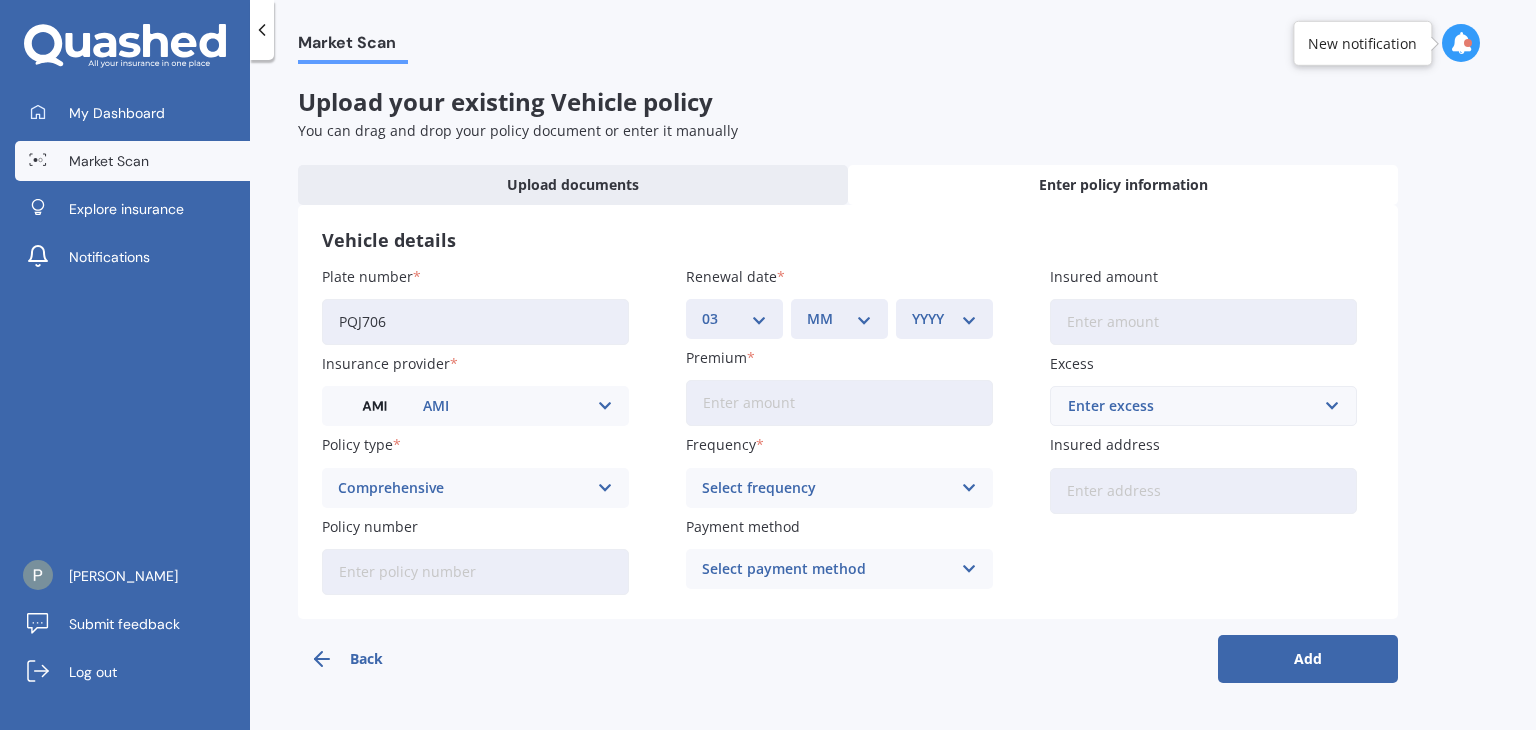 click on "DD 01 02 03 04 05 06 07 08 09 10 11 12 13 14 15 16 17 18 19 20 21 22 23 24 25 26 27 28 29 30 31" at bounding box center (734, 319) 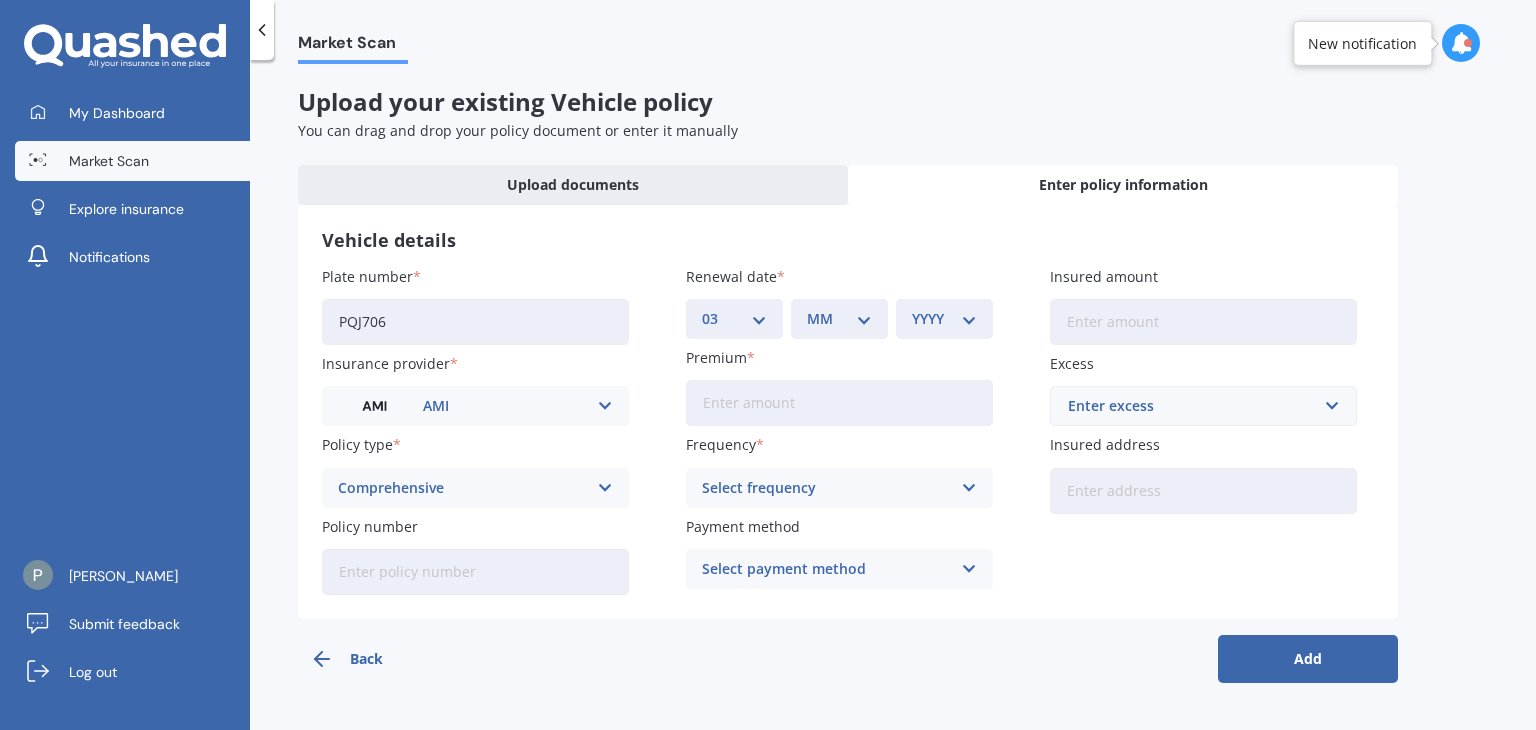 click on "AMI" at bounding box center (462, 406) 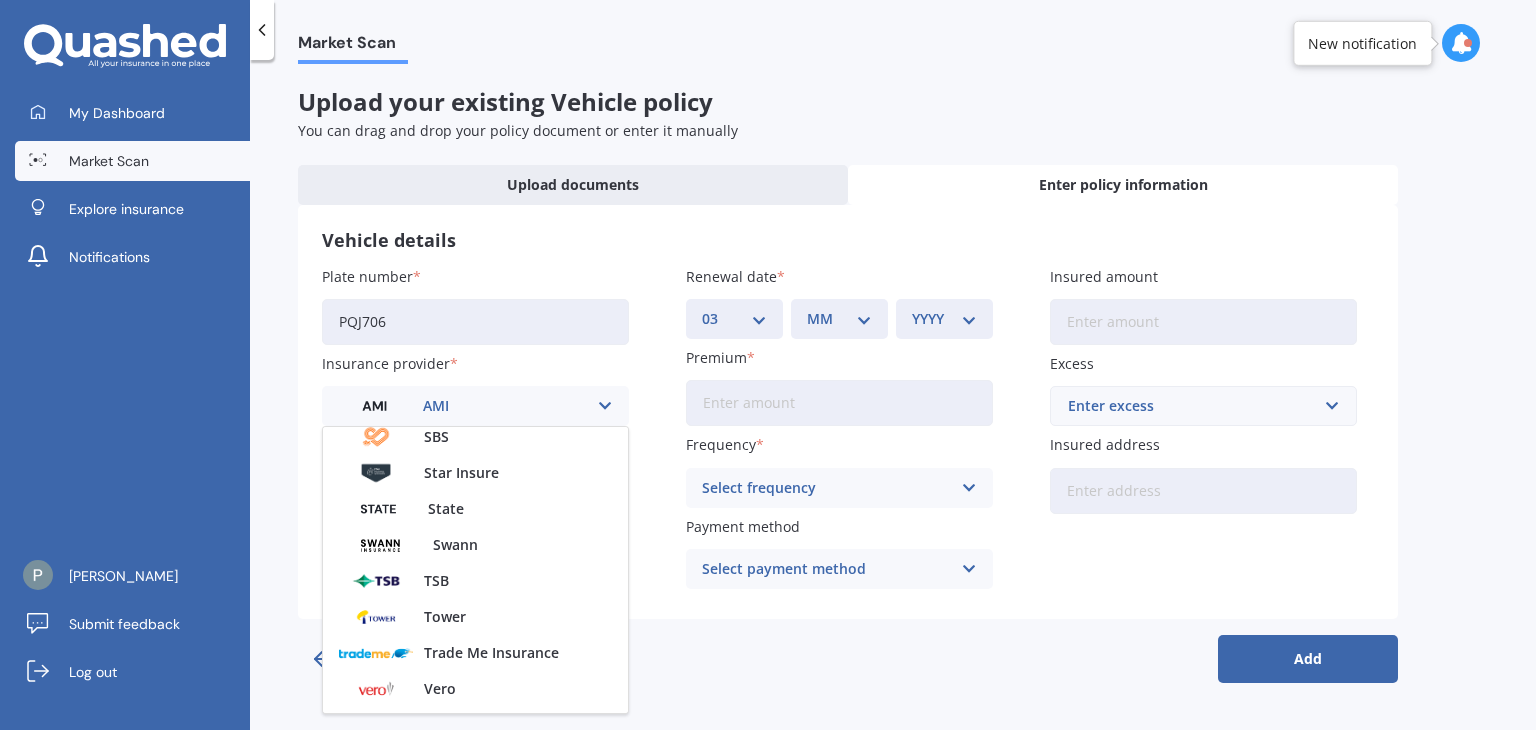 scroll, scrollTop: 810, scrollLeft: 0, axis: vertical 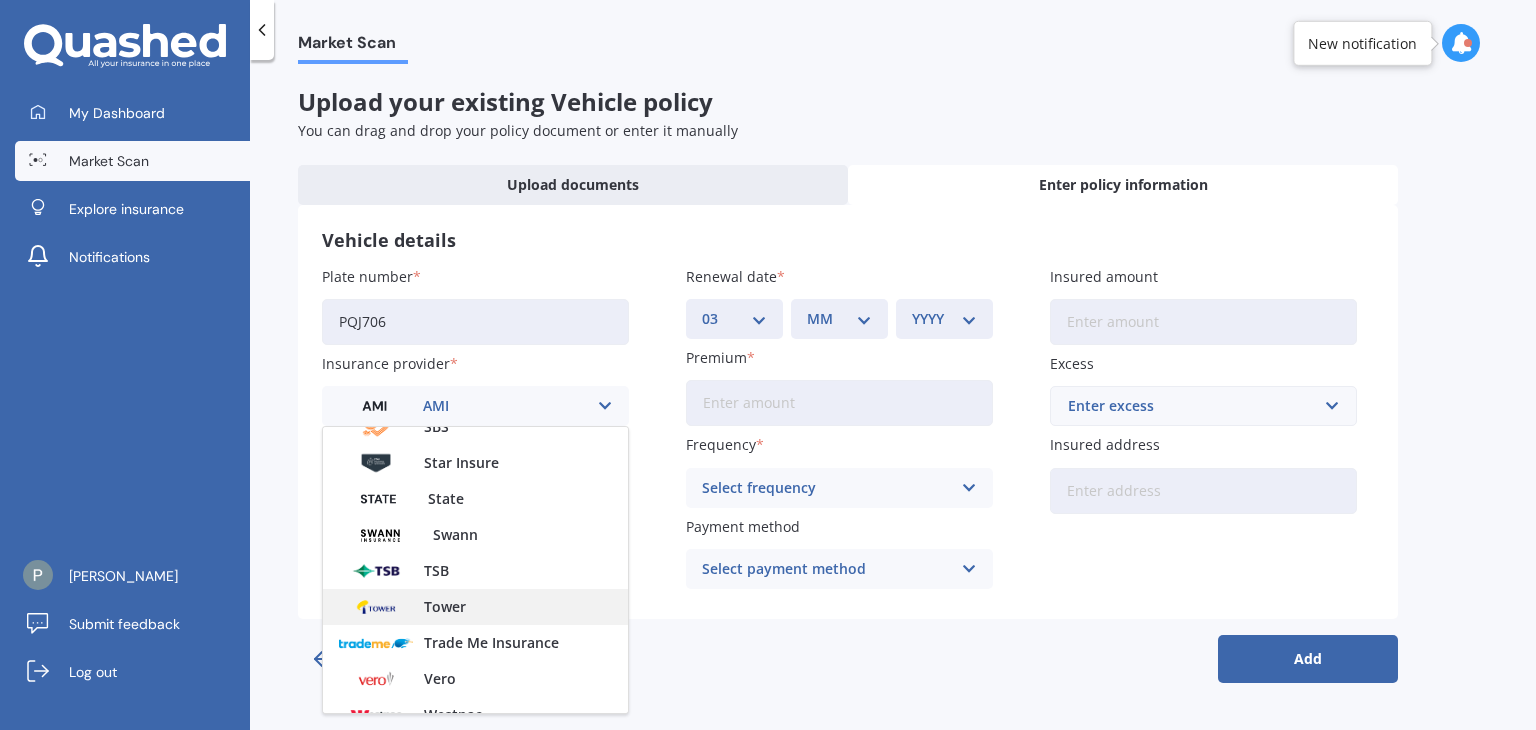 click on "Tower" at bounding box center [445, 607] 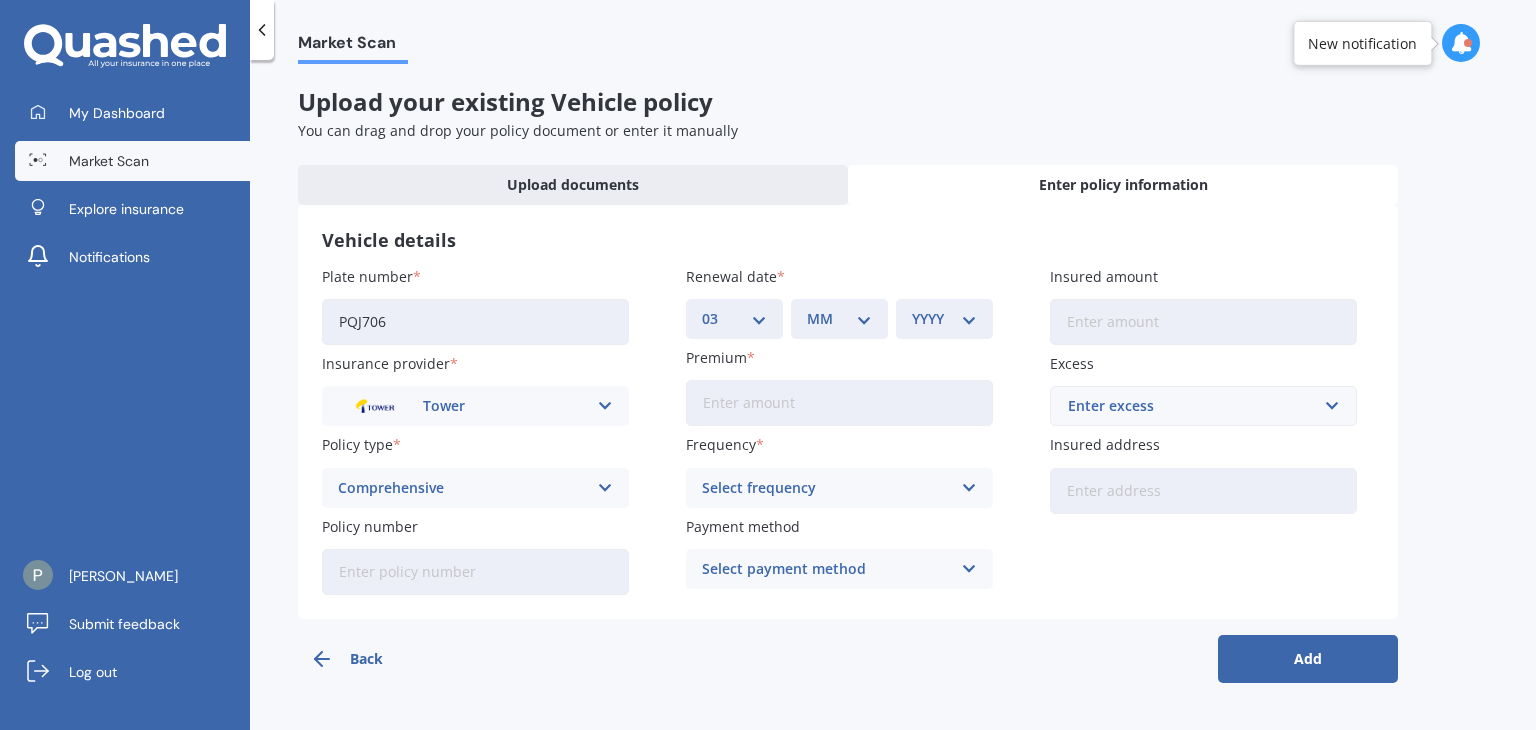 click on "MM 01 02 03 04 05 06 07 08 09 10 11 12" at bounding box center (839, 319) 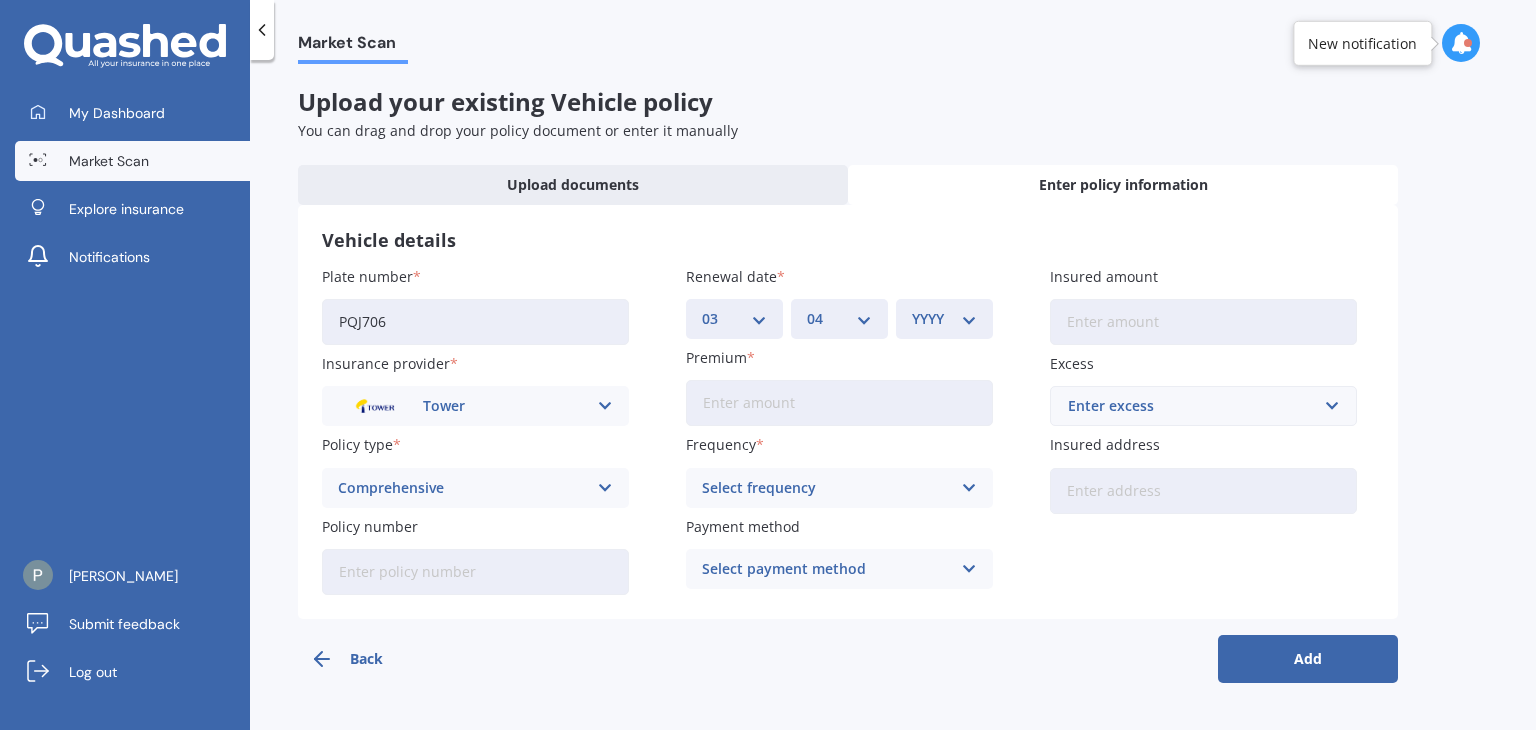 click on "MM 01 02 03 04 05 06 07 08 09 10 11 12" at bounding box center [839, 319] 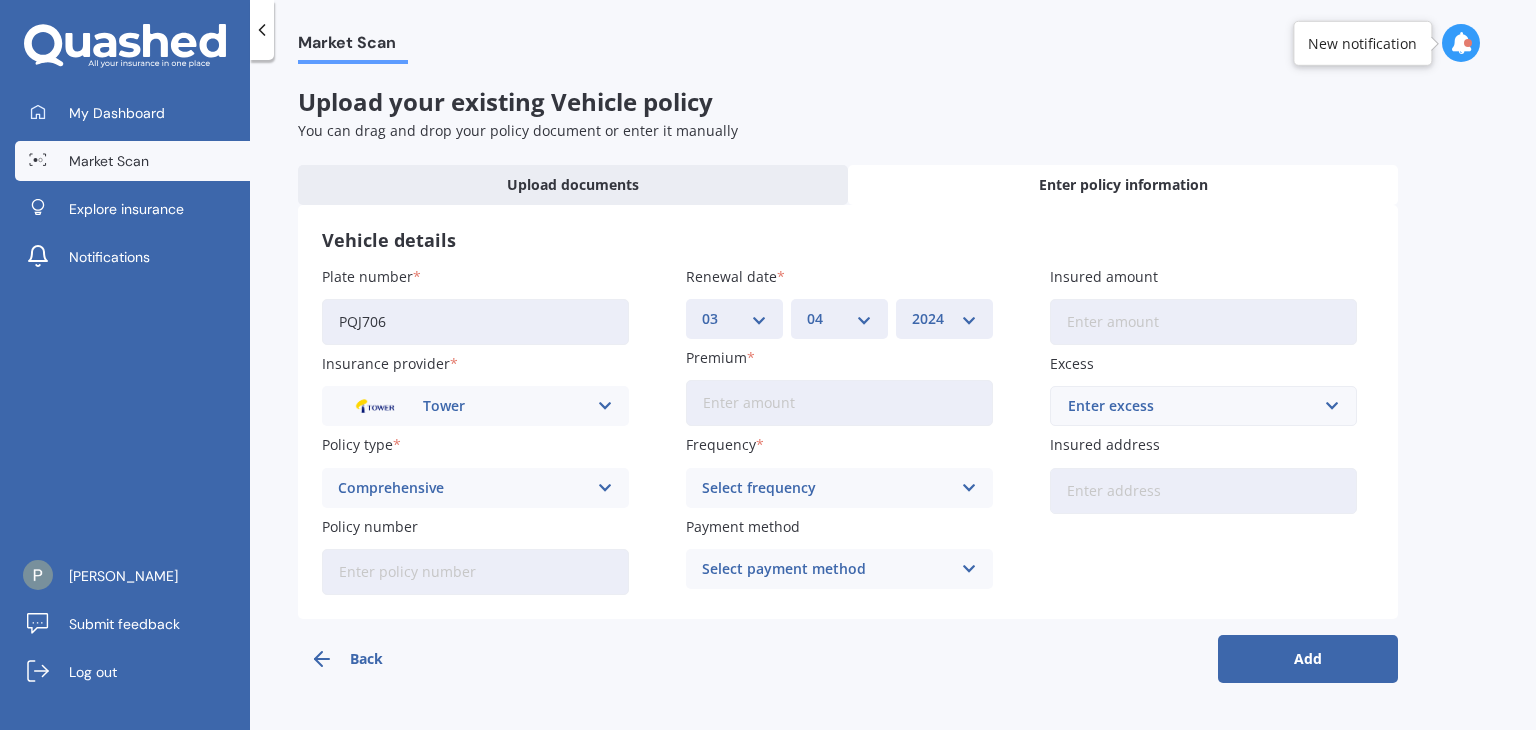 click on "YYYY 2027 2026 2025 2024 2023 2022 2021 2020 2019 2018 2017 2016 2015 2014 2013 2012 2011 2010 2009 2008 2007 2006 2005 2004 2003 2002 2001 2000 1999 1998 1997 1996 1995 1994 1993 1992 1991 1990 1989 1988 1987 1986 1985 1984 1983 1982 1981 1980 1979 1978 1977 1976 1975 1974 1973 1972 1971 1970 1969 1968 1967 1966 1965 1964 1963 1962 1961 1960 1959 1958 1957 1956 1955 1954 1953 1952 1951 1950 1949 1948 1947 1946 1945 1944 1943 1942 1941 1940 1939 1938 1937 1936 1935 1934 1933 1932 1931 1930 1929 1928" at bounding box center [944, 319] 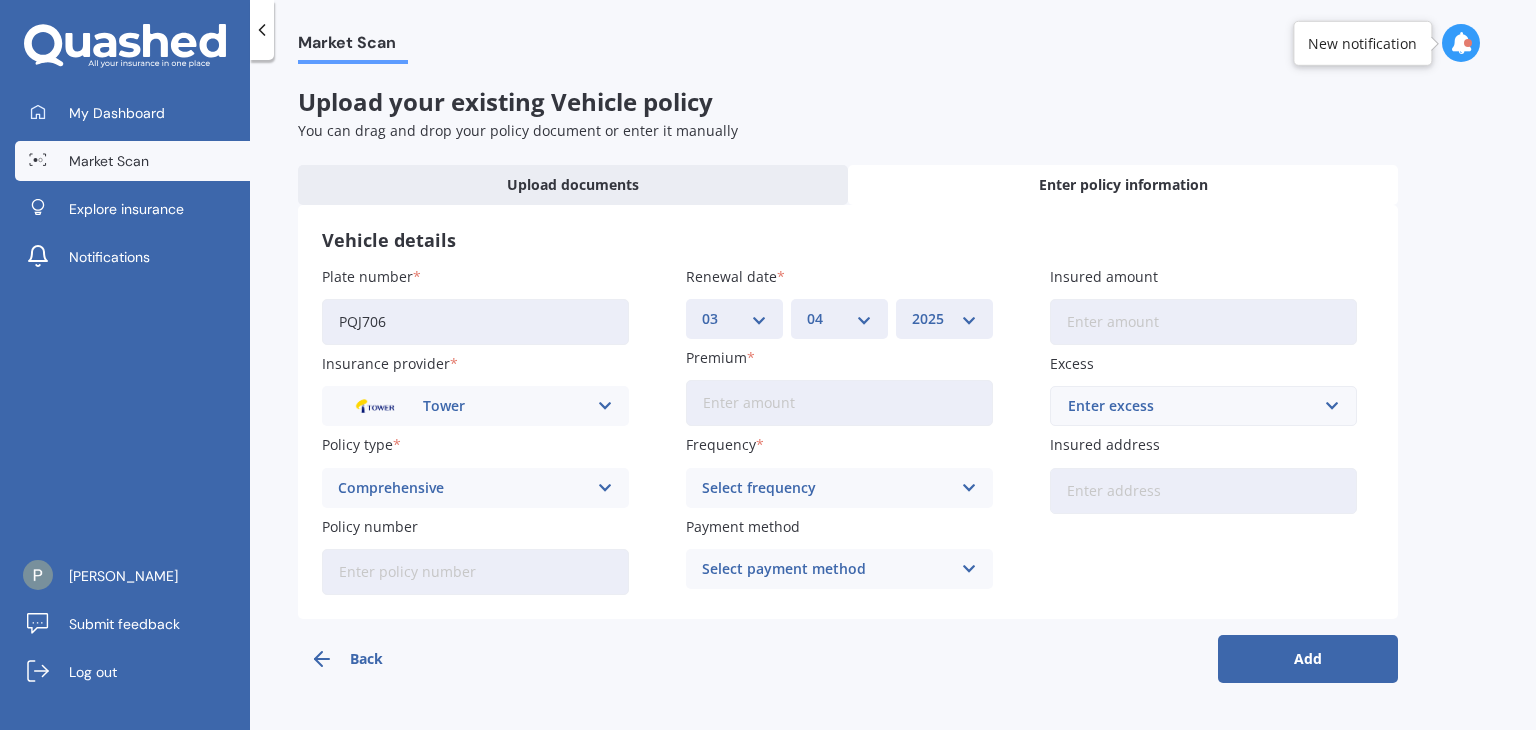 click on "YYYY 2027 2026 2025 2024 2023 2022 2021 2020 2019 2018 2017 2016 2015 2014 2013 2012 2011 2010 2009 2008 2007 2006 2005 2004 2003 2002 2001 2000 1999 1998 1997 1996 1995 1994 1993 1992 1991 1990 1989 1988 1987 1986 1985 1984 1983 1982 1981 1980 1979 1978 1977 1976 1975 1974 1973 1972 1971 1970 1969 1968 1967 1966 1965 1964 1963 1962 1961 1960 1959 1958 1957 1956 1955 1954 1953 1952 1951 1950 1949 1948 1947 1946 1945 1944 1943 1942 1941 1940 1939 1938 1937 1936 1935 1934 1933 1932 1931 1930 1929 1928" at bounding box center (944, 319) 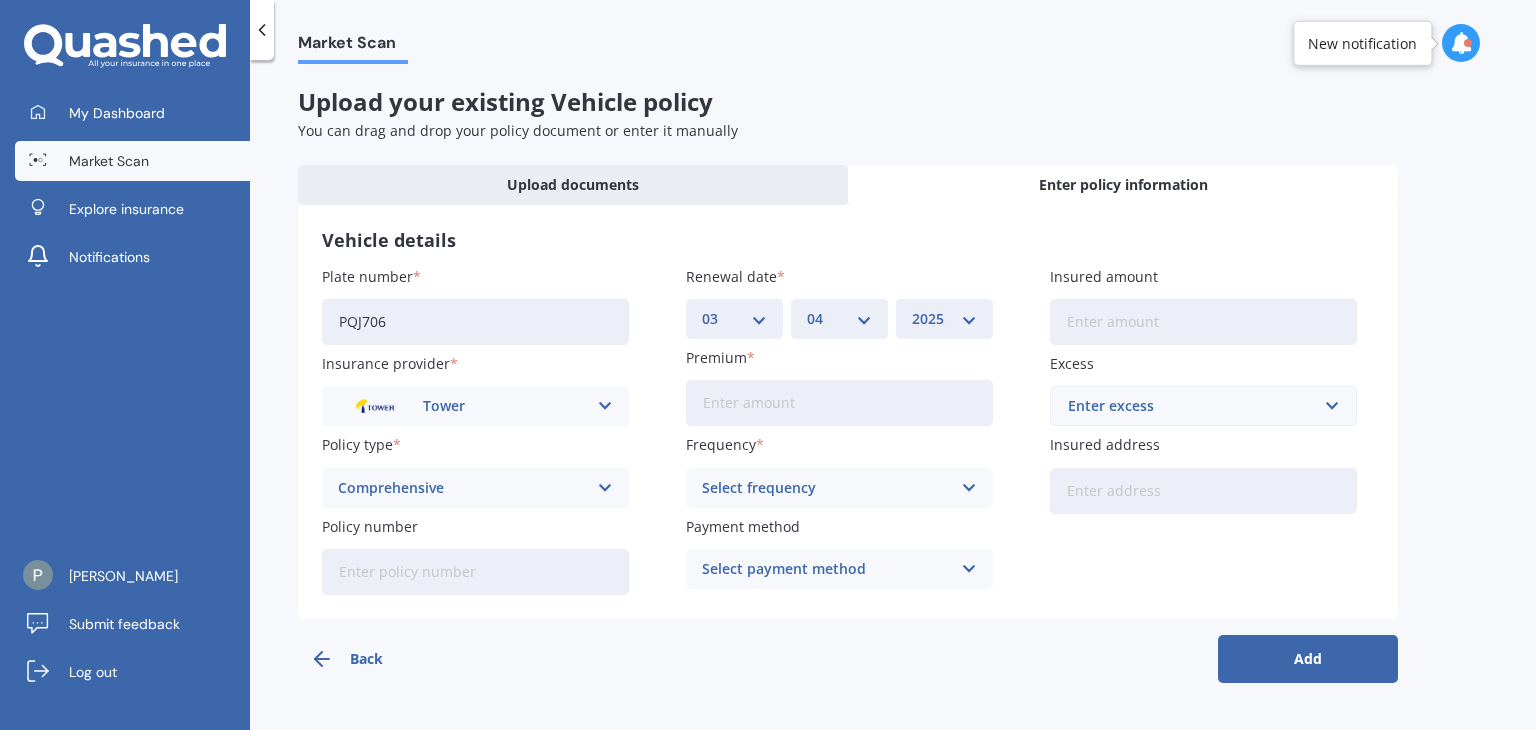 click on "Policy number" at bounding box center [475, 572] 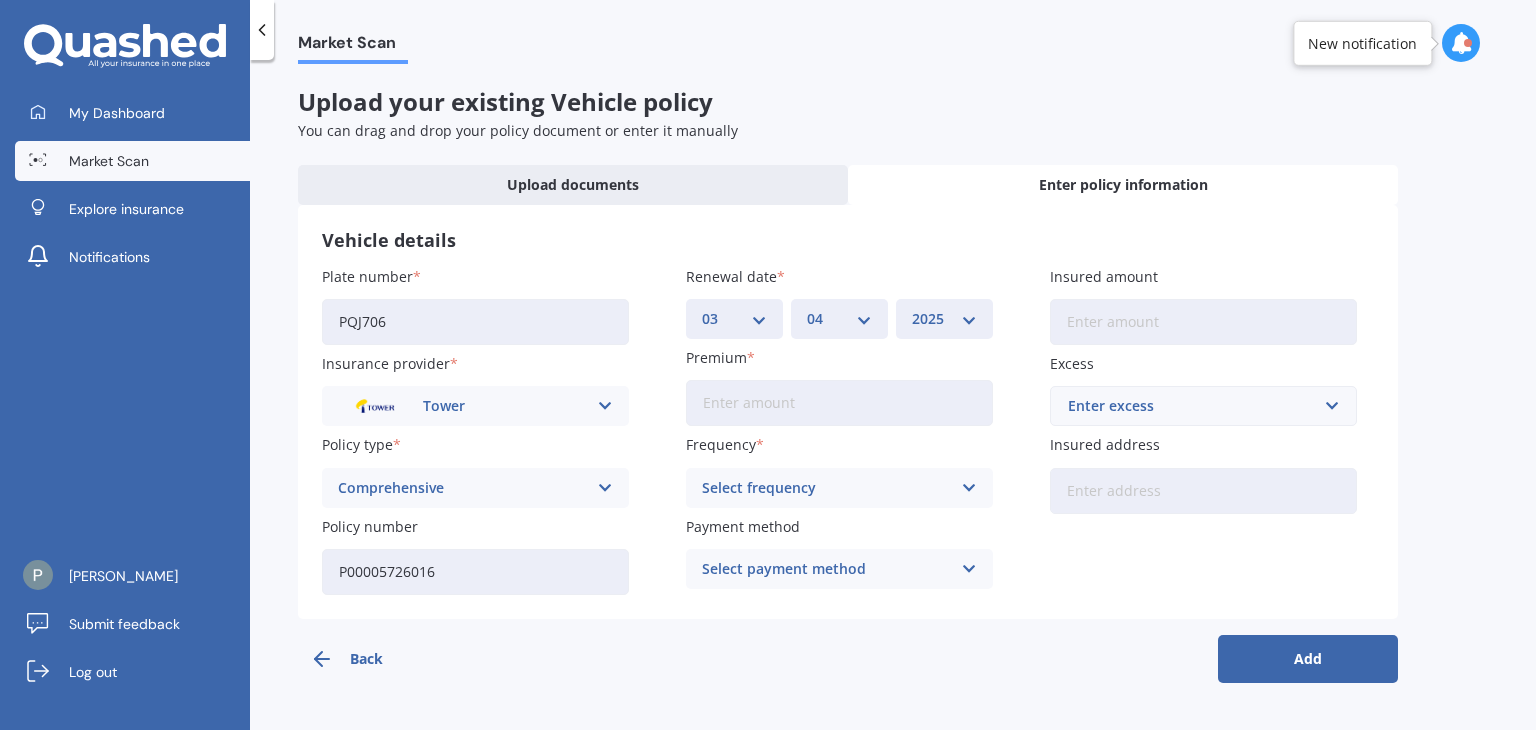 type on "P00005726016" 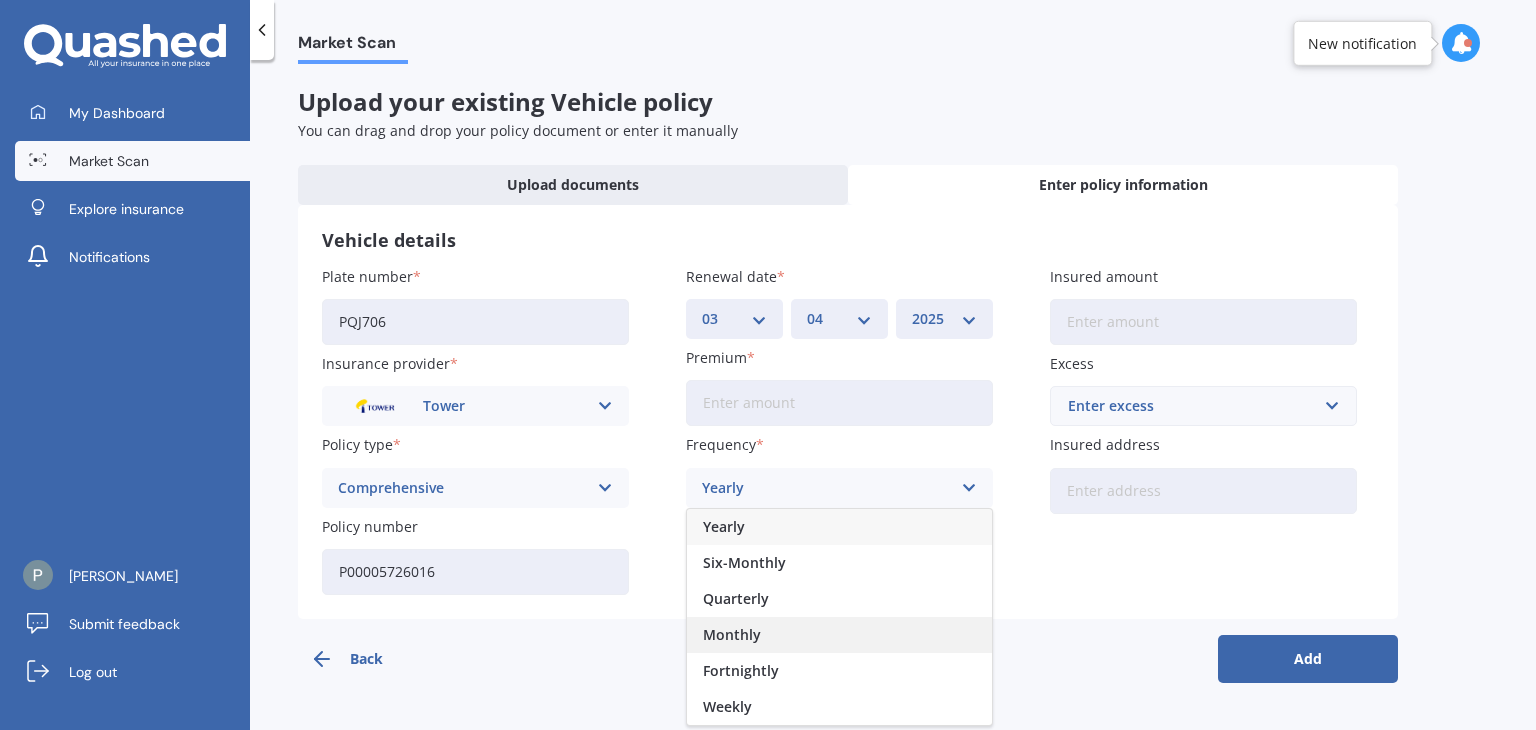 click on "Monthly" at bounding box center [732, 635] 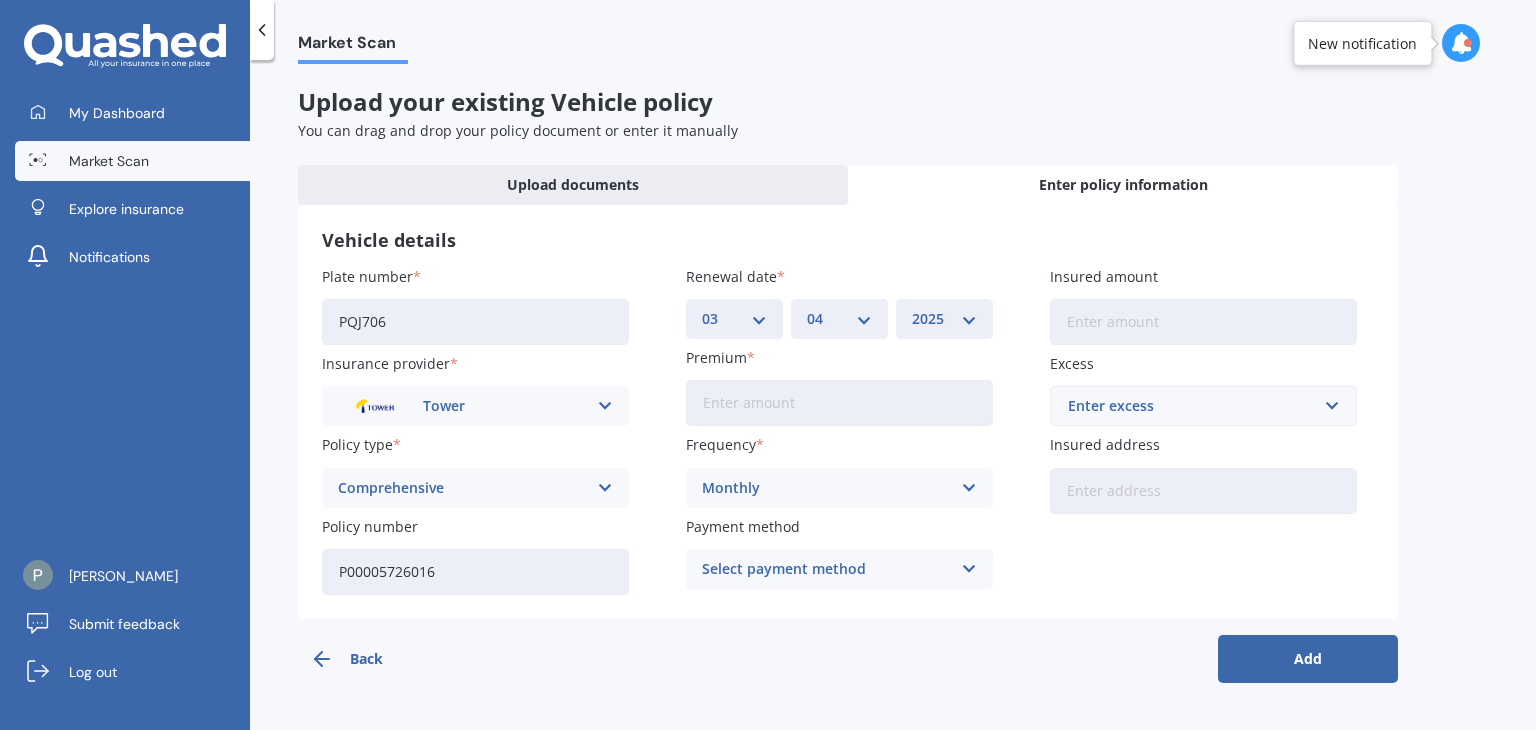 click on "Select payment method" at bounding box center [826, 569] 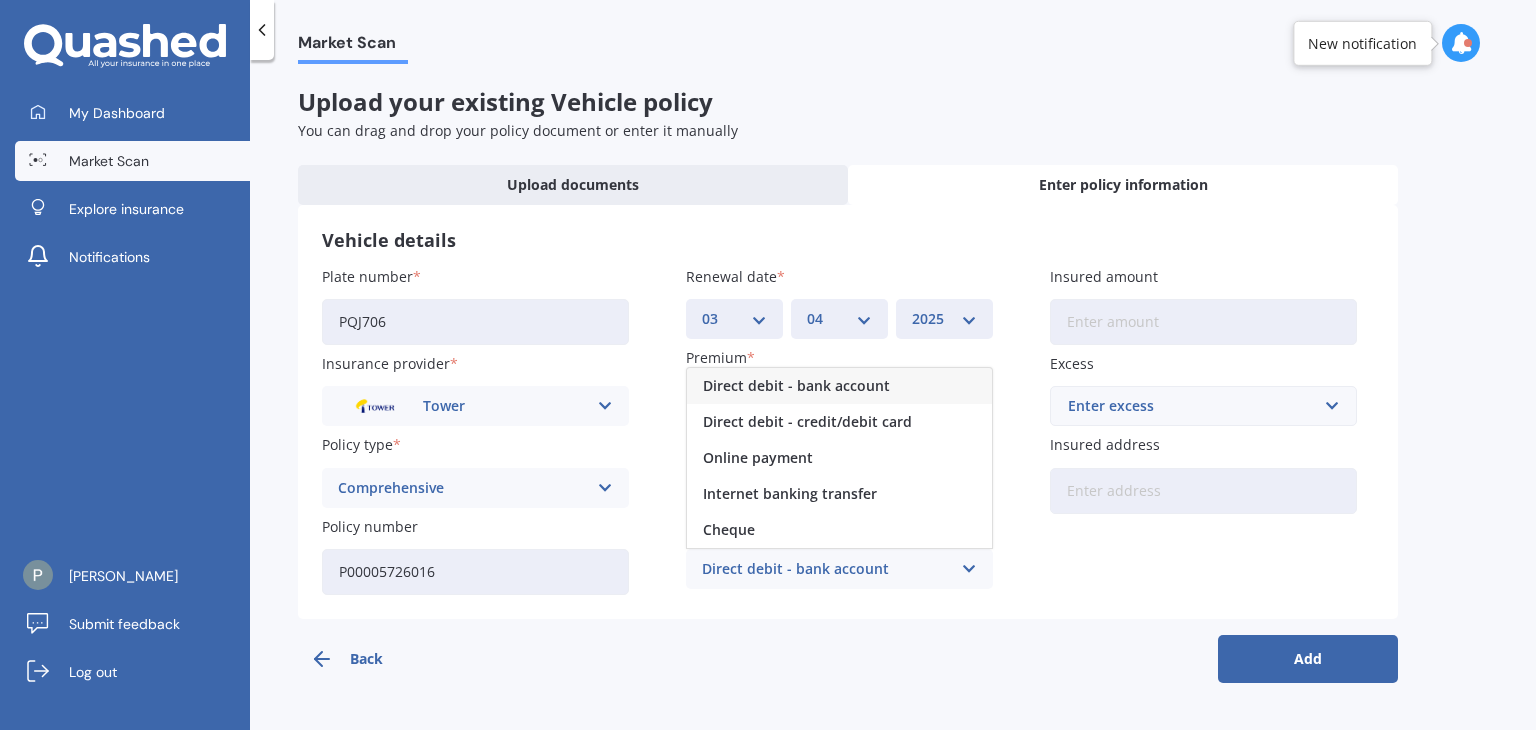 click on "Direct debit - bank account" at bounding box center [826, 569] 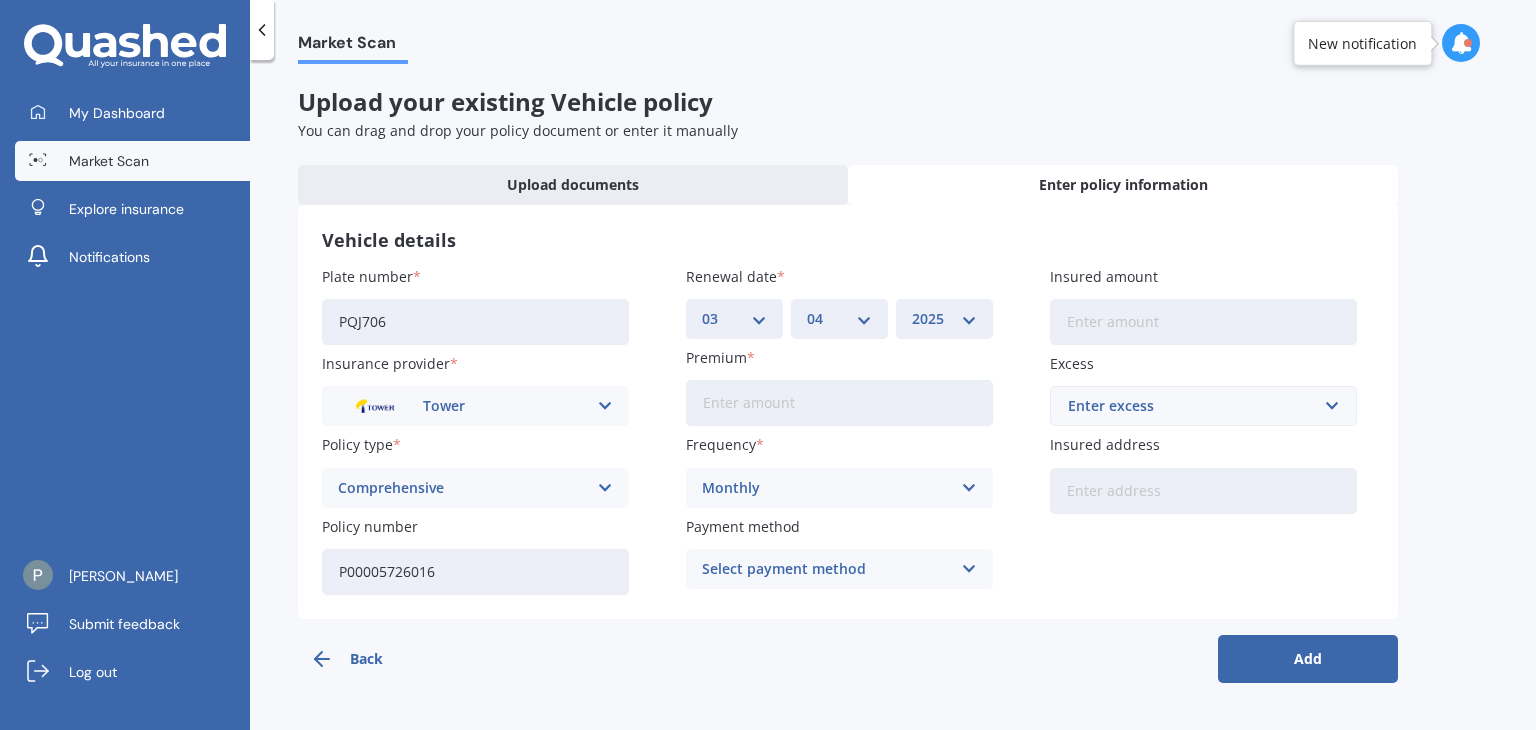 click on "Premium" at bounding box center [839, 403] 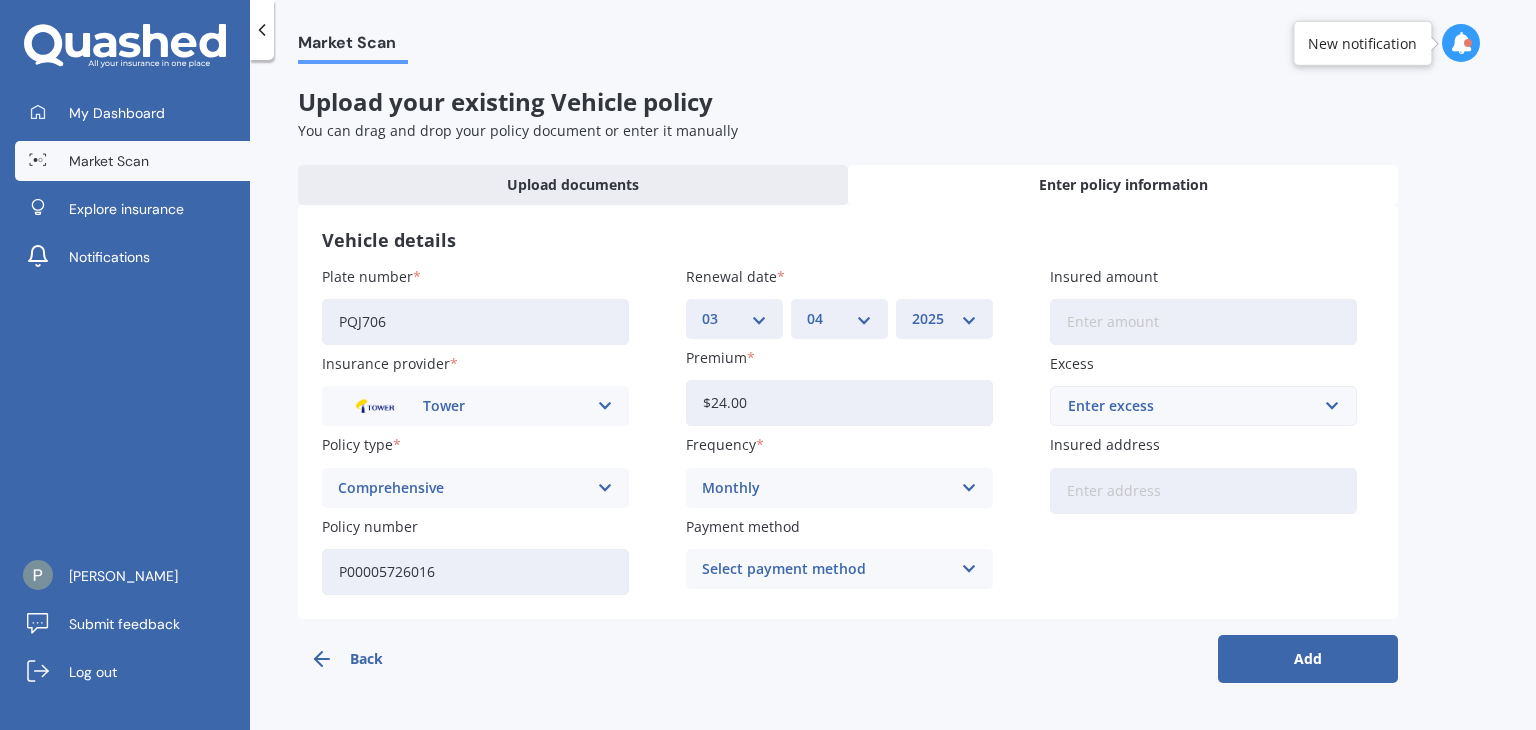 type on "$2.00" 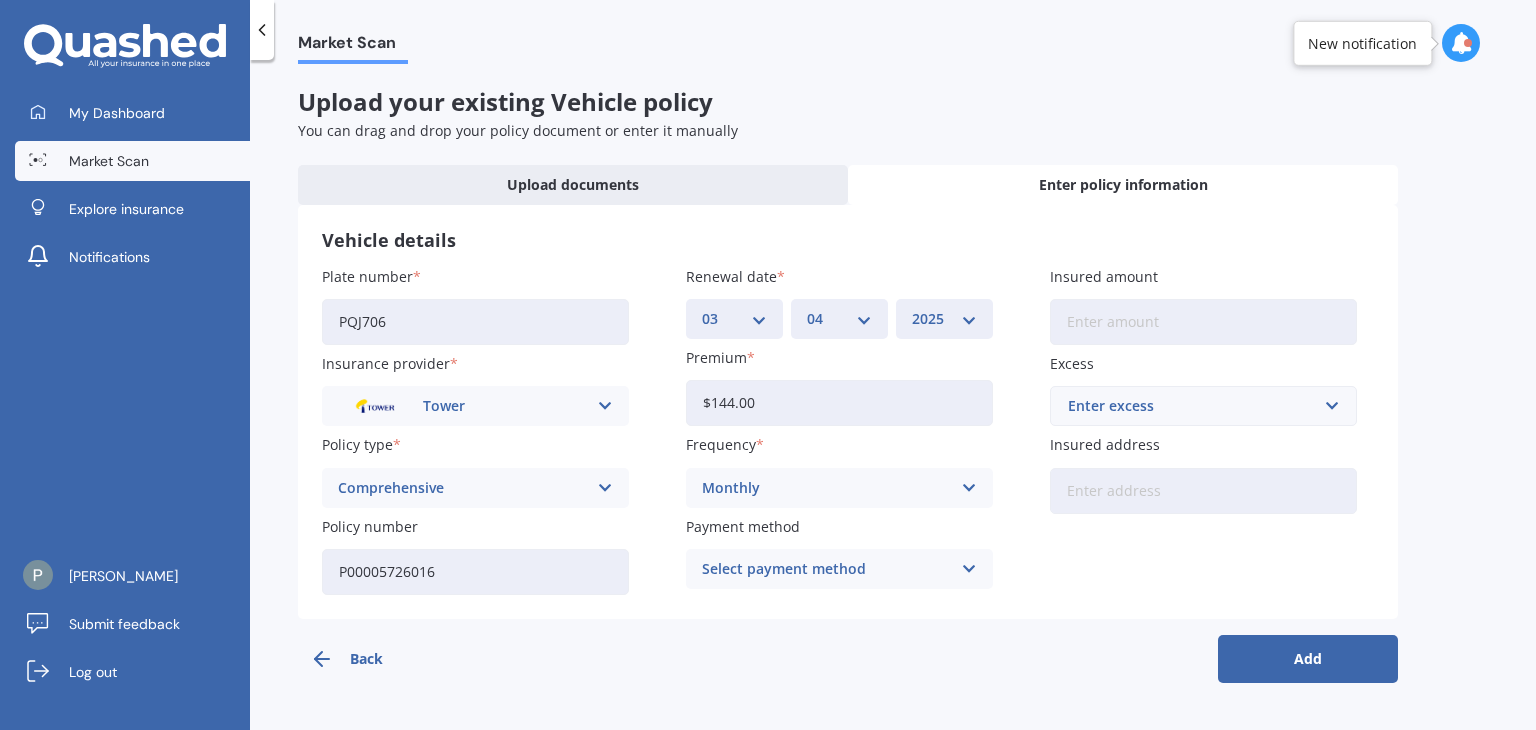 type on "$144.00" 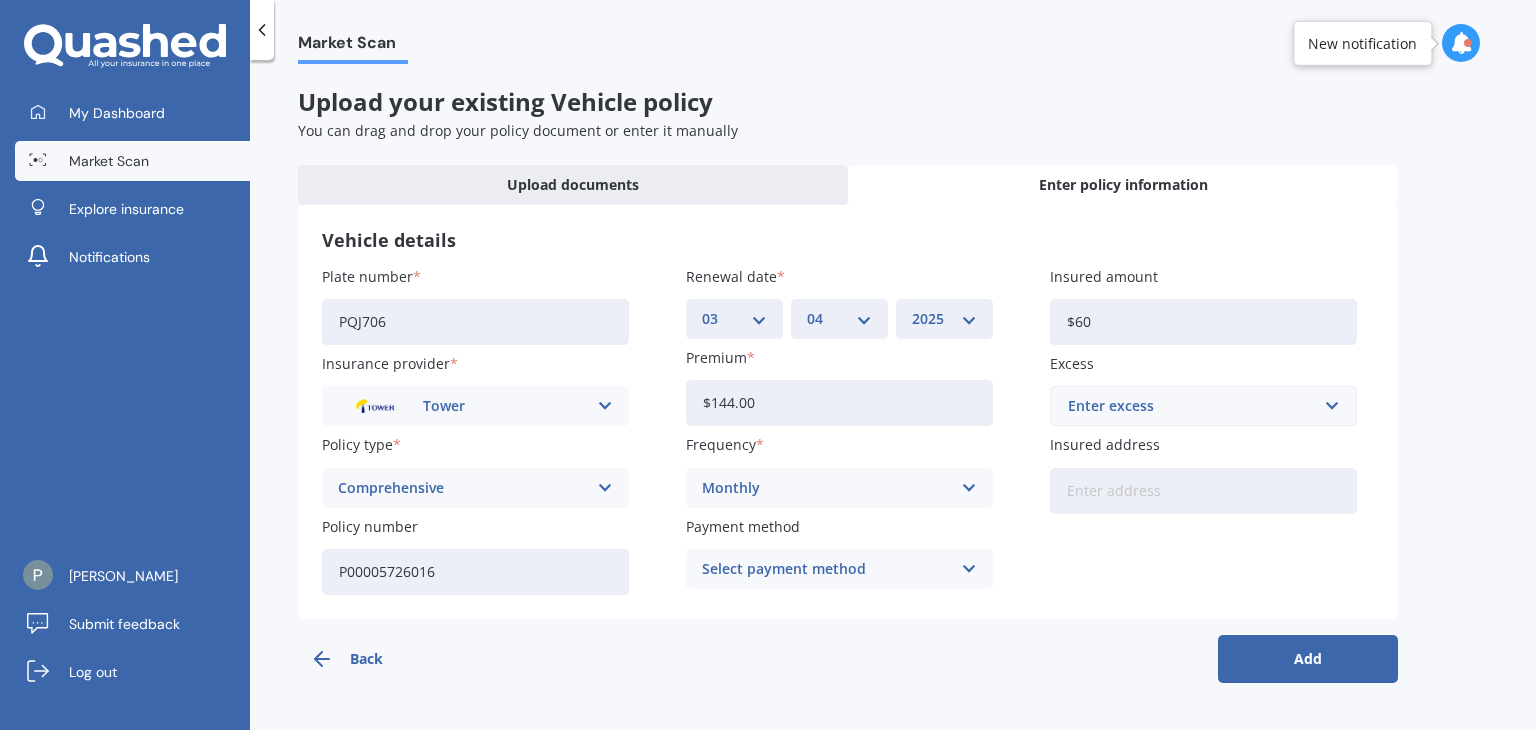 type on "$6" 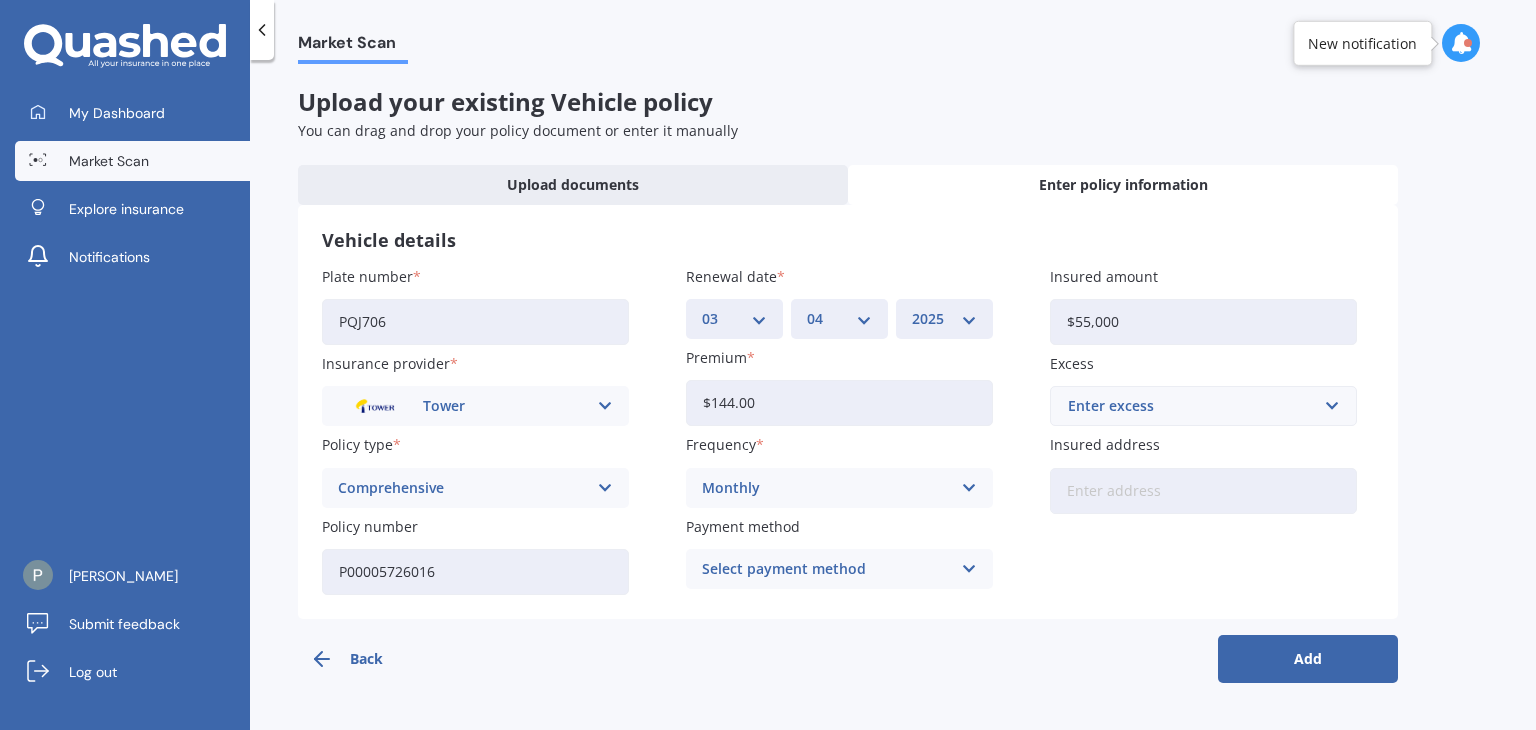 type on "$55,000" 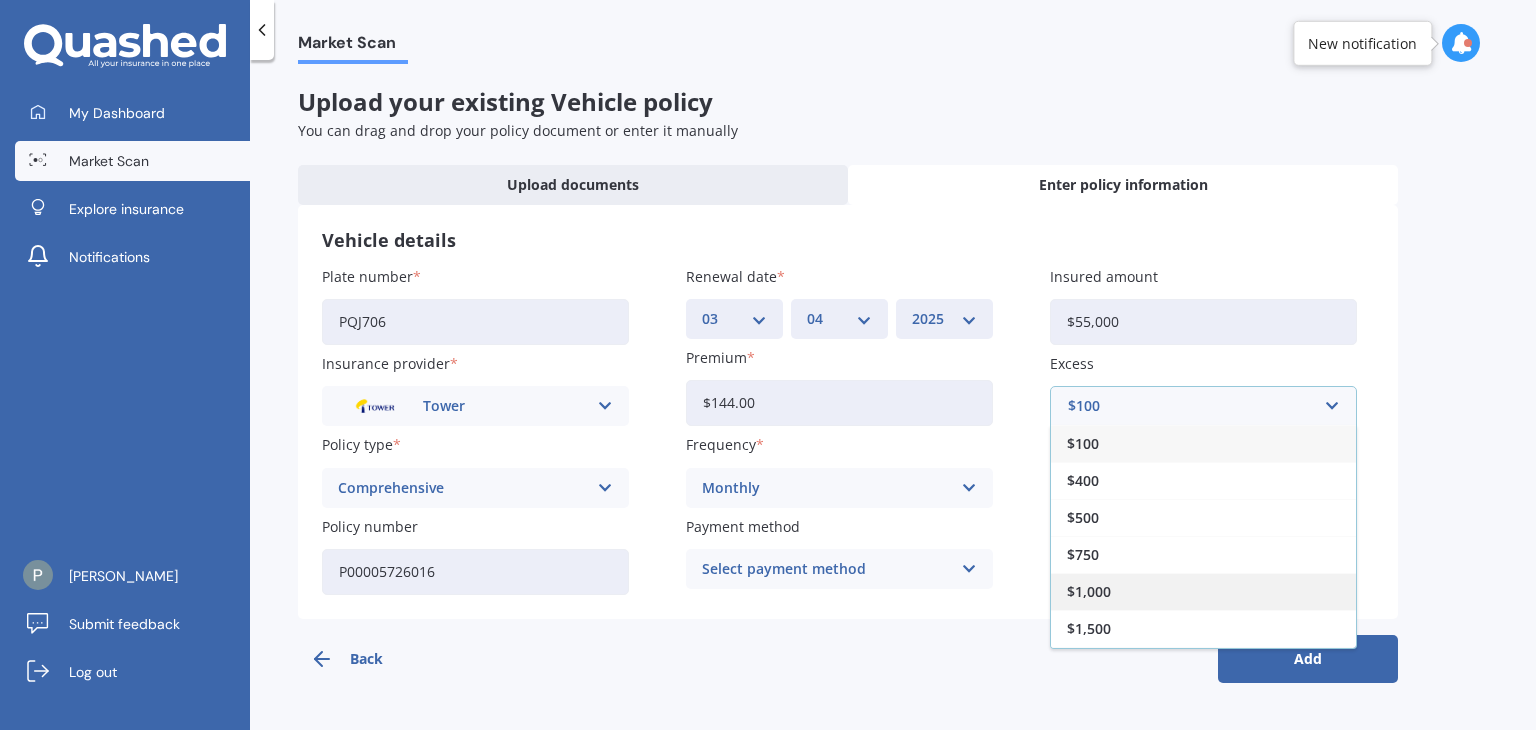 click on "$1,000" at bounding box center [1203, 591] 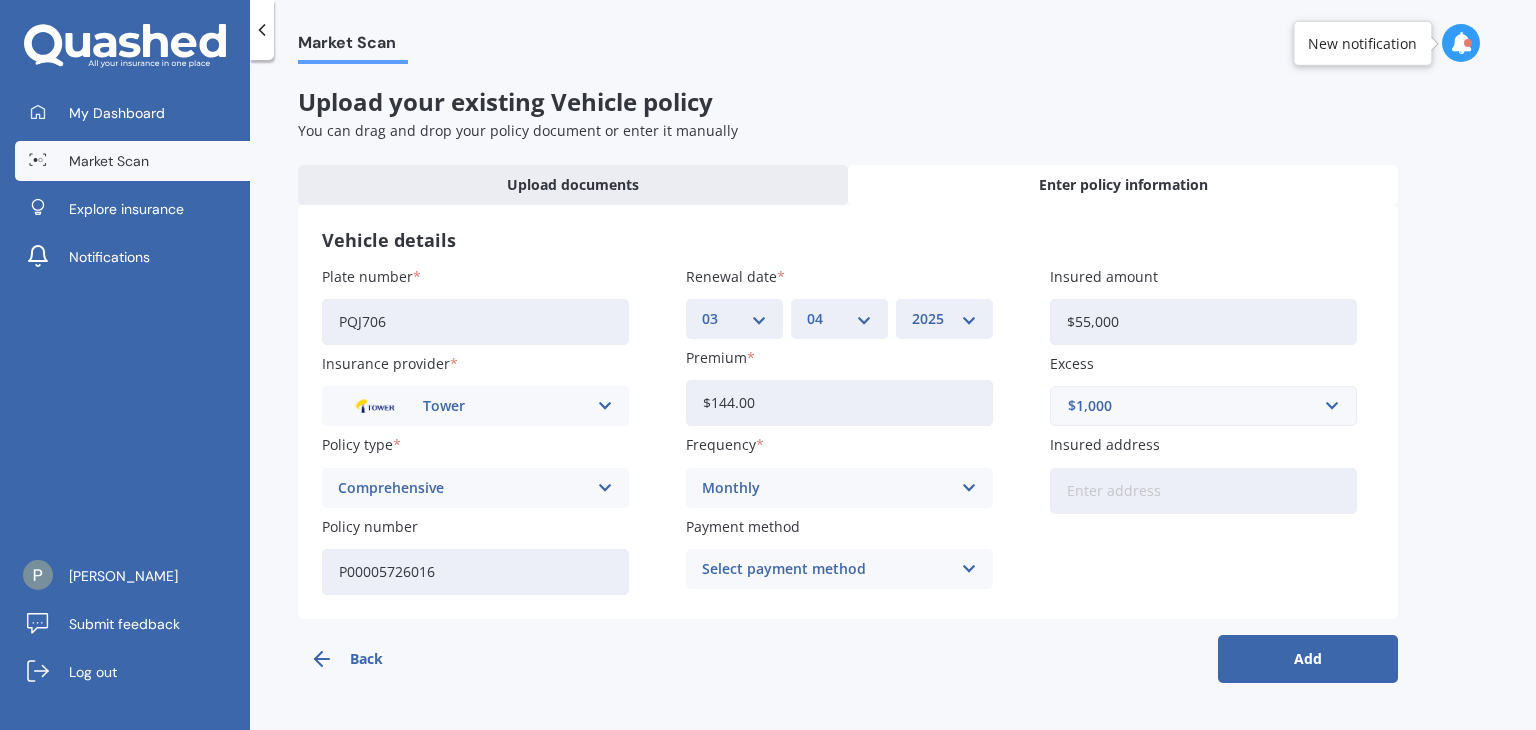 click on "Insured address" at bounding box center [1203, 491] 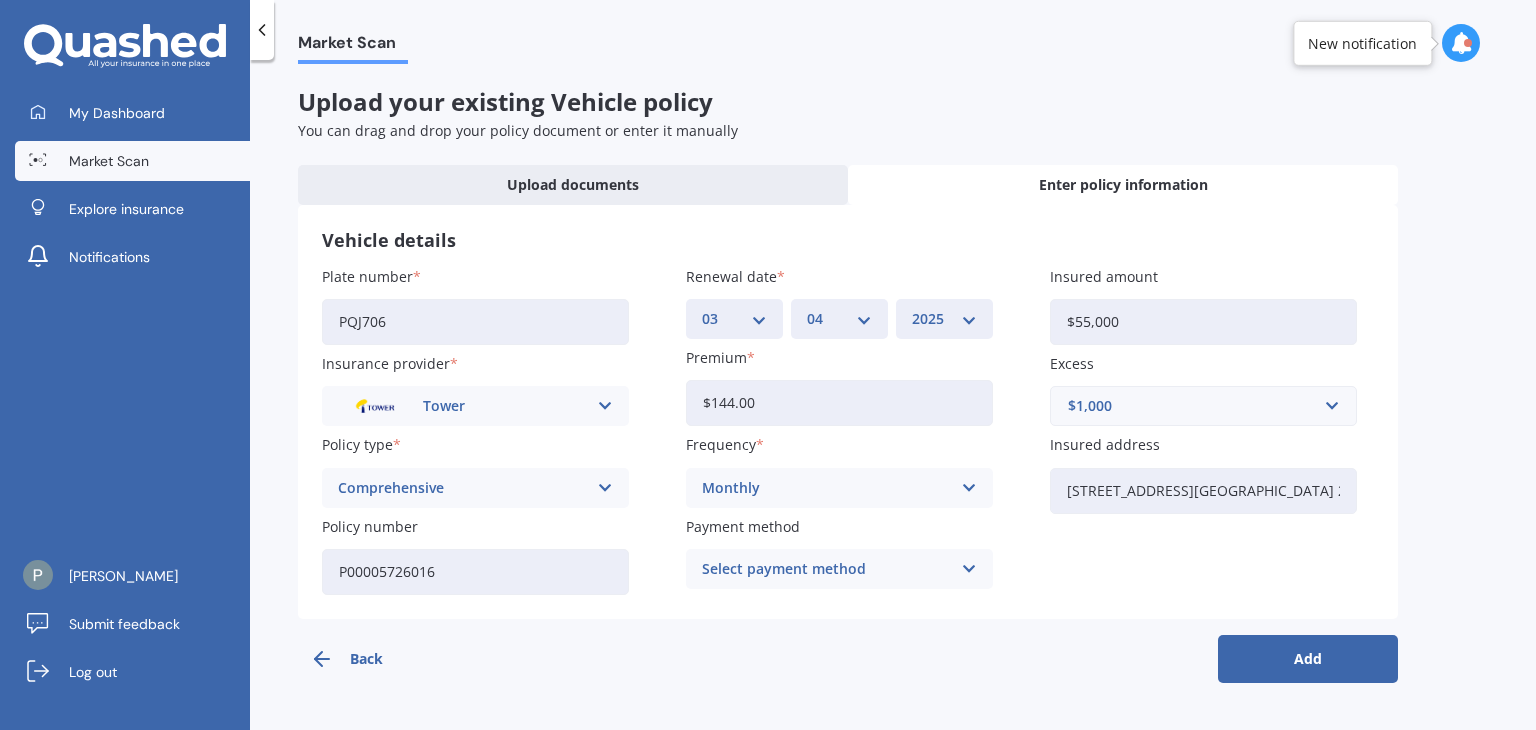drag, startPoint x: 1351, startPoint y: 499, endPoint x: 1224, endPoint y: 503, distance: 127.06297 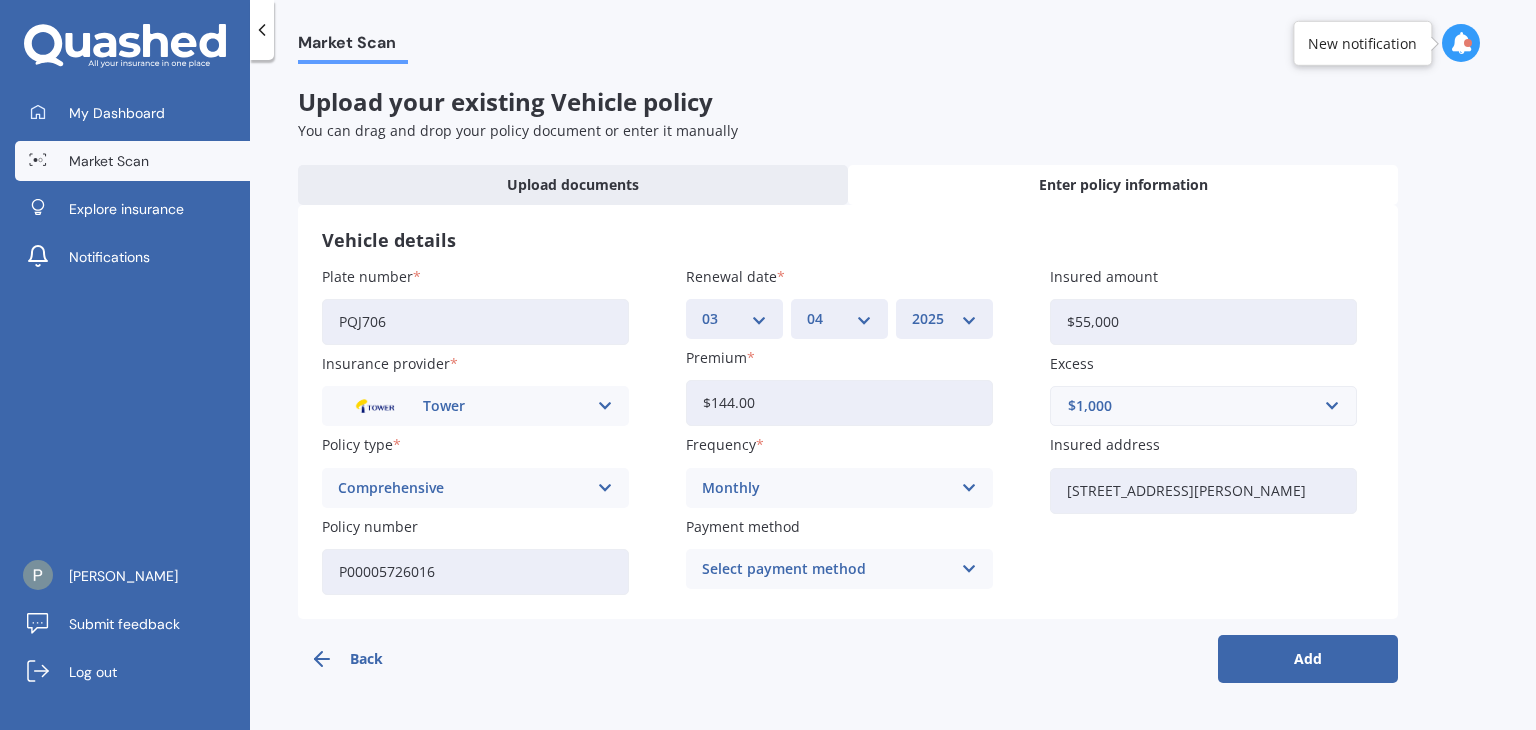 type on "24 Paripari Street, Flat Bush, Auckland 2019" 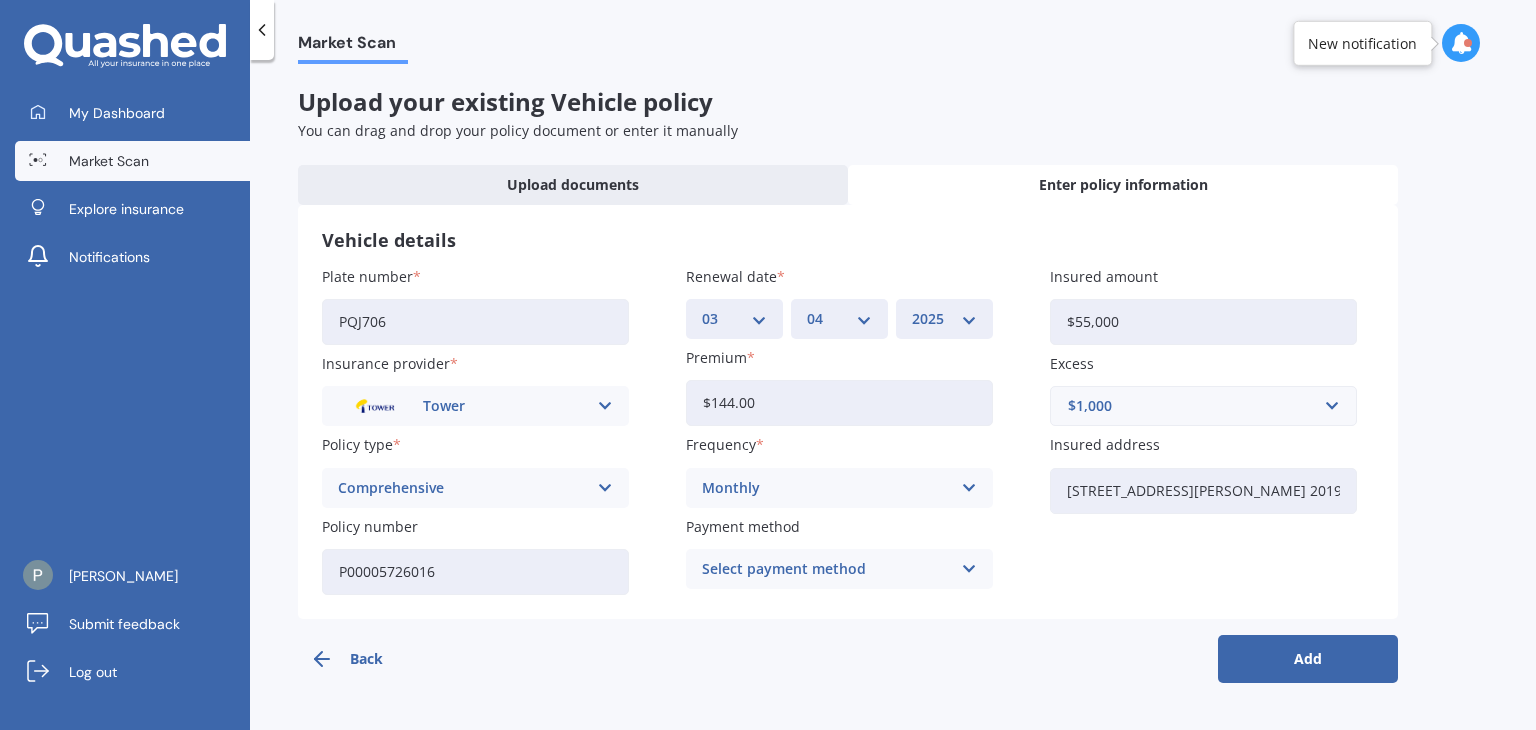 click on "Add" at bounding box center [1308, 659] 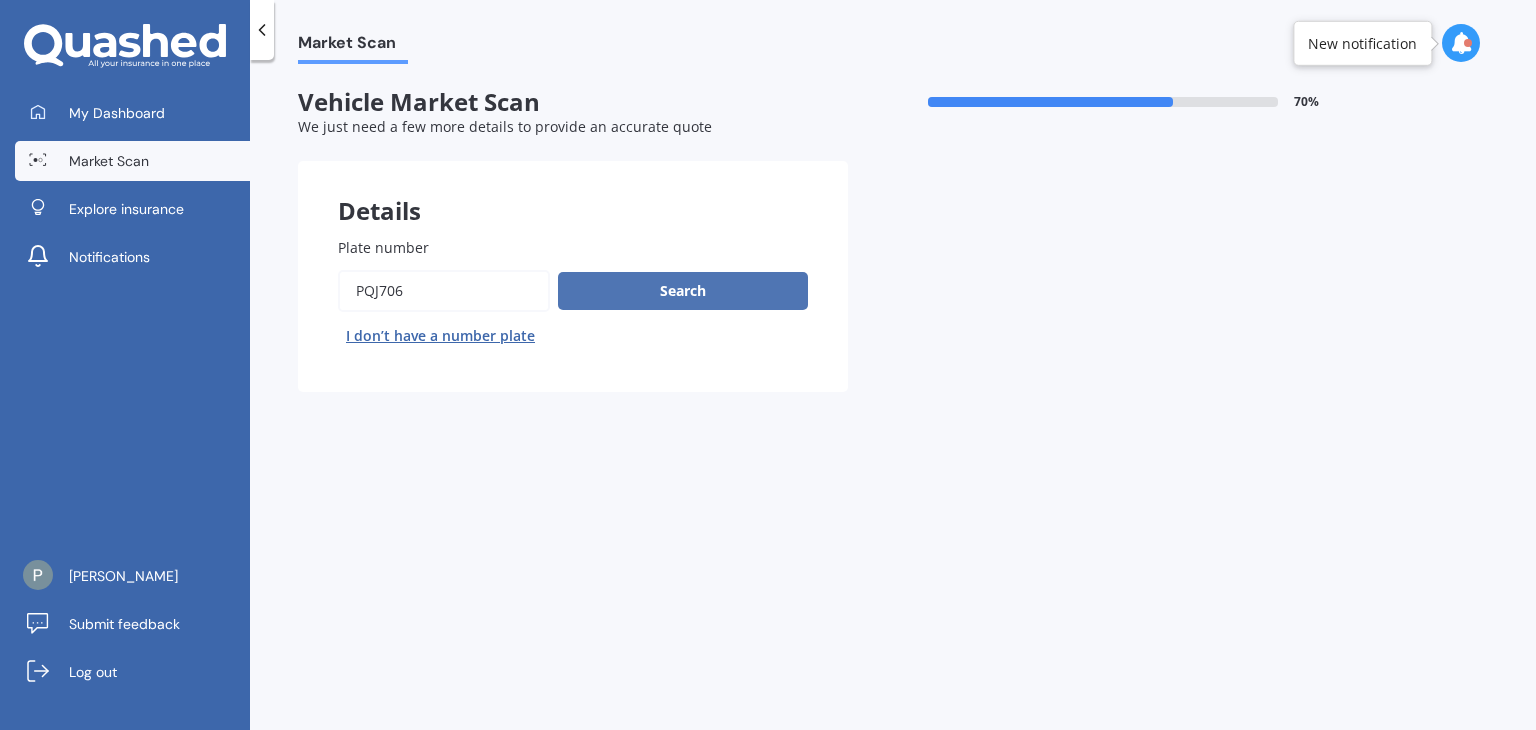 click on "Search" at bounding box center (683, 291) 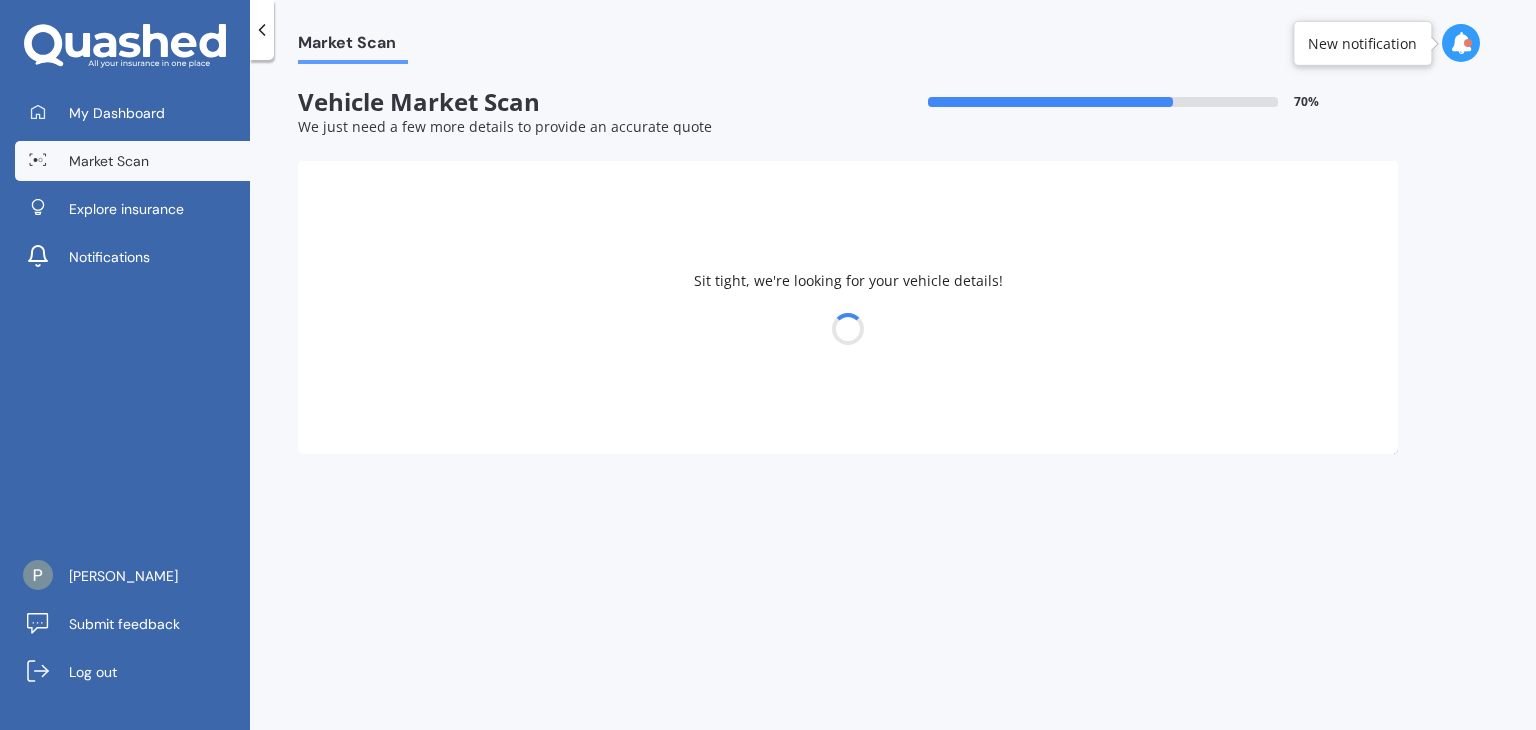 select on "CUPRA" 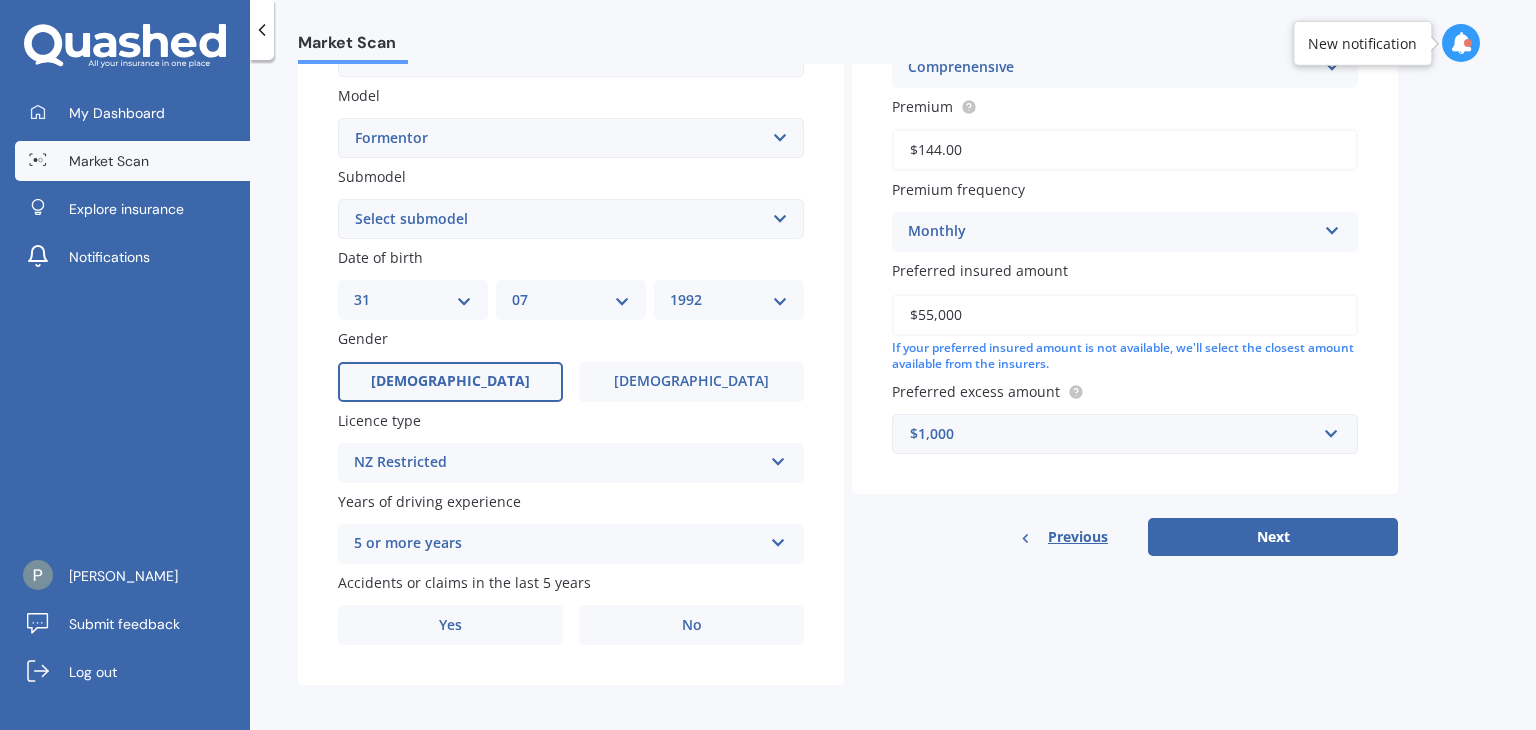scroll, scrollTop: 448, scrollLeft: 0, axis: vertical 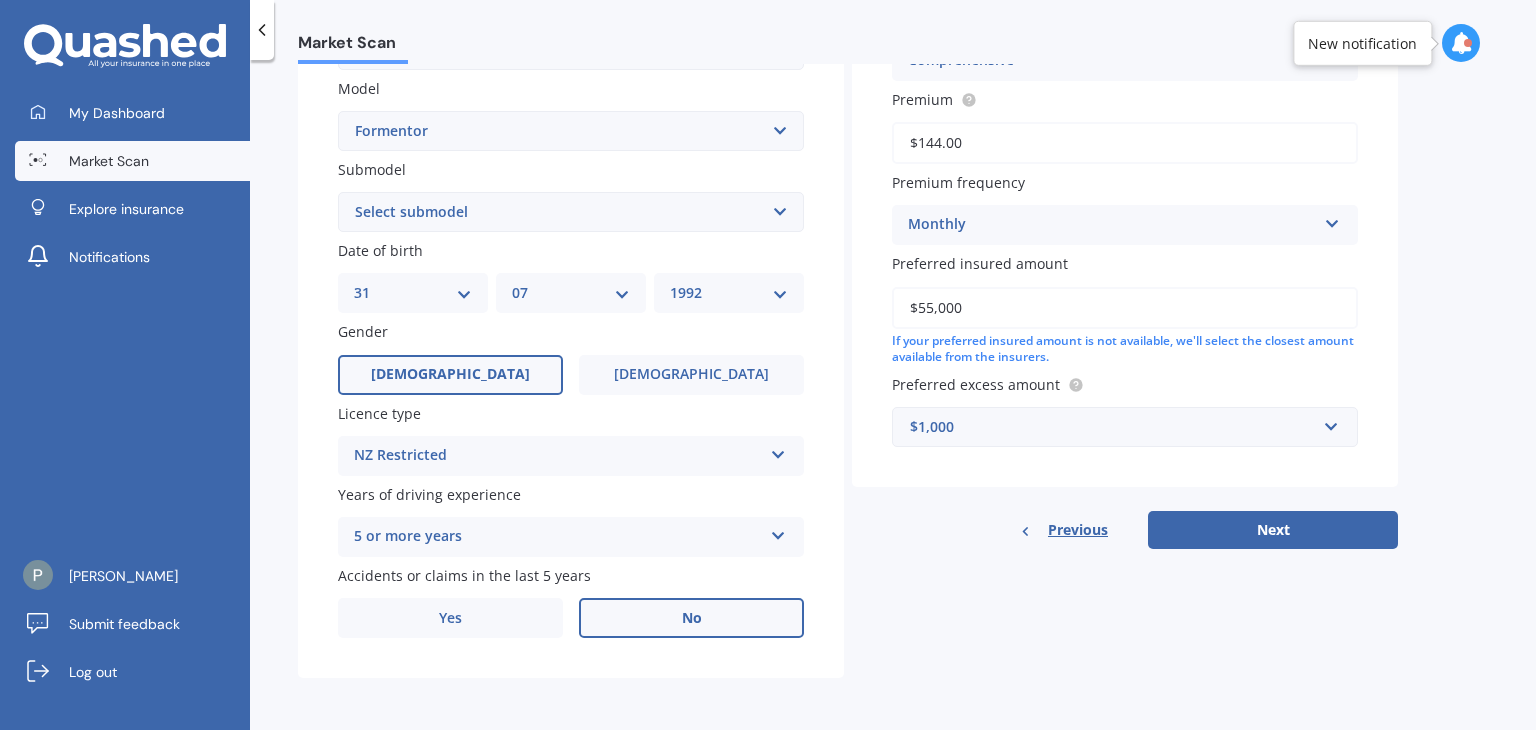 click on "No" at bounding box center (691, 618) 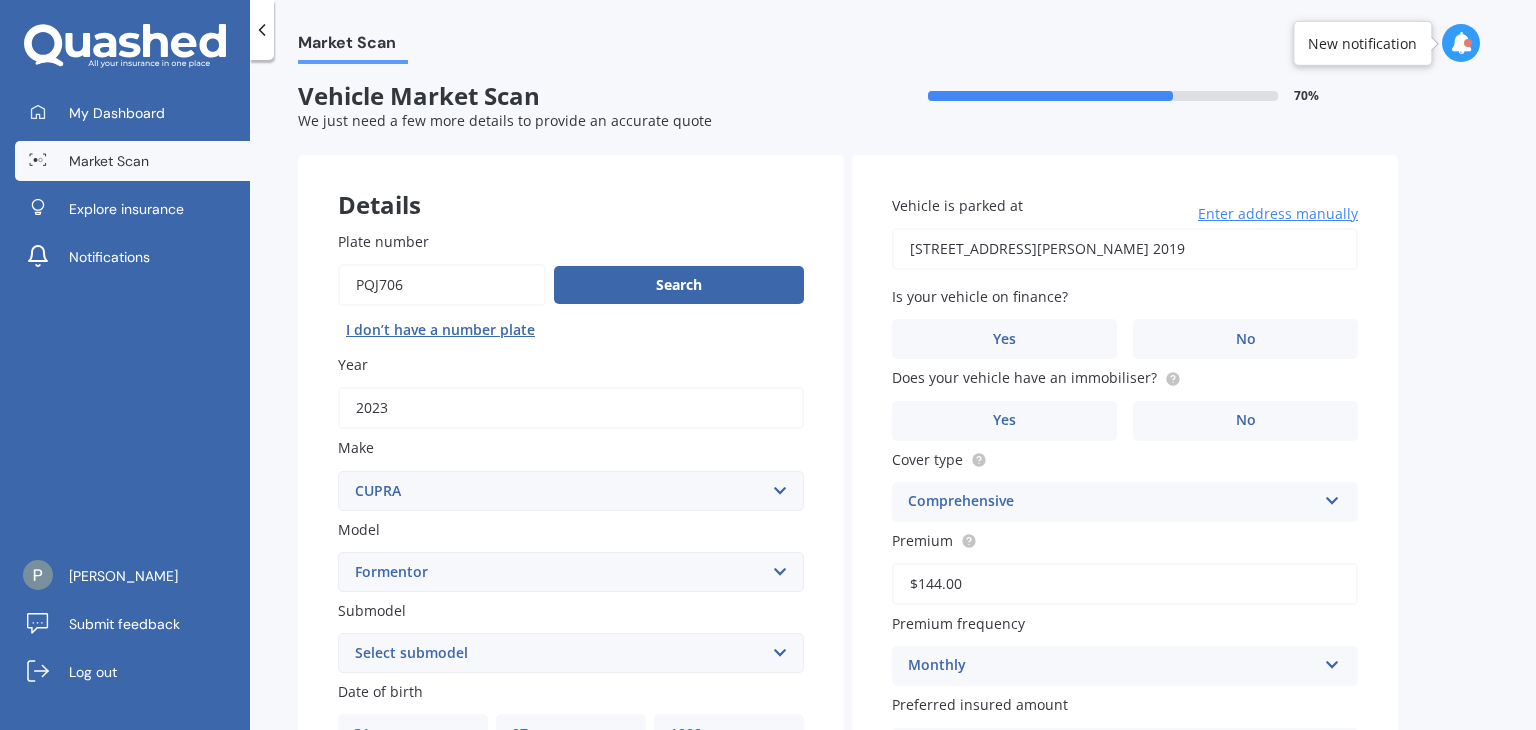 scroll, scrollTop: 0, scrollLeft: 0, axis: both 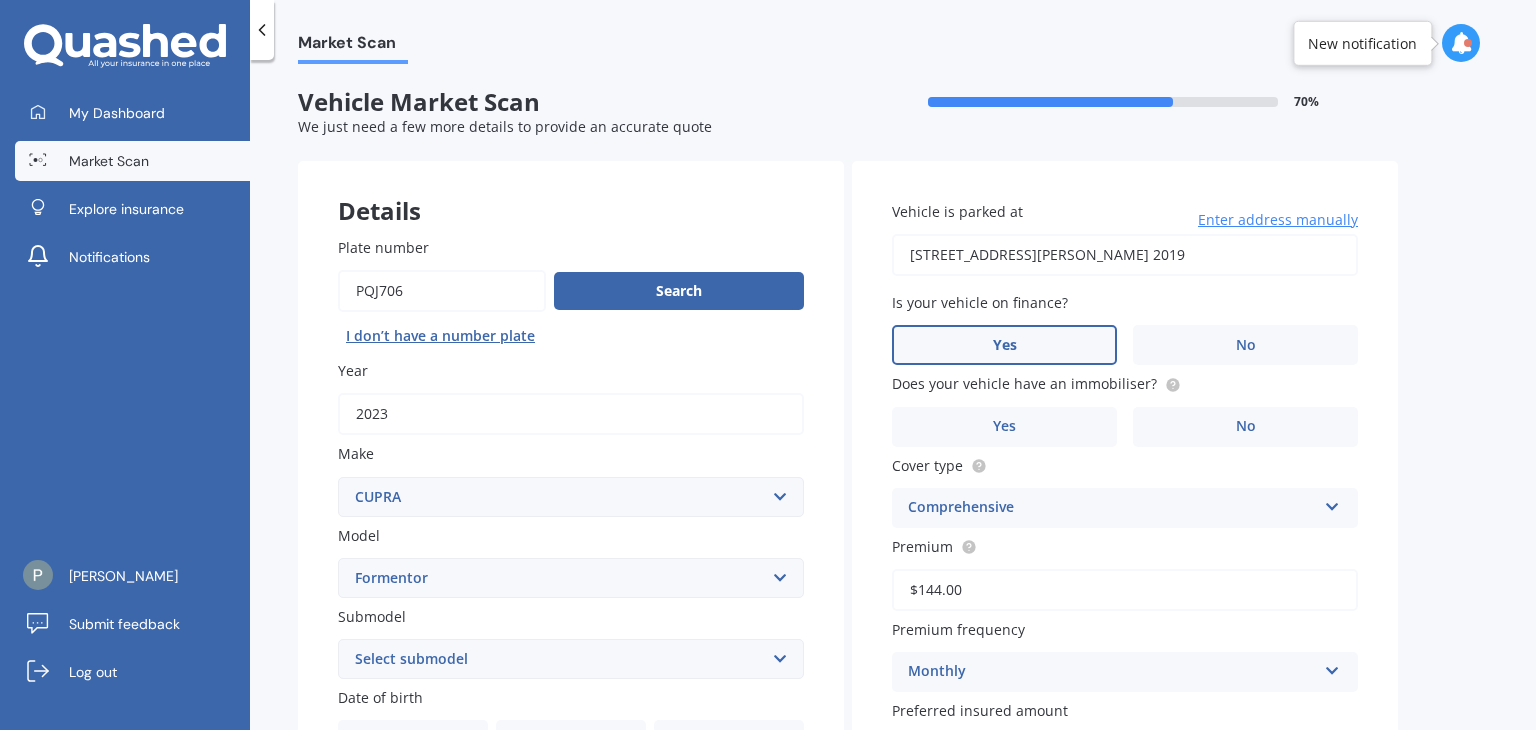 click on "Yes" at bounding box center (1004, 345) 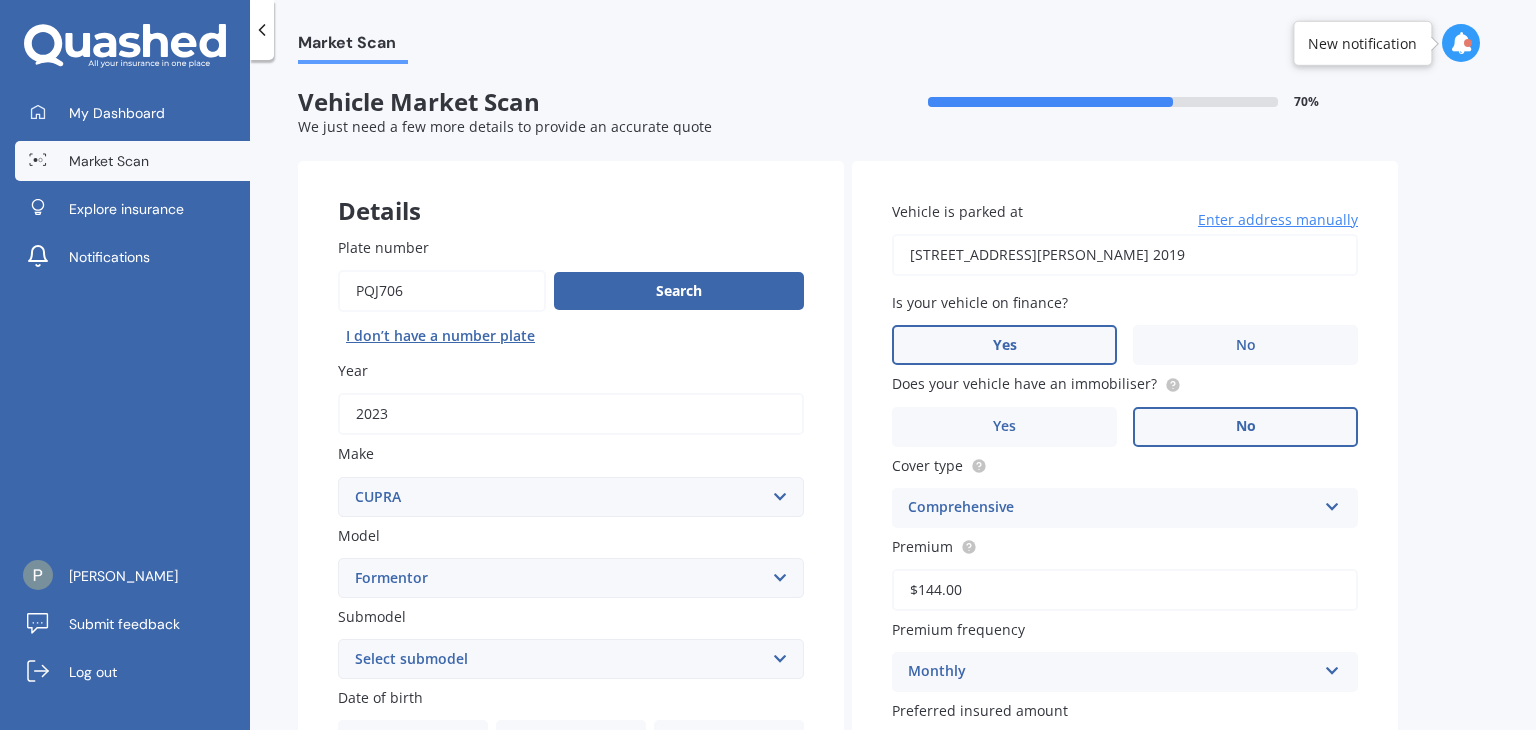 click on "No" at bounding box center [1245, 427] 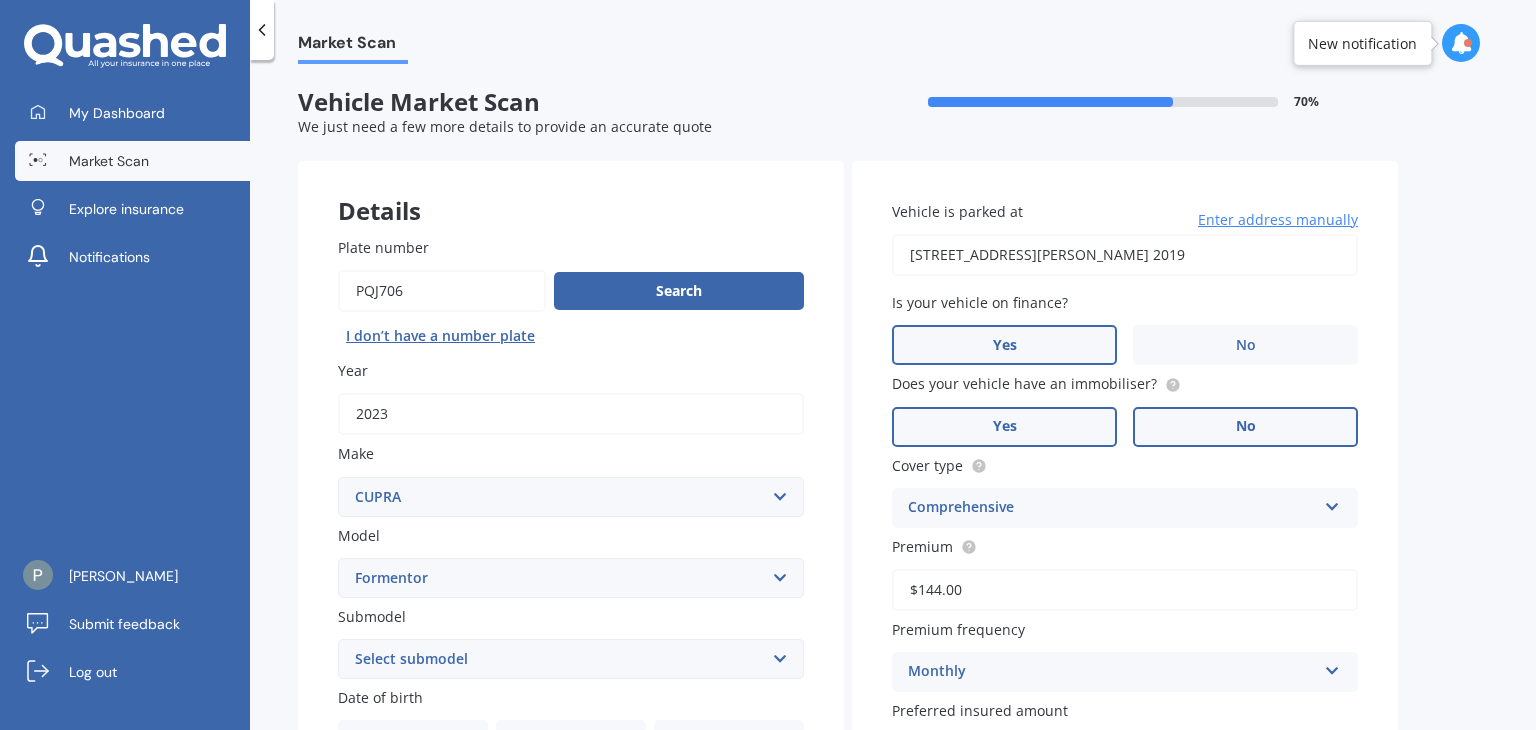 click on "Yes" at bounding box center (1004, 427) 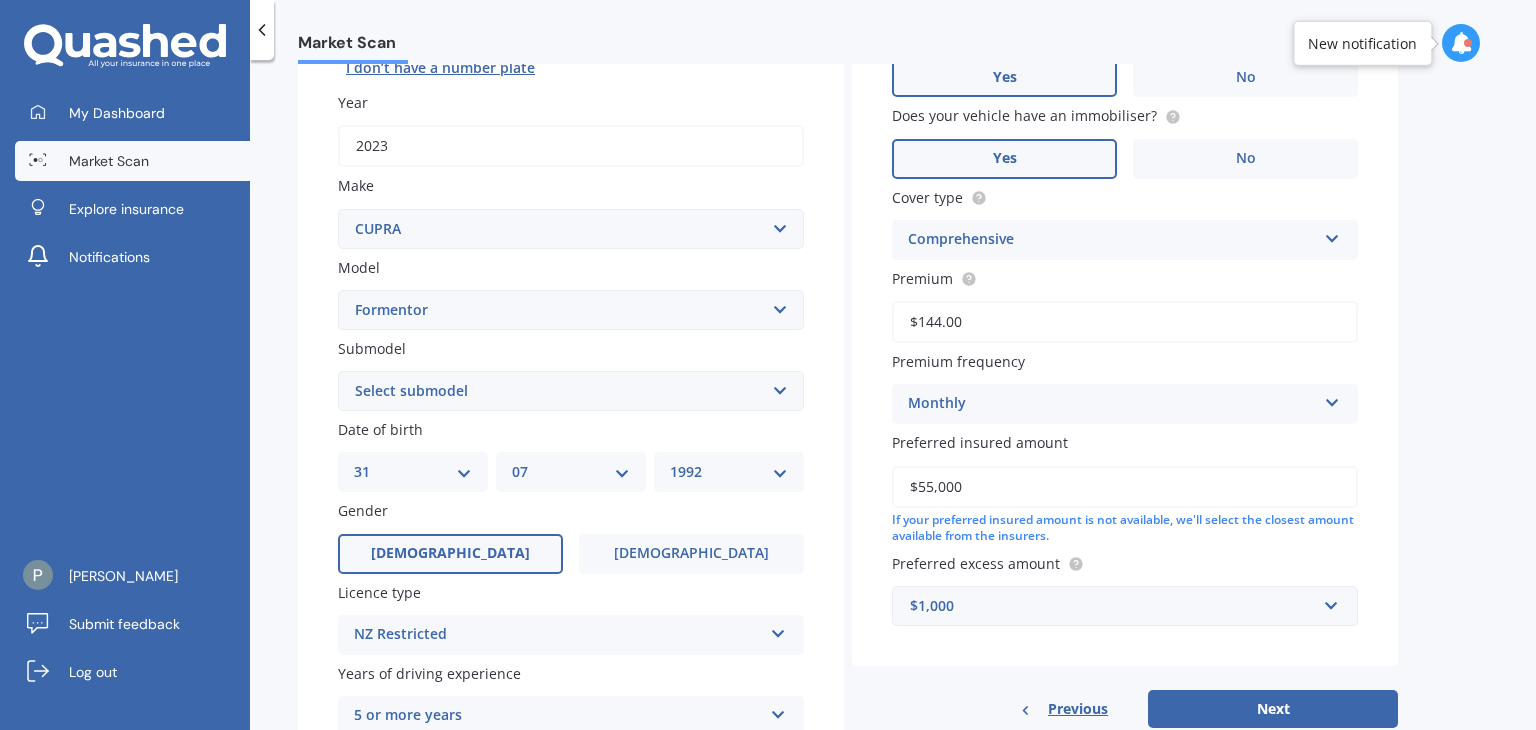 scroll, scrollTop: 448, scrollLeft: 0, axis: vertical 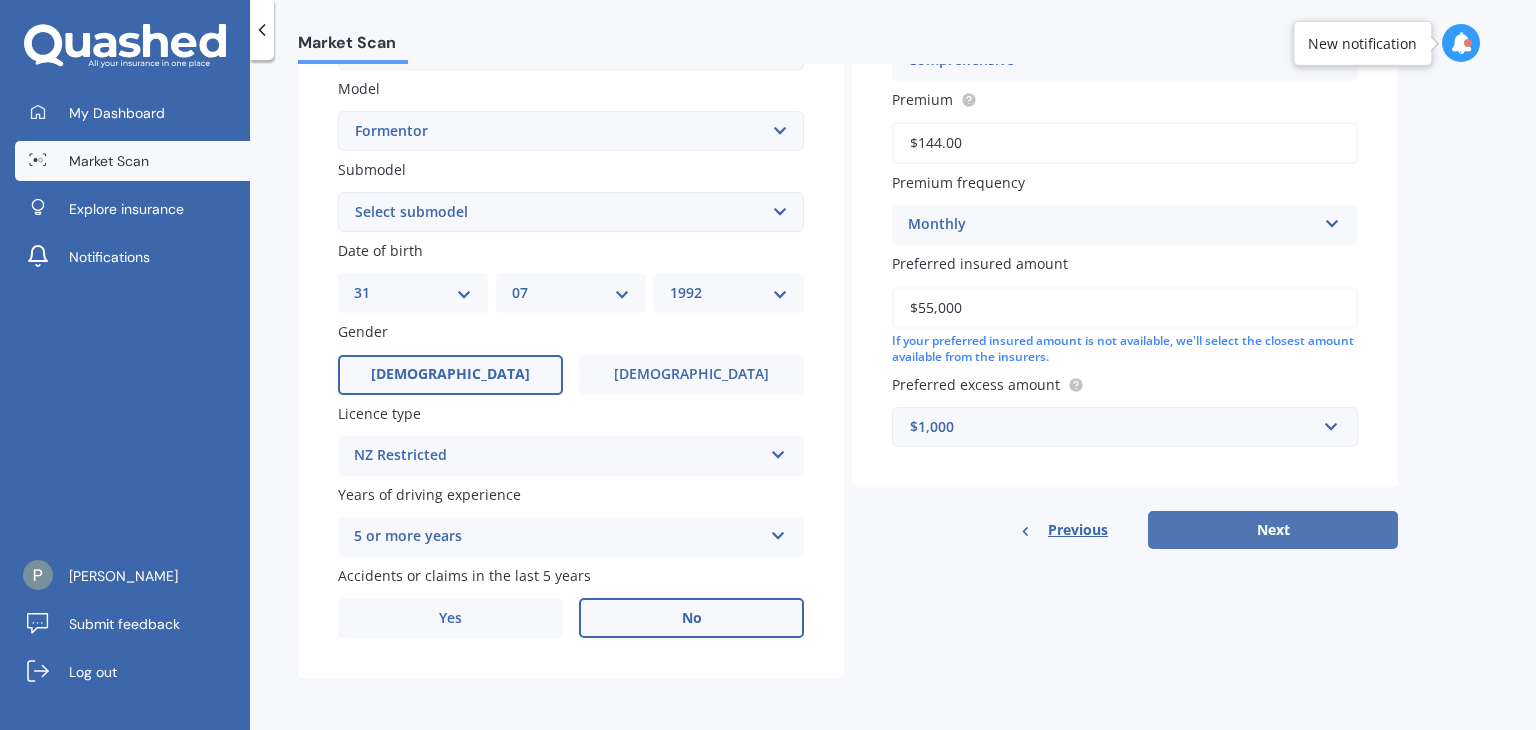click on "Next" at bounding box center [1273, 530] 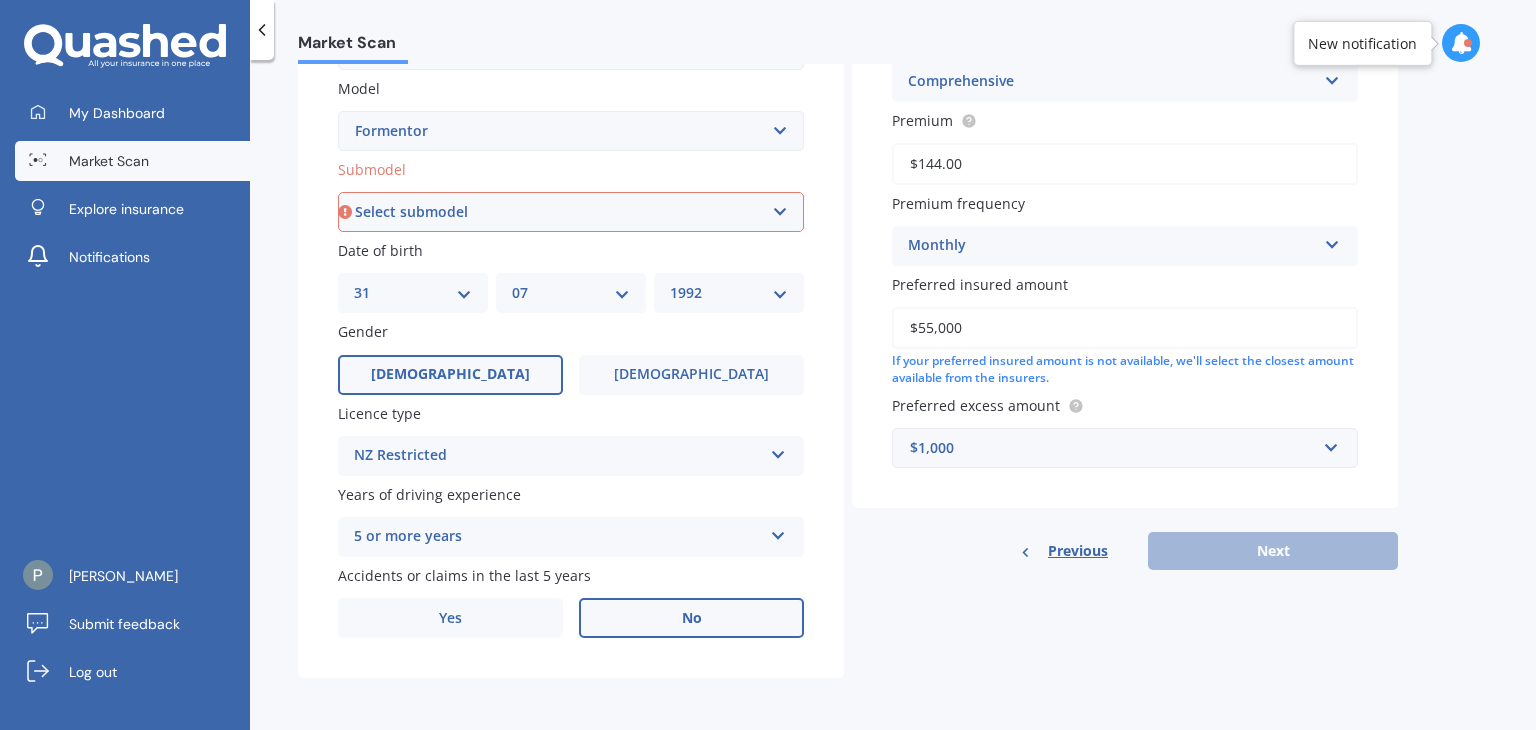 click on "Select submodel V Wagon 5dr DSG 7sp 4Drive 2.0T" at bounding box center (571, 212) 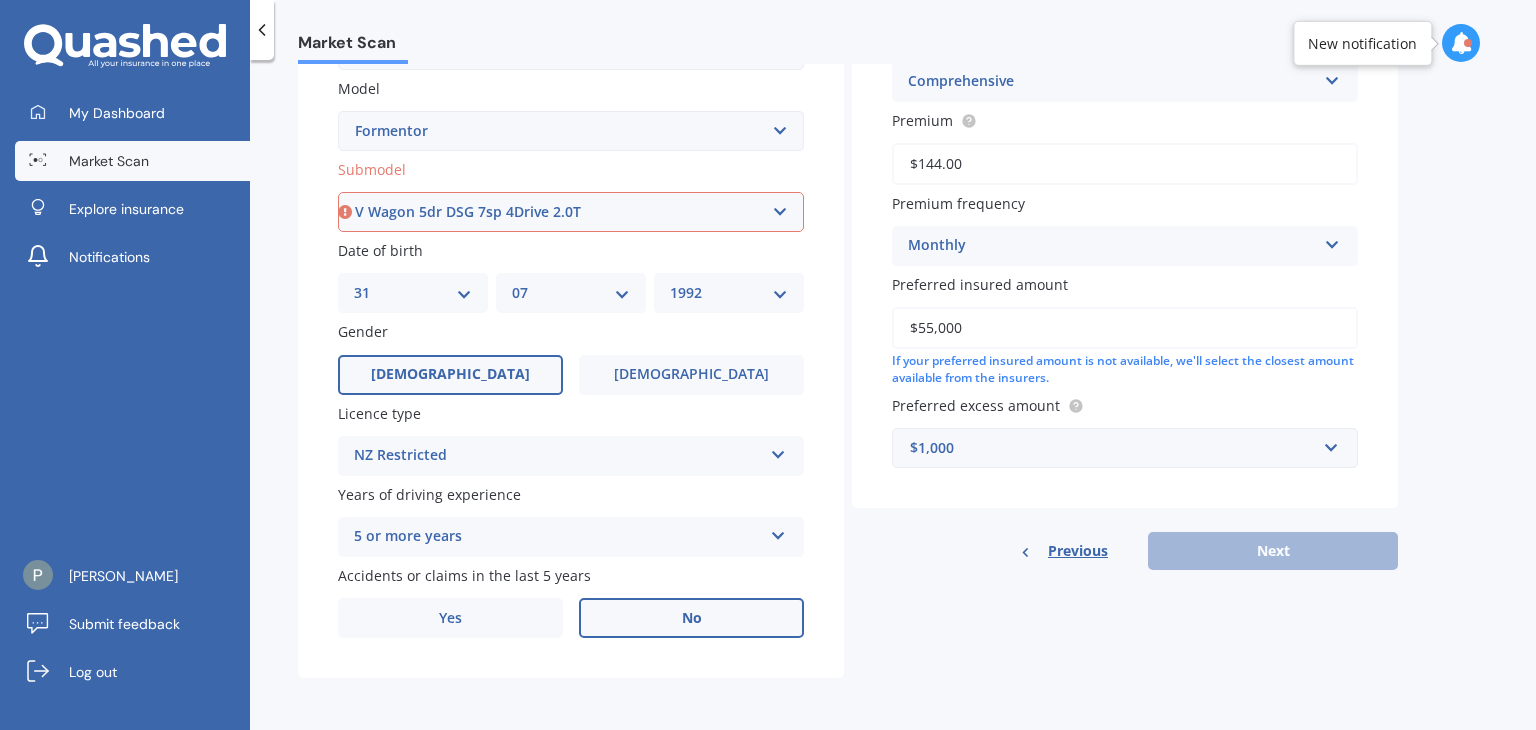 click on "Select submodel V Wagon 5dr DSG 7sp 4Drive 2.0T" at bounding box center [571, 212] 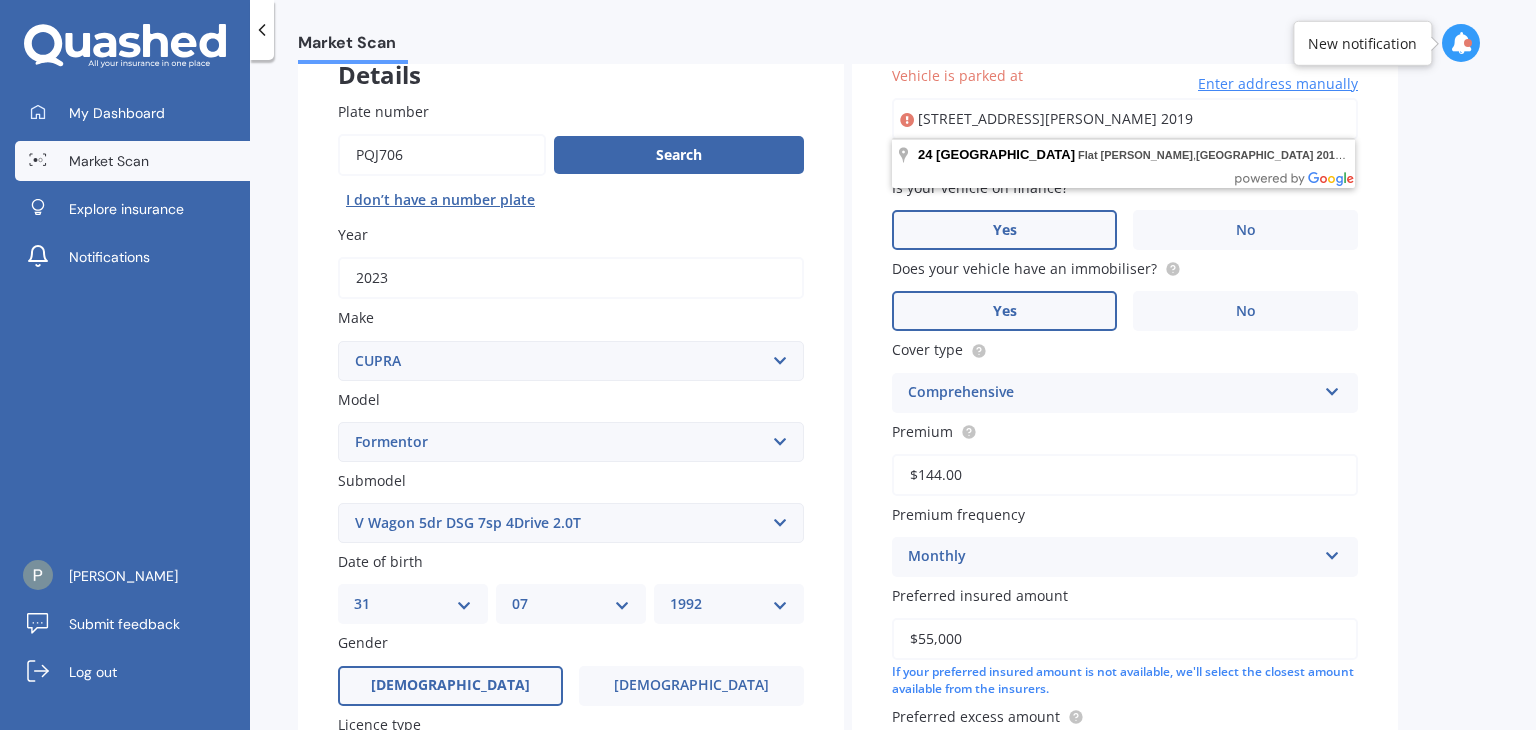 scroll, scrollTop: 448, scrollLeft: 0, axis: vertical 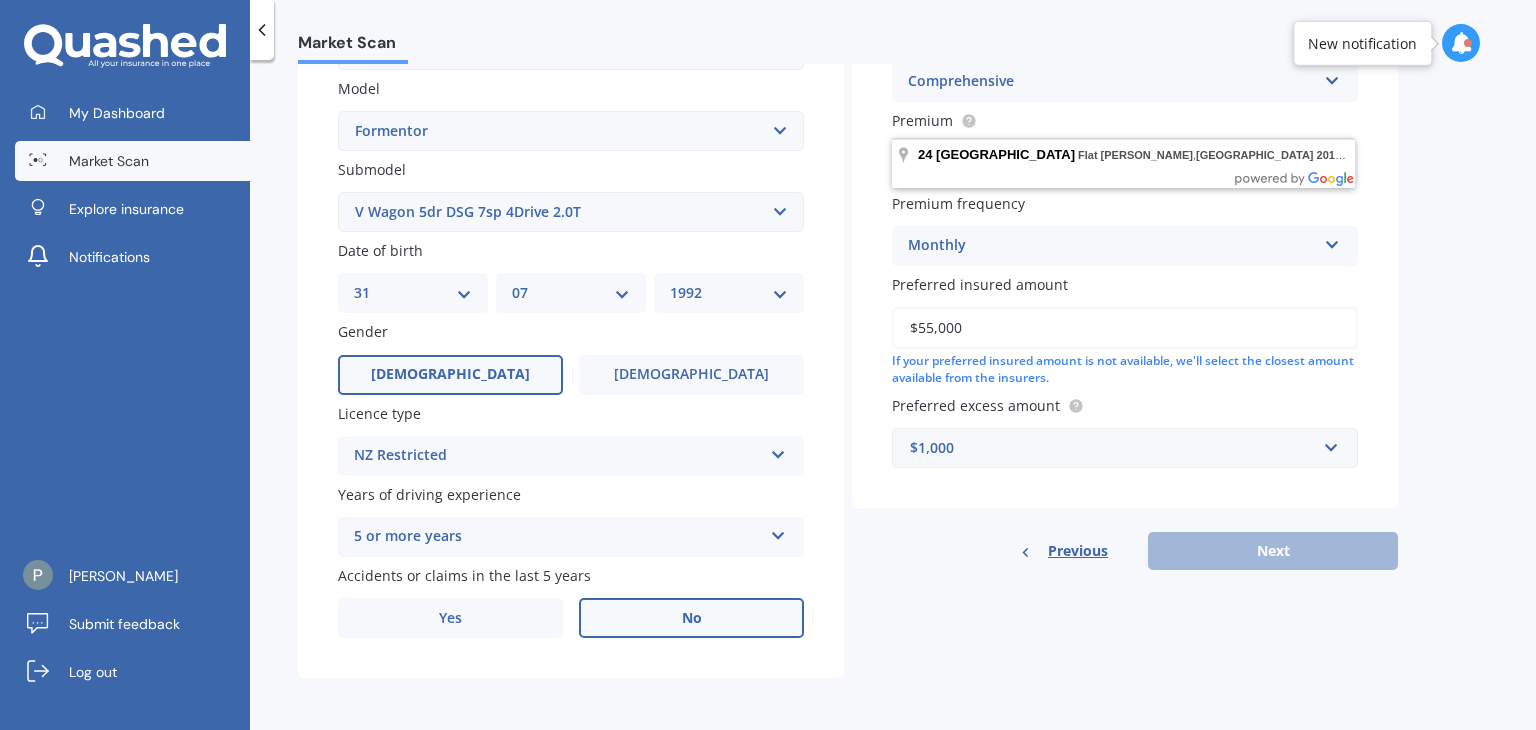 click on "Previous Next" at bounding box center (1125, 551) 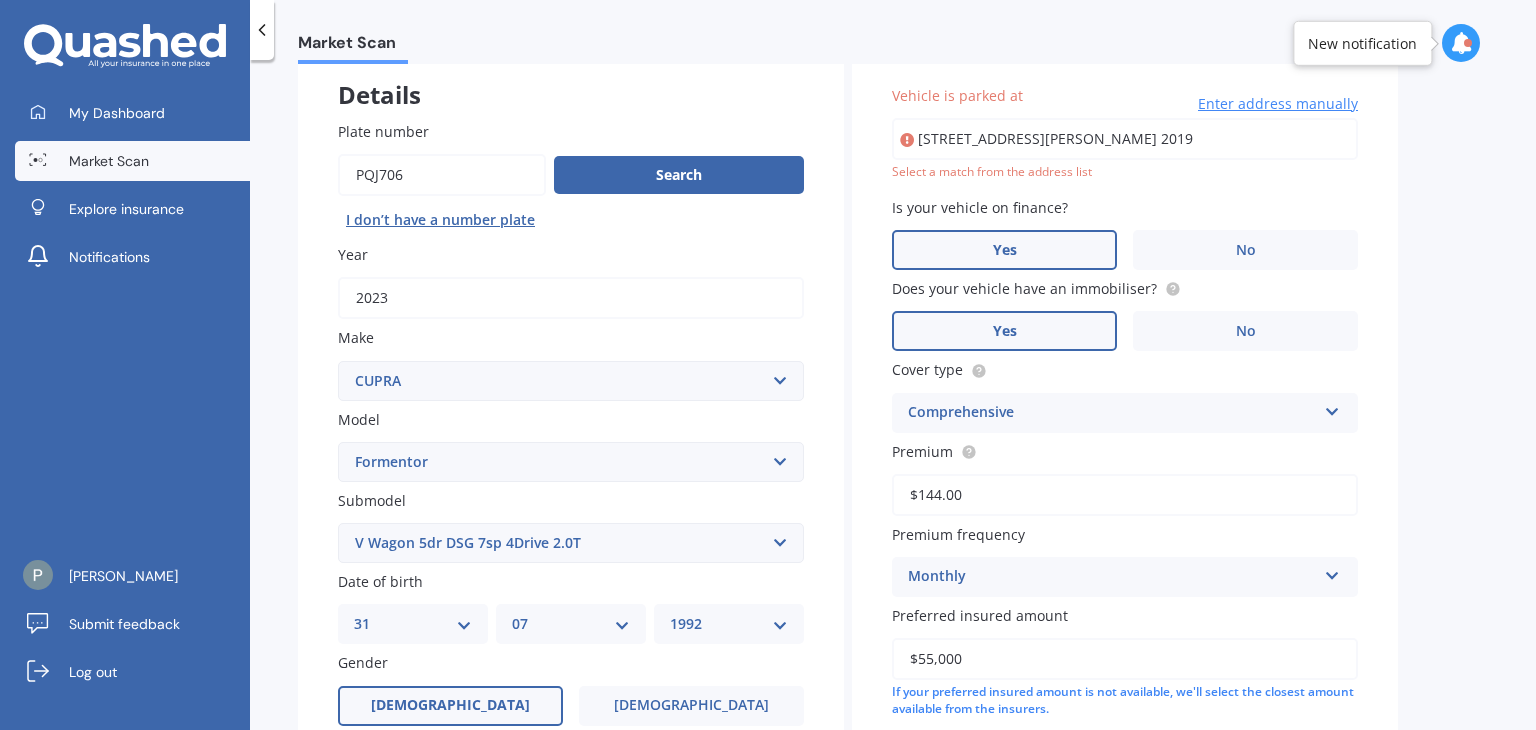 scroll, scrollTop: 115, scrollLeft: 0, axis: vertical 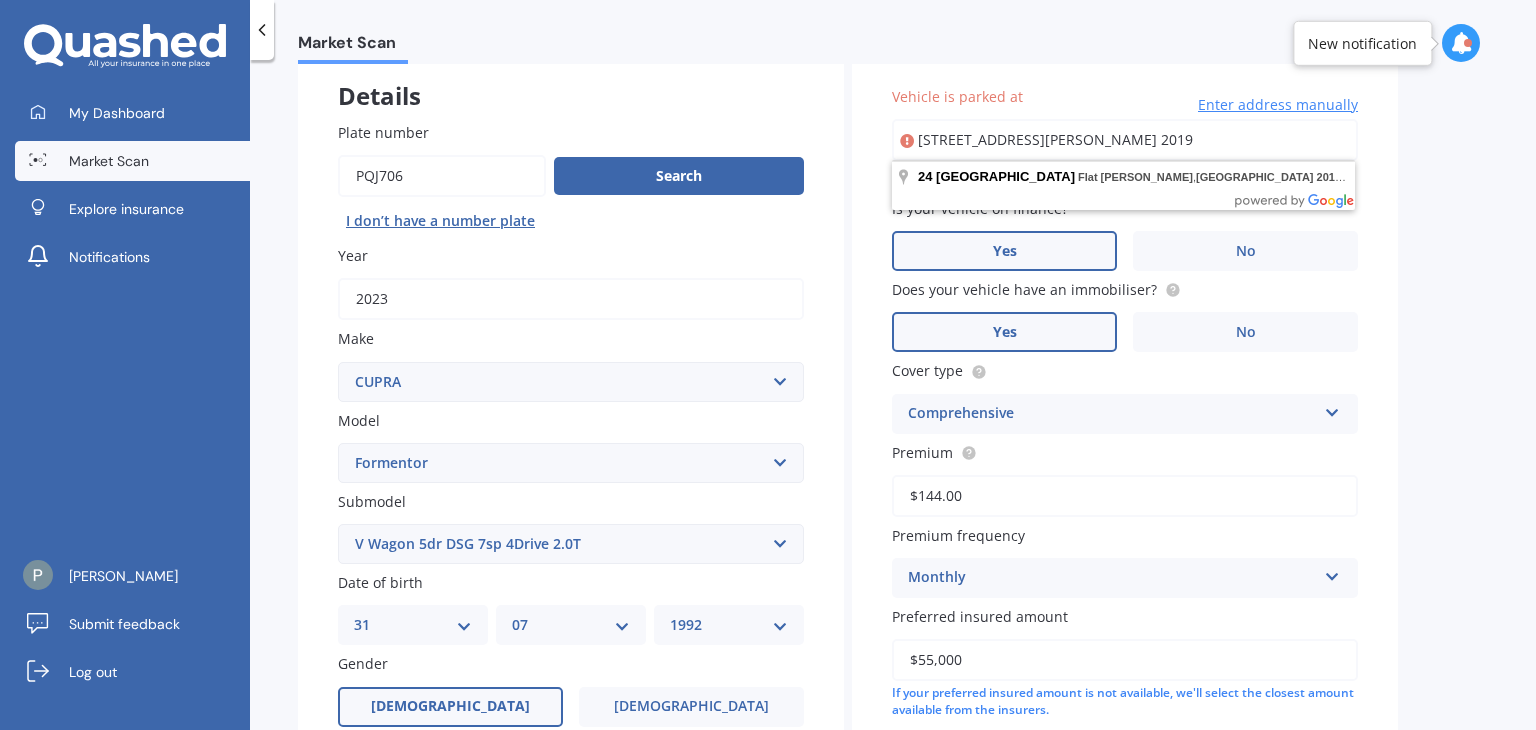 drag, startPoint x: 1226, startPoint y: 143, endPoint x: 1044, endPoint y: 145, distance: 182.01099 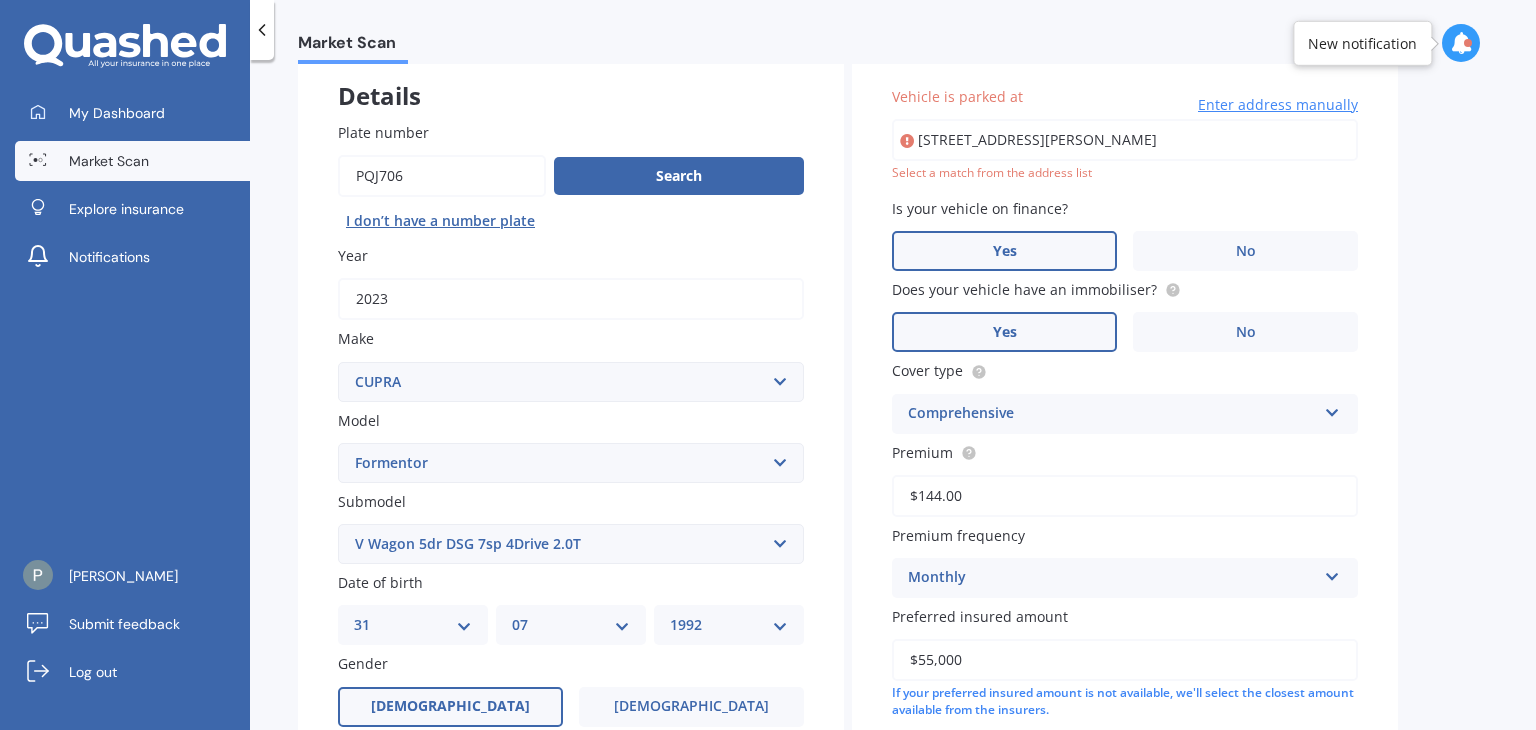 type on "24 Paripari Street, Flat Bush, Auckland 2019" 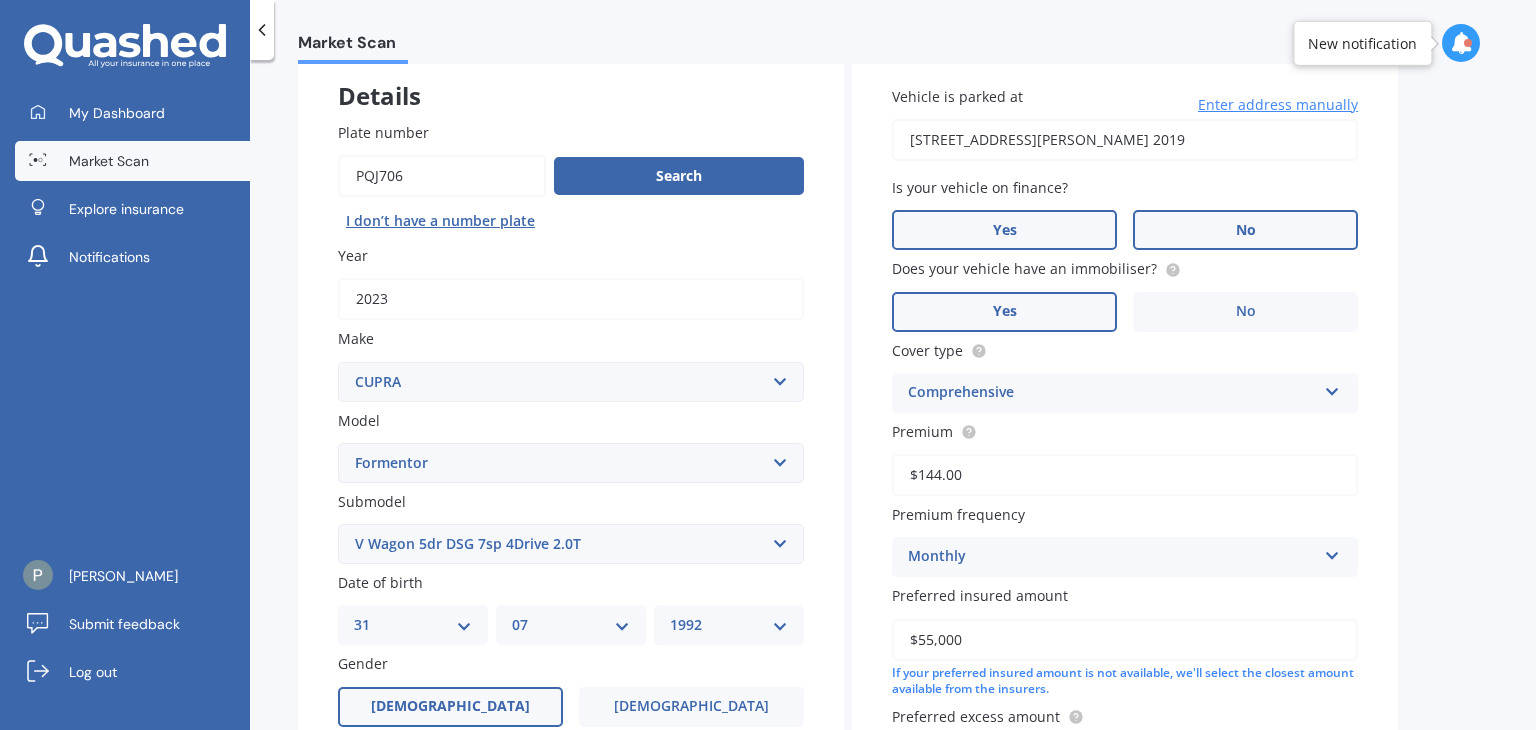 scroll, scrollTop: 448, scrollLeft: 0, axis: vertical 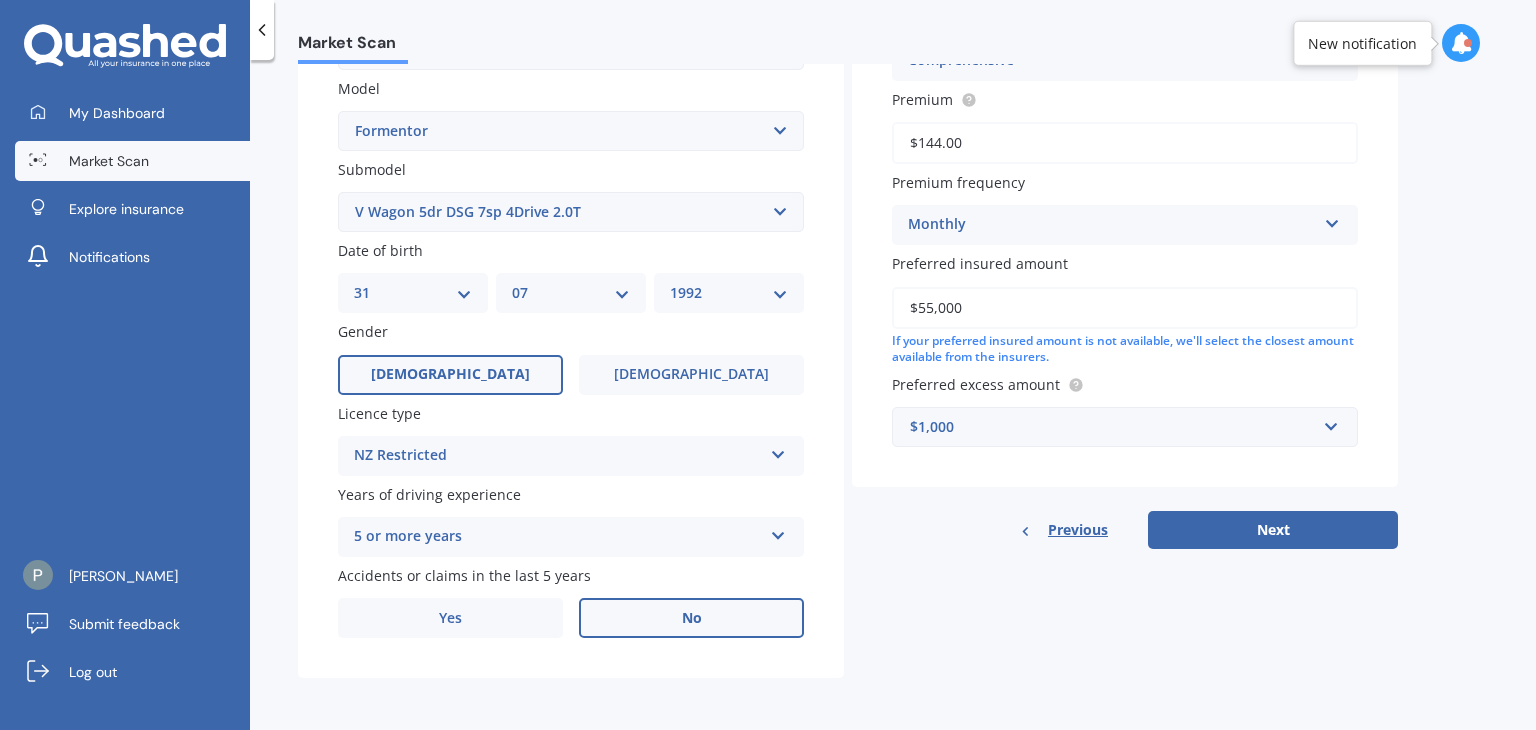 click on "Details Plate number Search I don’t have a number plate Year 2023 Make Select make AC ALFA ROMEO ASTON MARTIN AUDI AUSTIN BEDFORD Bentley BMW BYD CADILLAC CAN-AM CHERY CHEVROLET CHRYSLER Citroen CRUISEAIR CUPRA DAEWOO DAIHATSU DAIMLER DAMON DIAHATSU DODGE EXOCET FACTORY FIVE FERRARI FIAT Fiord FLEETWOOD FORD FOTON FRASER GEELY GENESIS GEORGIE BOY GMC GREAT WALL GWM HAVAL HILLMAN HINO HOLDEN HOLIDAY RAMBLER HONDA HUMMER HYUNDAI INFINITI ISUZU IVECO JAC JAECOO JAGUAR JEEP KGM KIA LADA LAMBORGHINI LANCIA LANDROVER LDV LEXUS LINCOLN LOTUS LUNAR M.G M.G. MAHINDRA MASERATI MAZDA MCLAREN MERCEDES AMG Mercedes Benz MERCEDES-AMG MERCURY MINI MITSUBISHI MORGAN MORRIS NEWMAR NISSAN OMODA OPEL OXFORD PEUGEOT Plymouth Polestar PONTIAC PORSCHE PROTON RAM Range Rover Rayne RENAULT ROLLS ROYCE ROVER SAAB SATURN SEAT SHELBY SKODA SMART SSANGYONG SUBARU SUZUKI TATA TESLA TIFFIN Toyota TRIUMPH TVR Vauxhall VOLKSWAGEN VOLVO WESTFIELD WINNEBAGO ZX Model Select model Ateca Born Formentor Leon Submodel Select submodel DD 01 02 03" at bounding box center (848, 196) 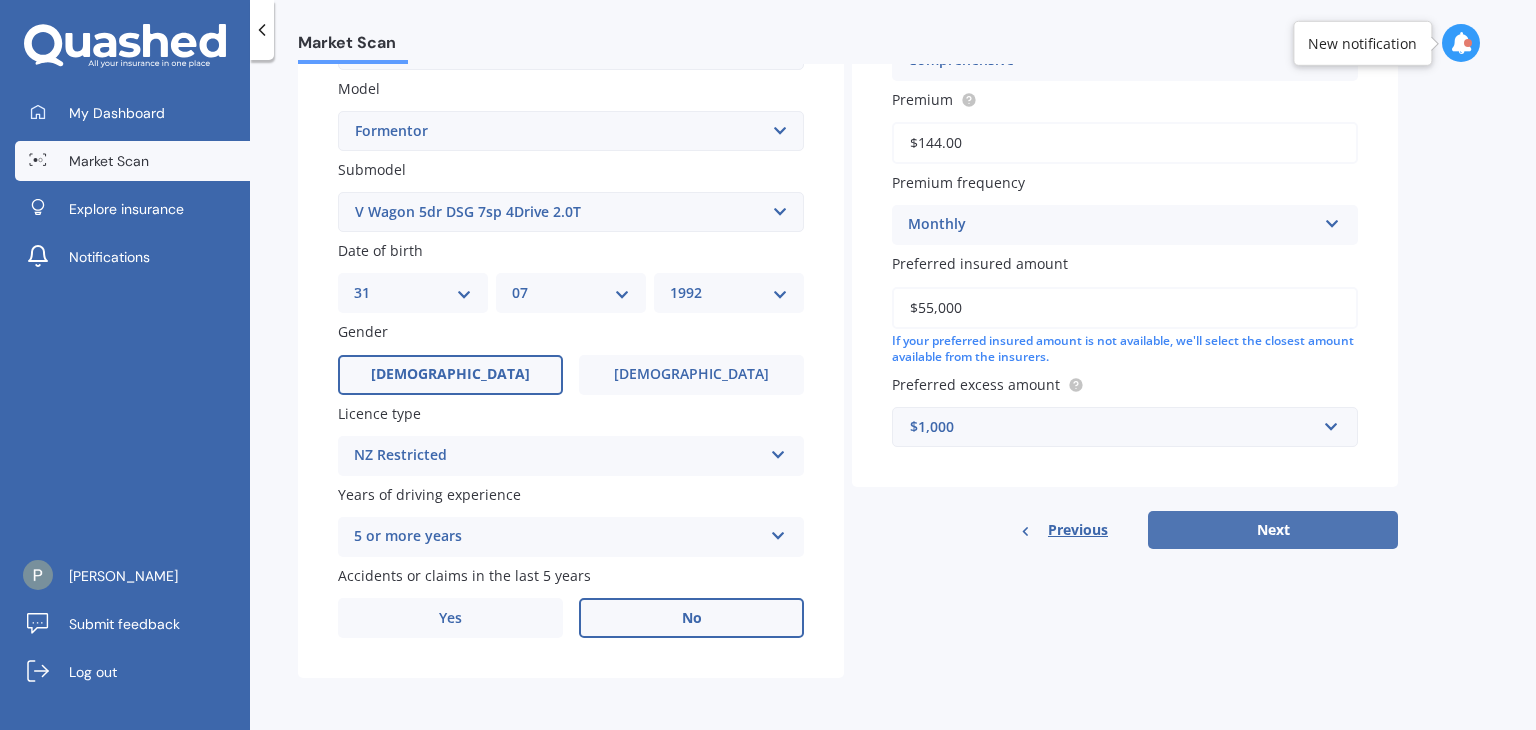 click on "Next" at bounding box center [1273, 530] 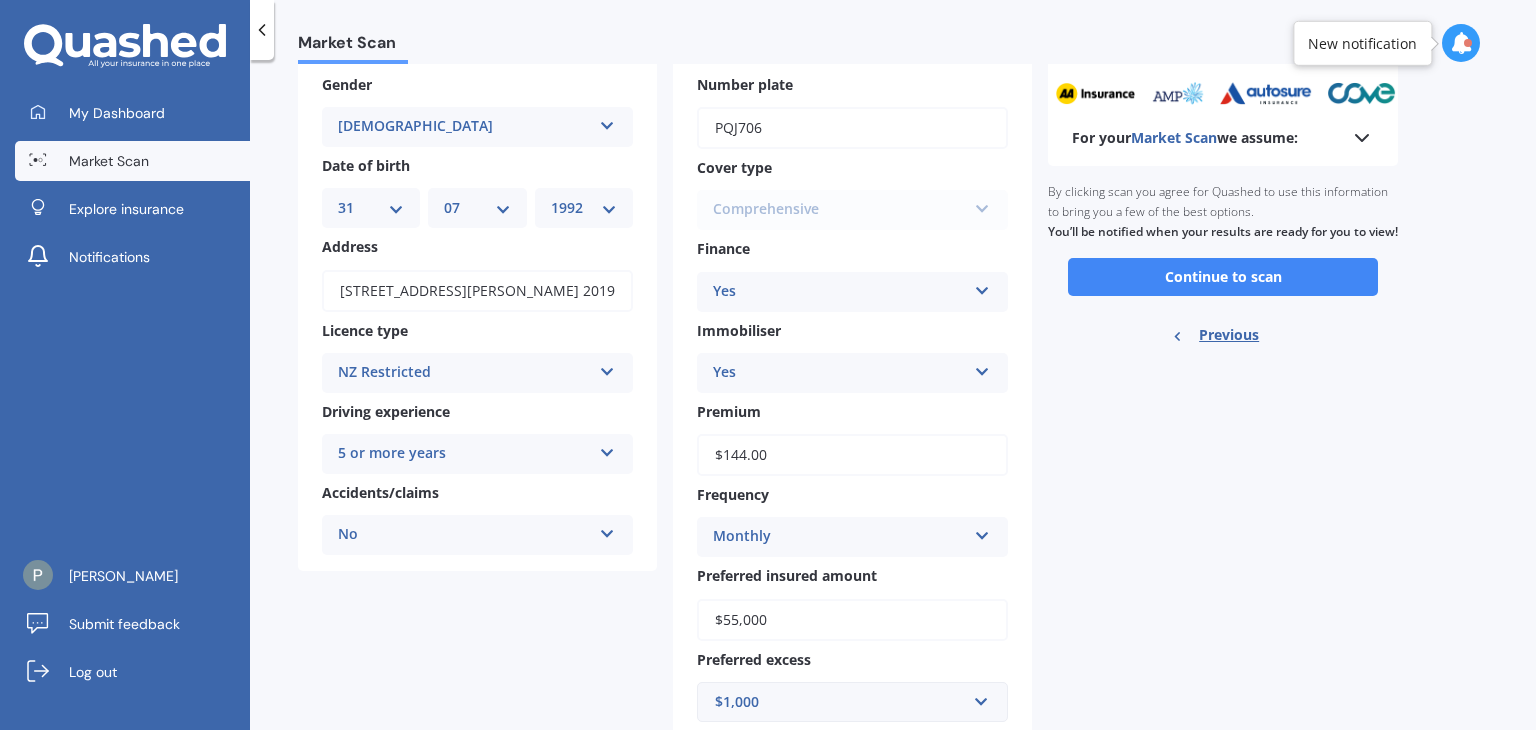 scroll, scrollTop: 162, scrollLeft: 0, axis: vertical 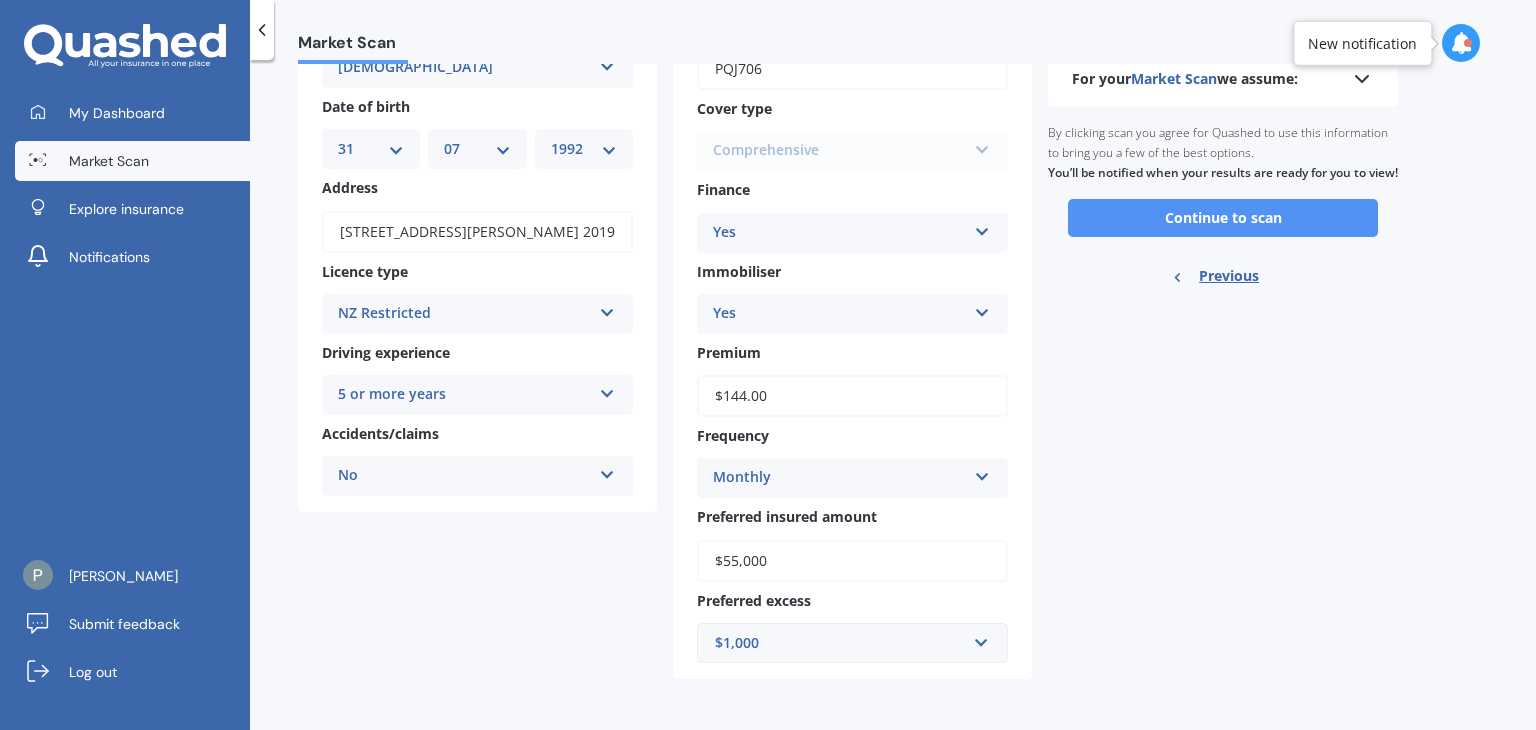click on "Continue to scan" at bounding box center (1223, 218) 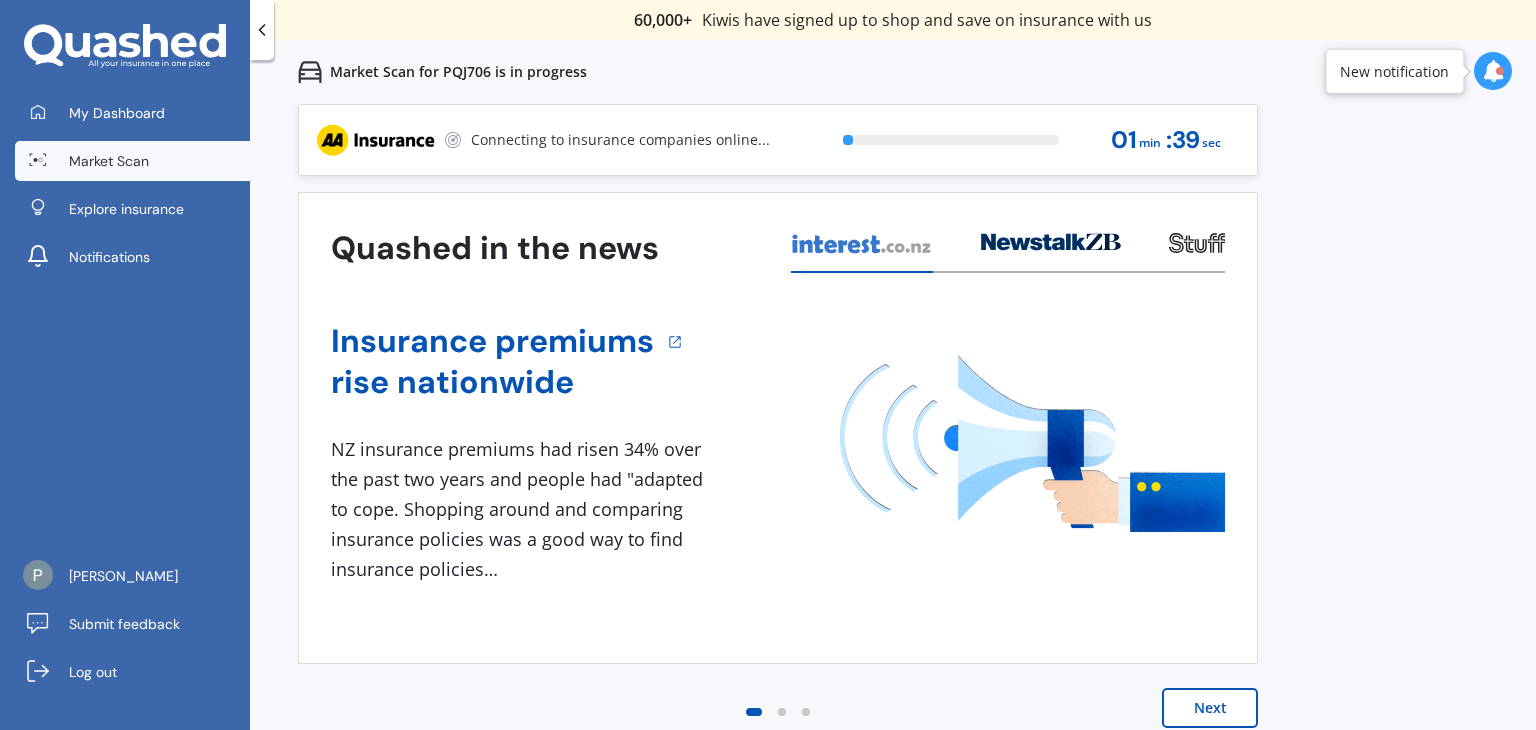 scroll, scrollTop: 0, scrollLeft: 0, axis: both 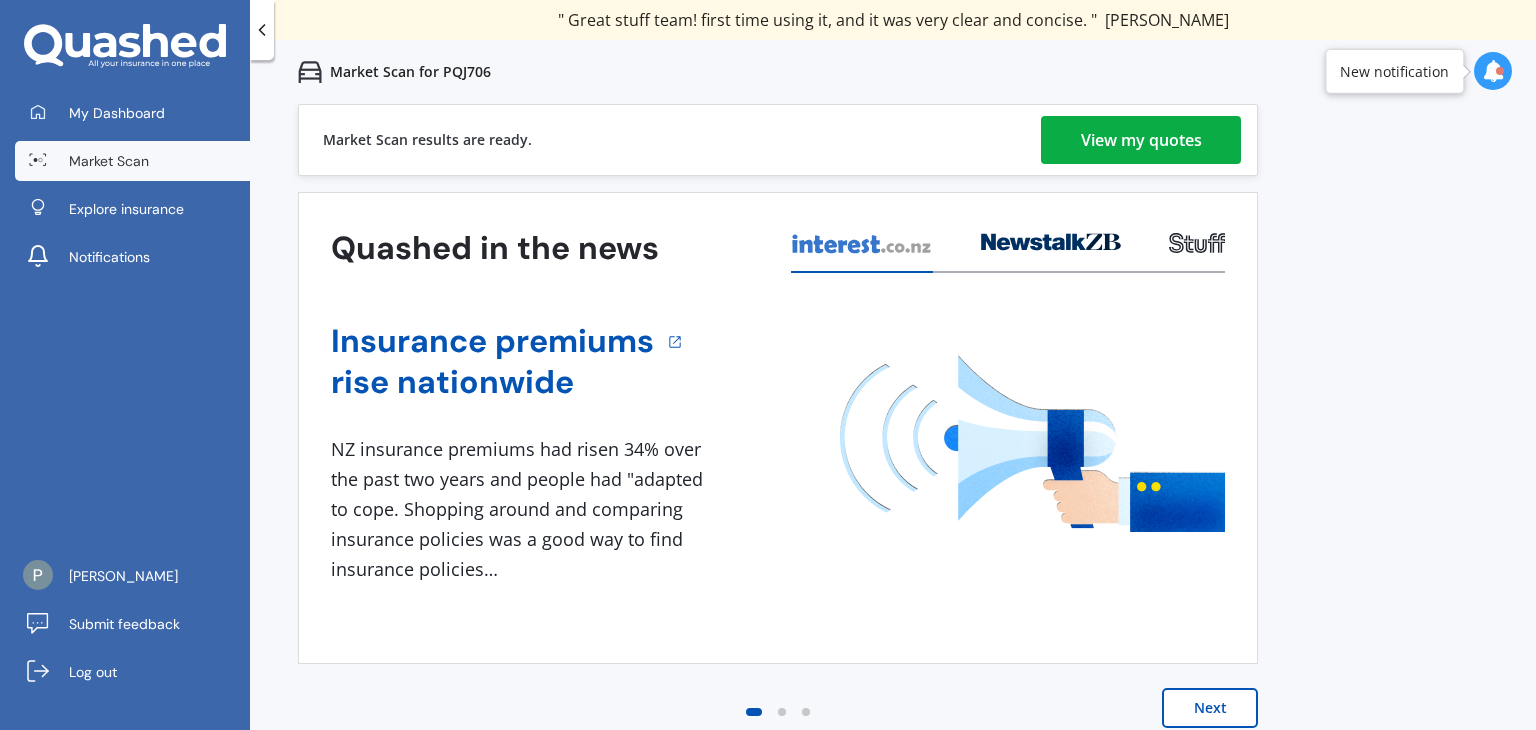 click on "View my quotes" at bounding box center [1141, 140] 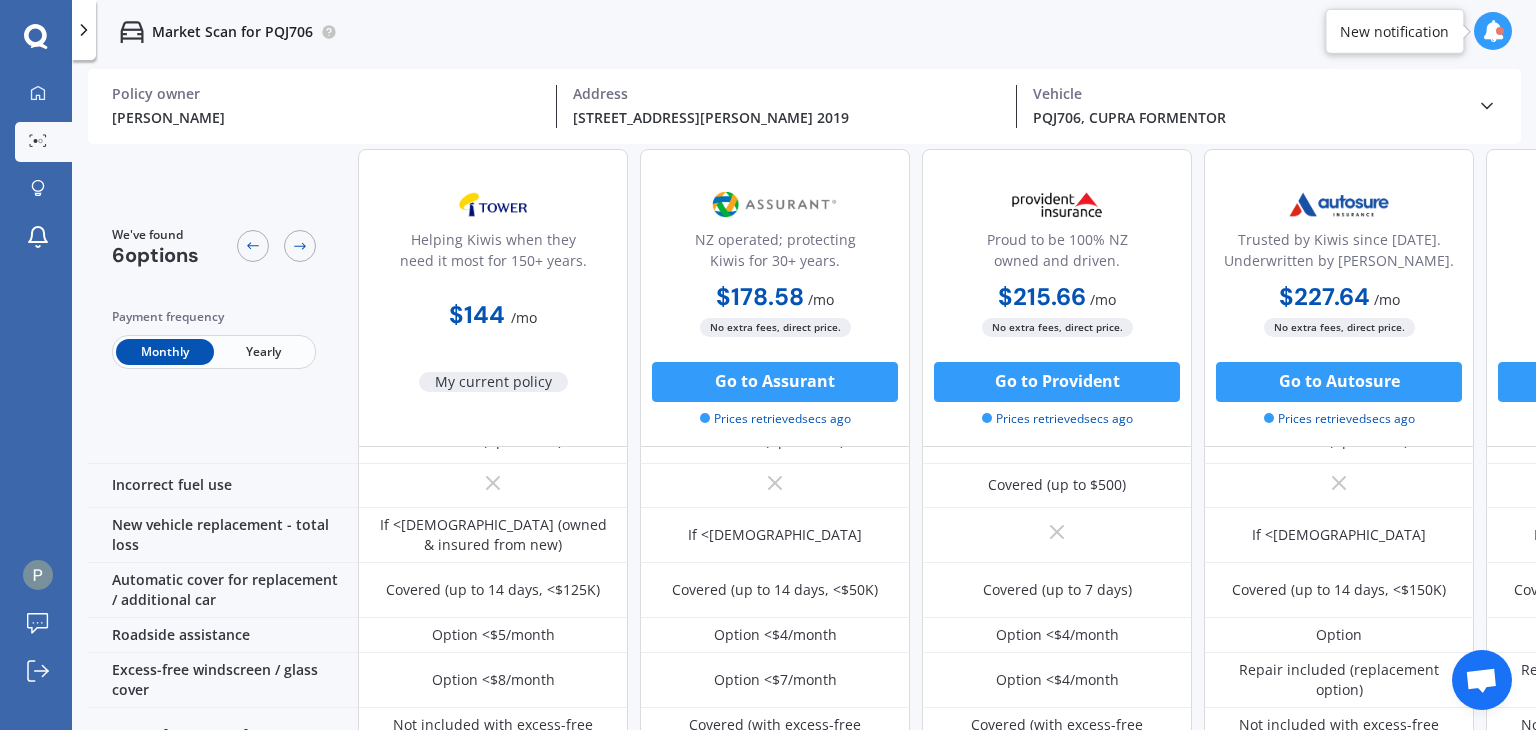 scroll, scrollTop: 0, scrollLeft: 0, axis: both 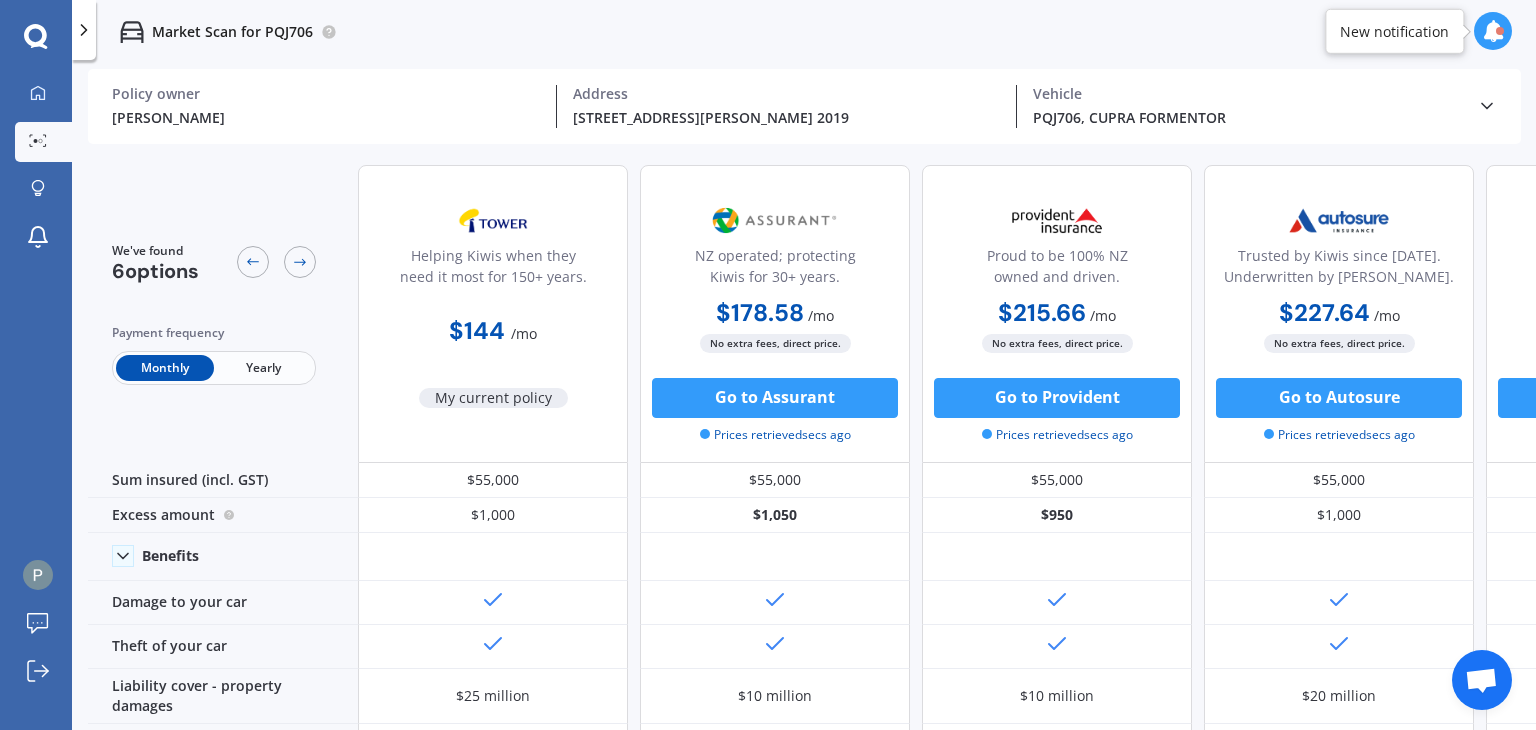 click on "Market Scan for PQJ706" at bounding box center (232, 32) 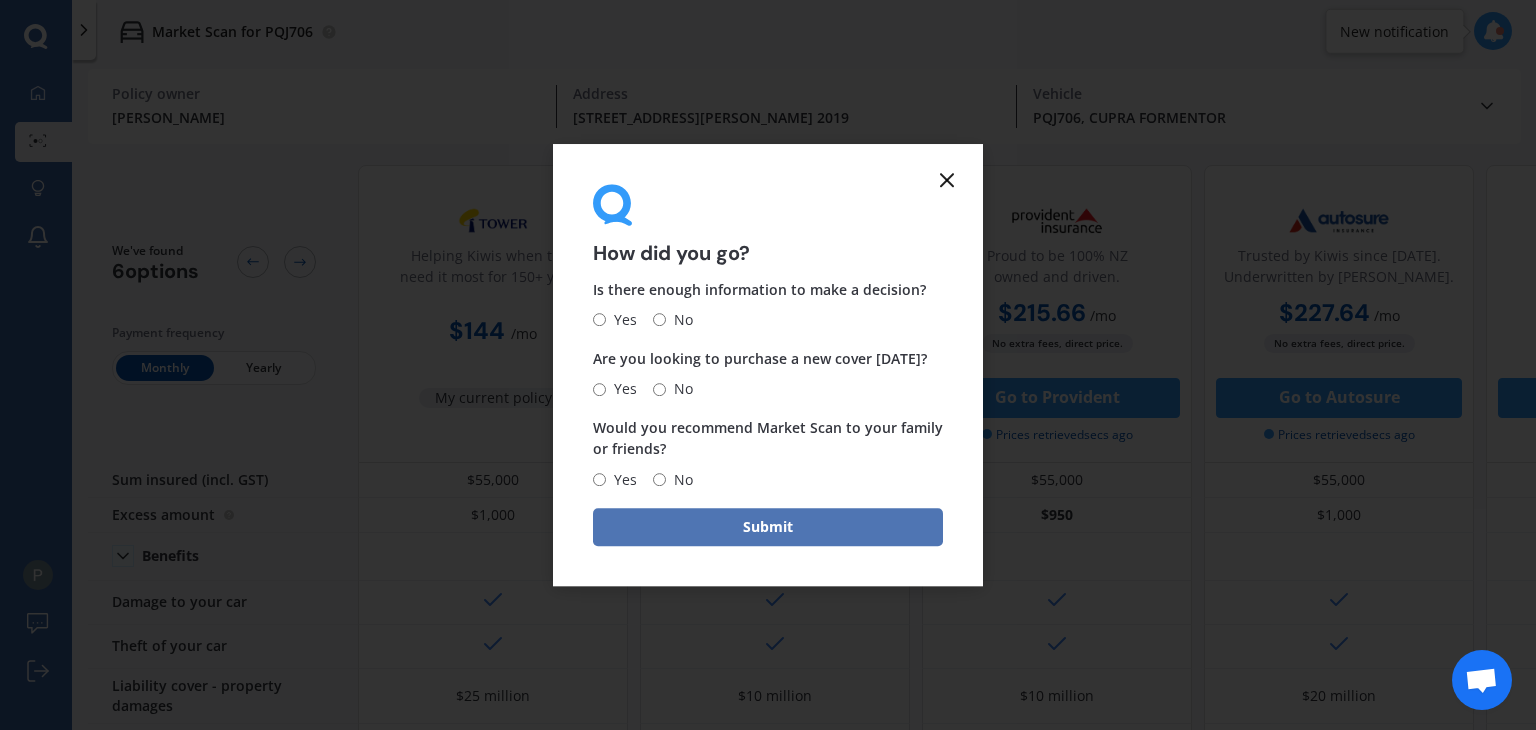 click on "Submit" at bounding box center (768, 527) 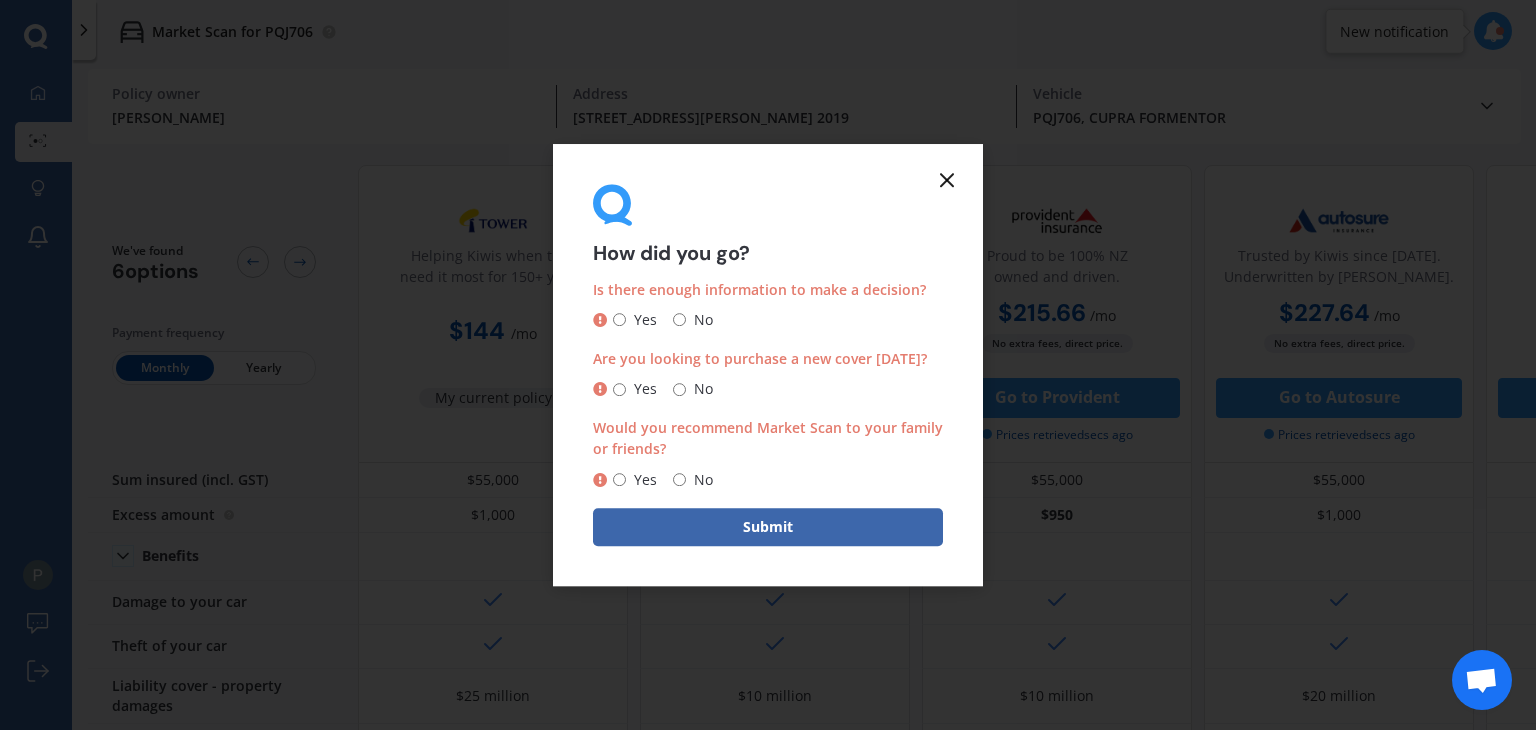 click on "How did you go?" at bounding box center (768, 223) 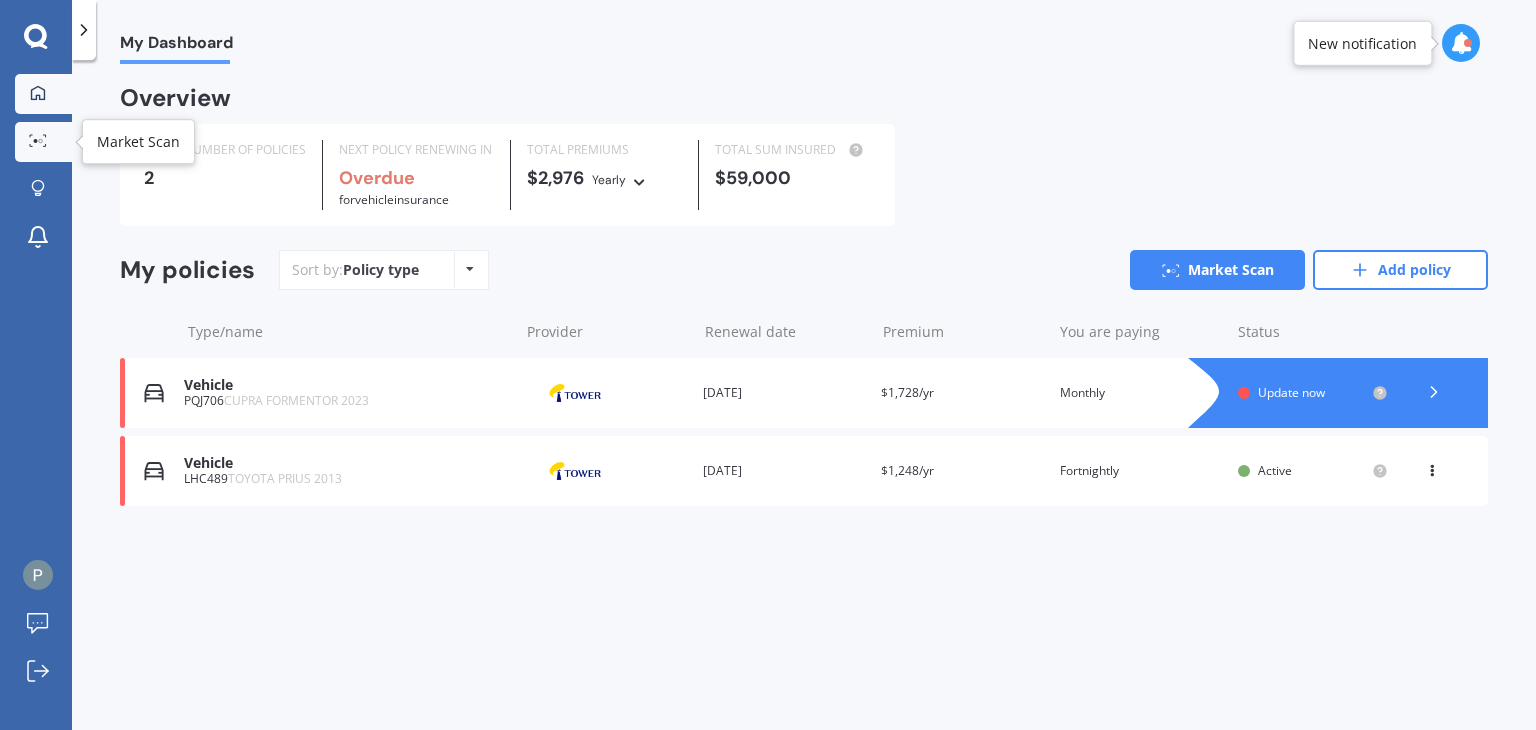 click on "Market Scan" at bounding box center (43, 142) 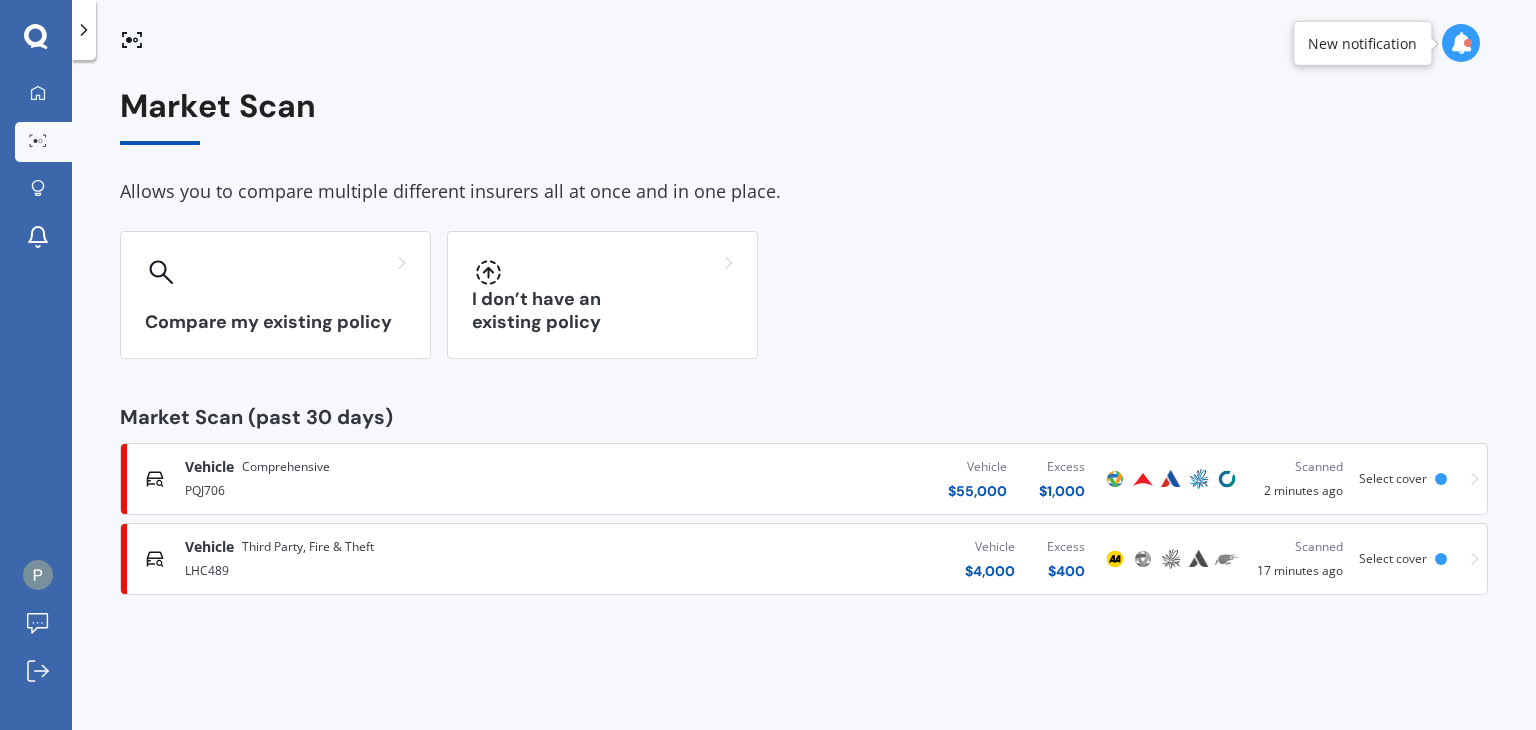 click 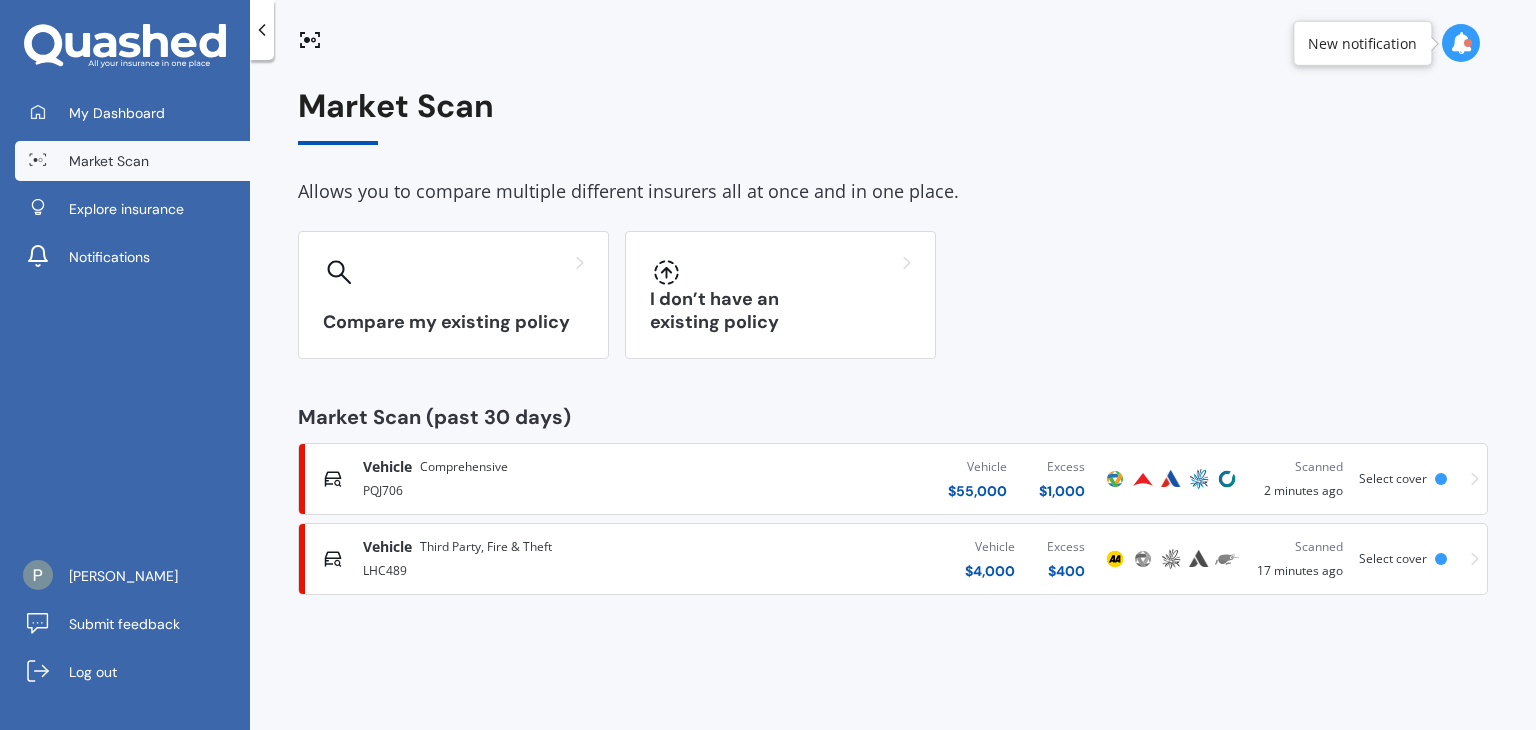 click on "Compare my existing policy I don’t have an existing policy" at bounding box center [893, 295] 